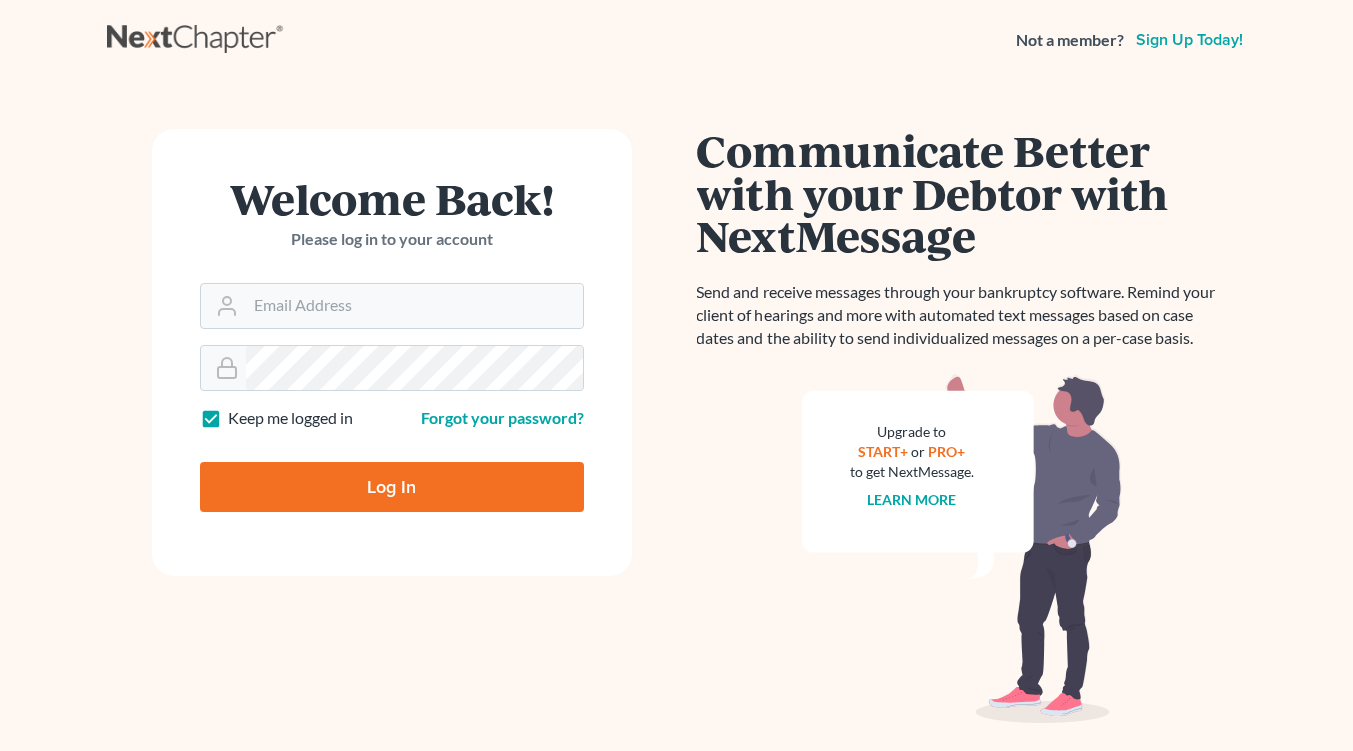 scroll, scrollTop: 0, scrollLeft: 0, axis: both 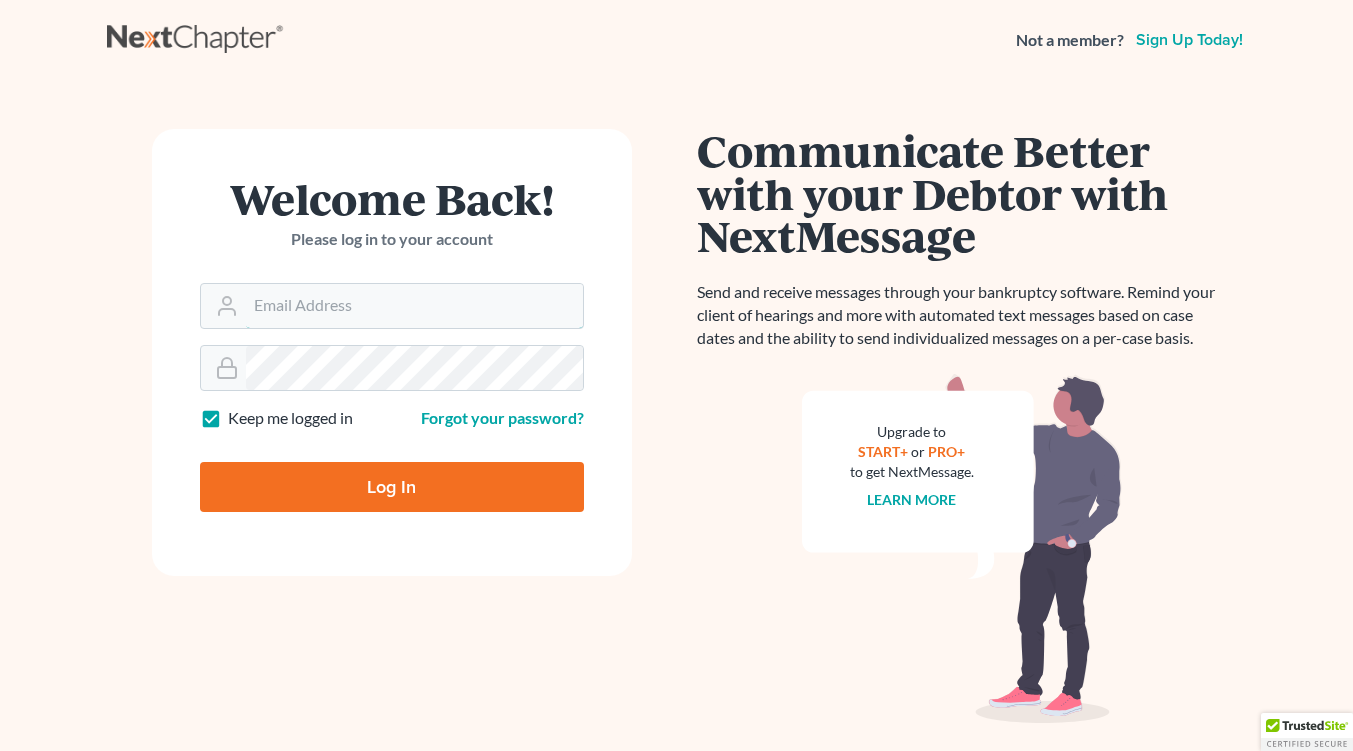 type on "slaters@nlsa.us" 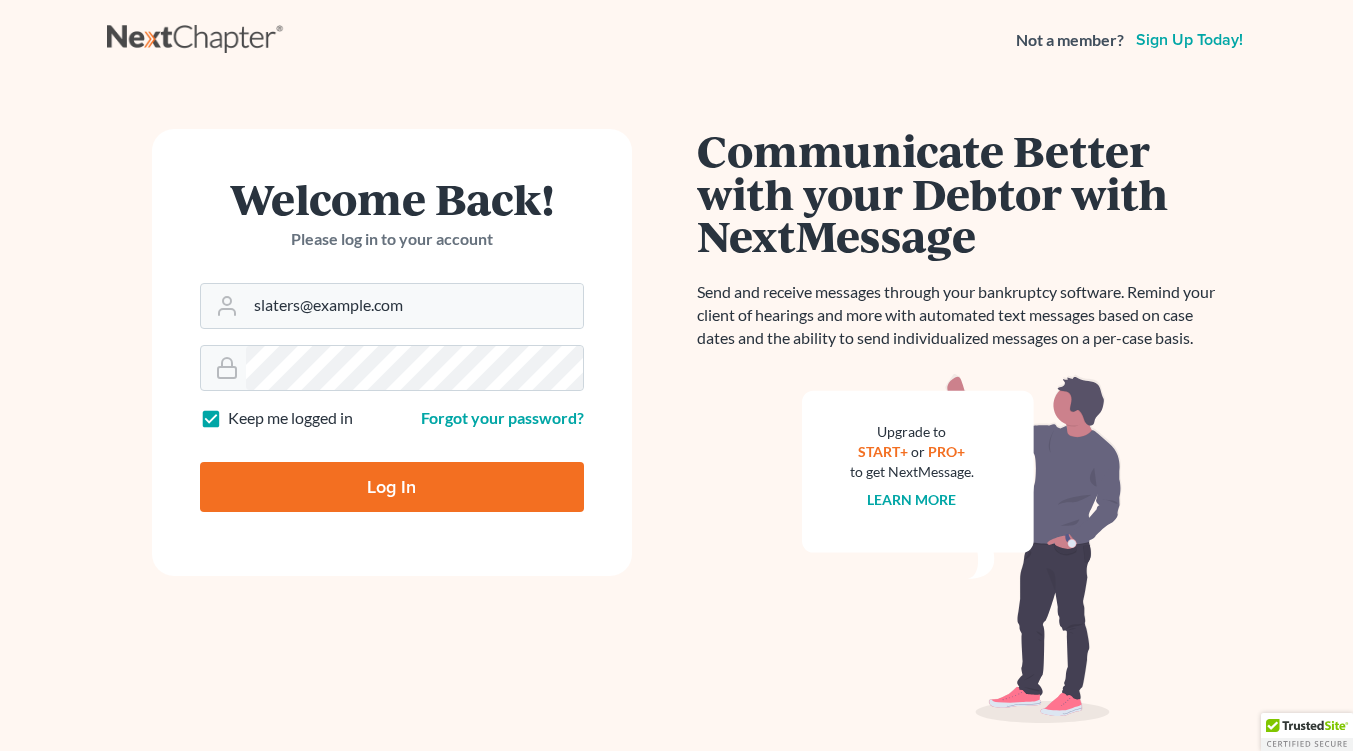 click on "Log In" at bounding box center [392, 487] 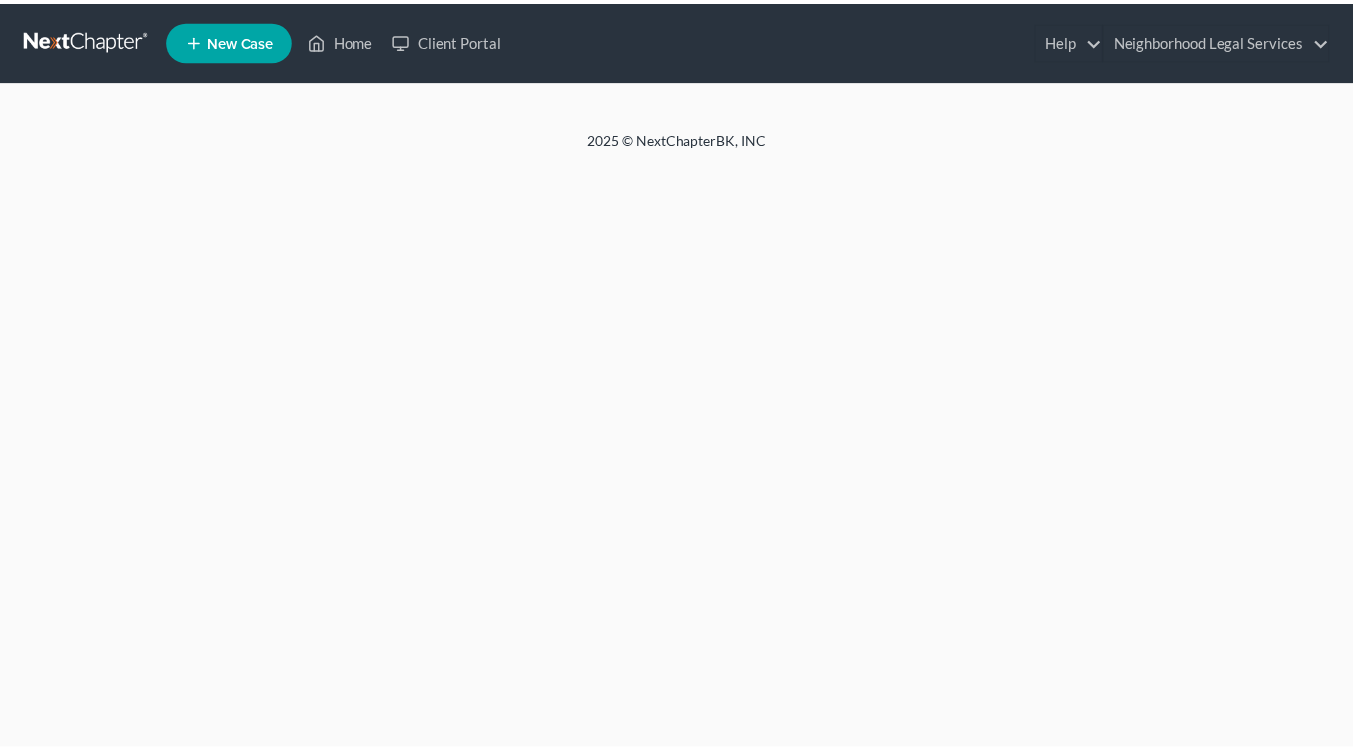 scroll, scrollTop: 0, scrollLeft: 0, axis: both 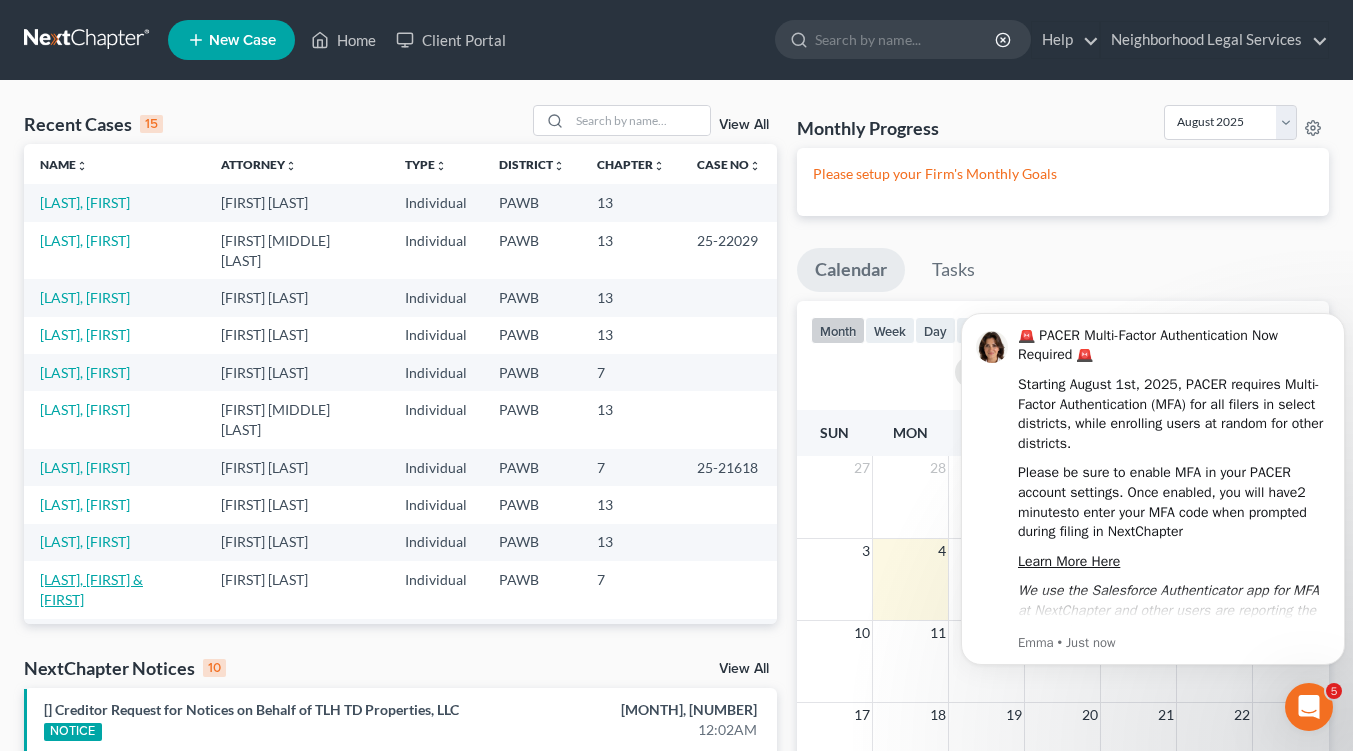 click on "[LAST], [FIRST] & [FIRST]" at bounding box center (91, 589) 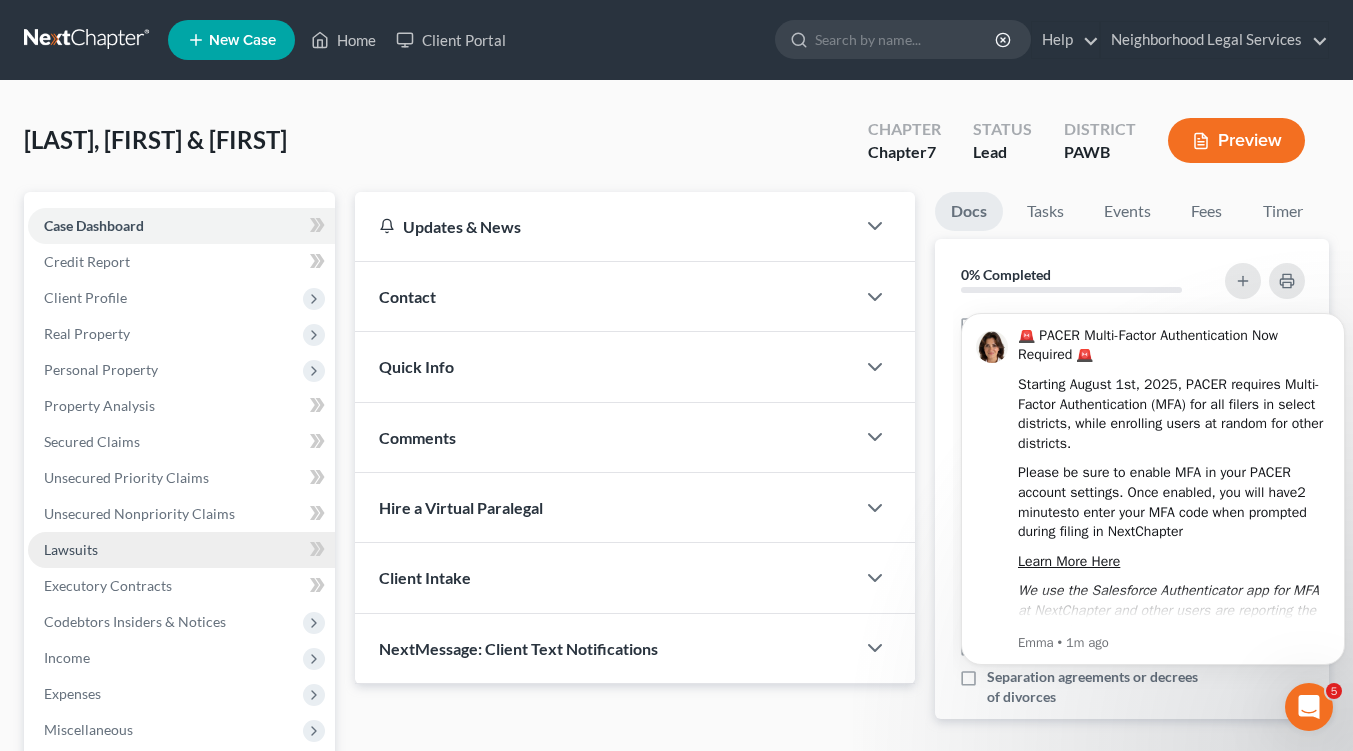 click on "Lawsuits" at bounding box center (71, 549) 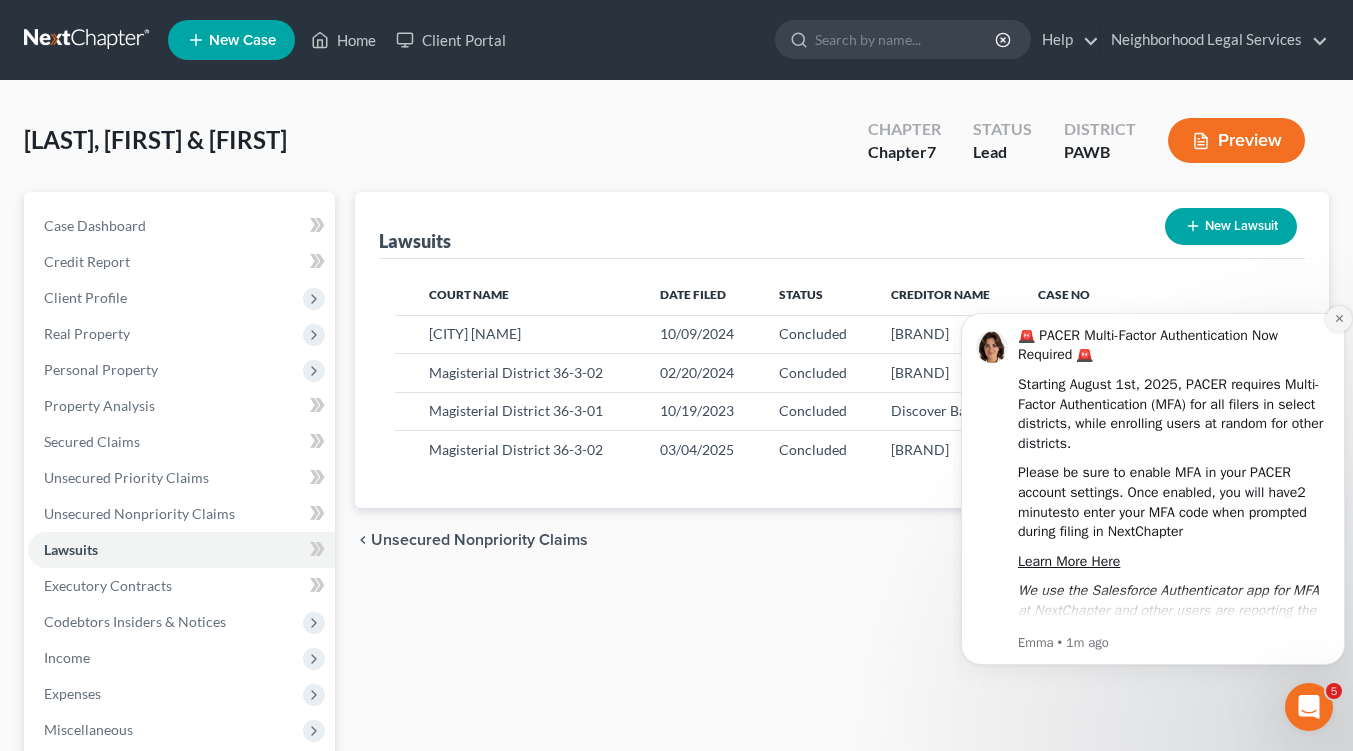 click 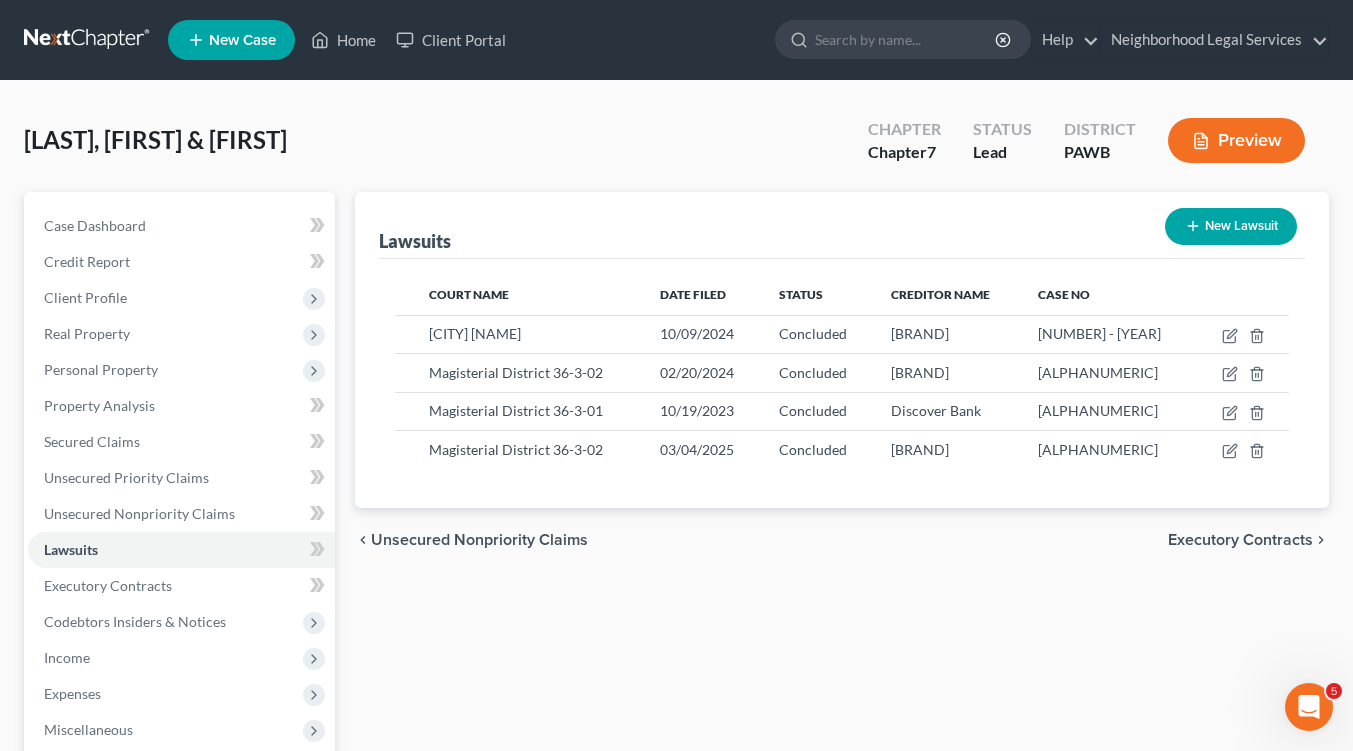 click on "Executory Contracts" at bounding box center (1240, 540) 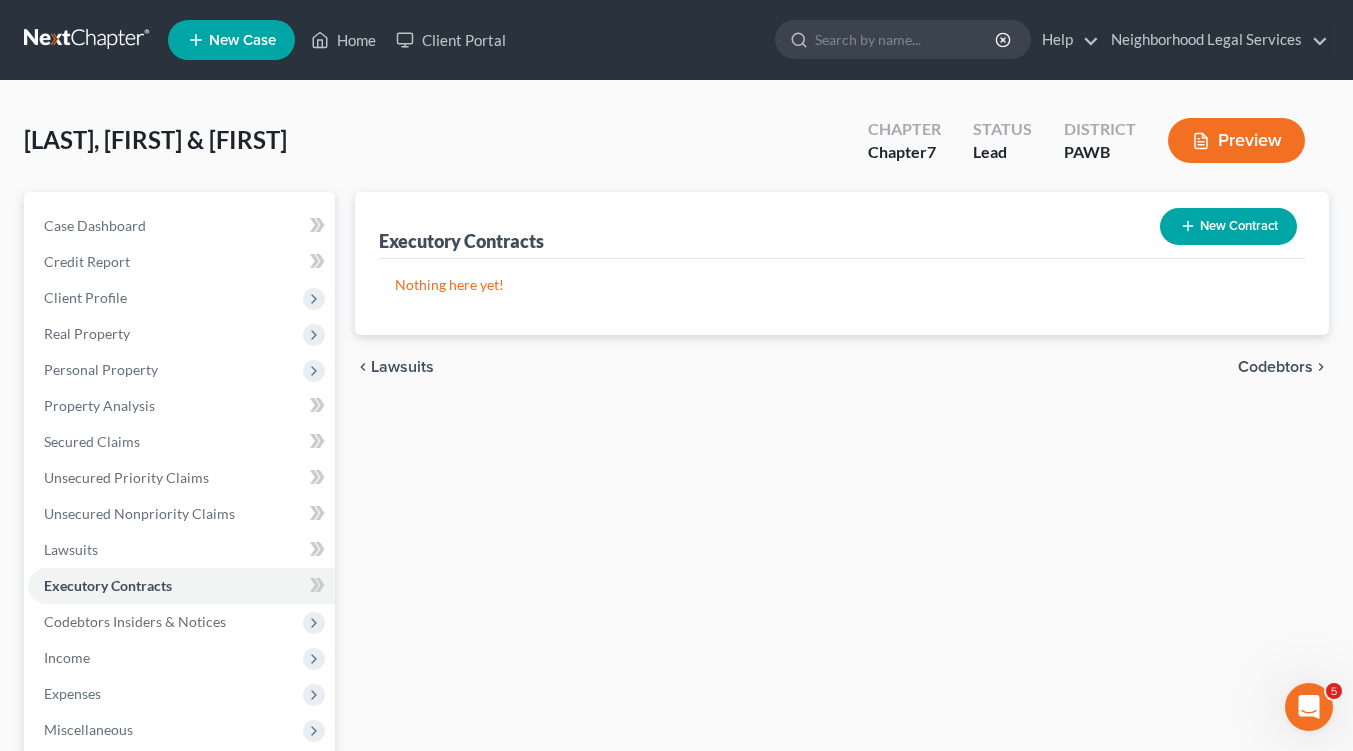 click on "Codebtors" at bounding box center (1275, 367) 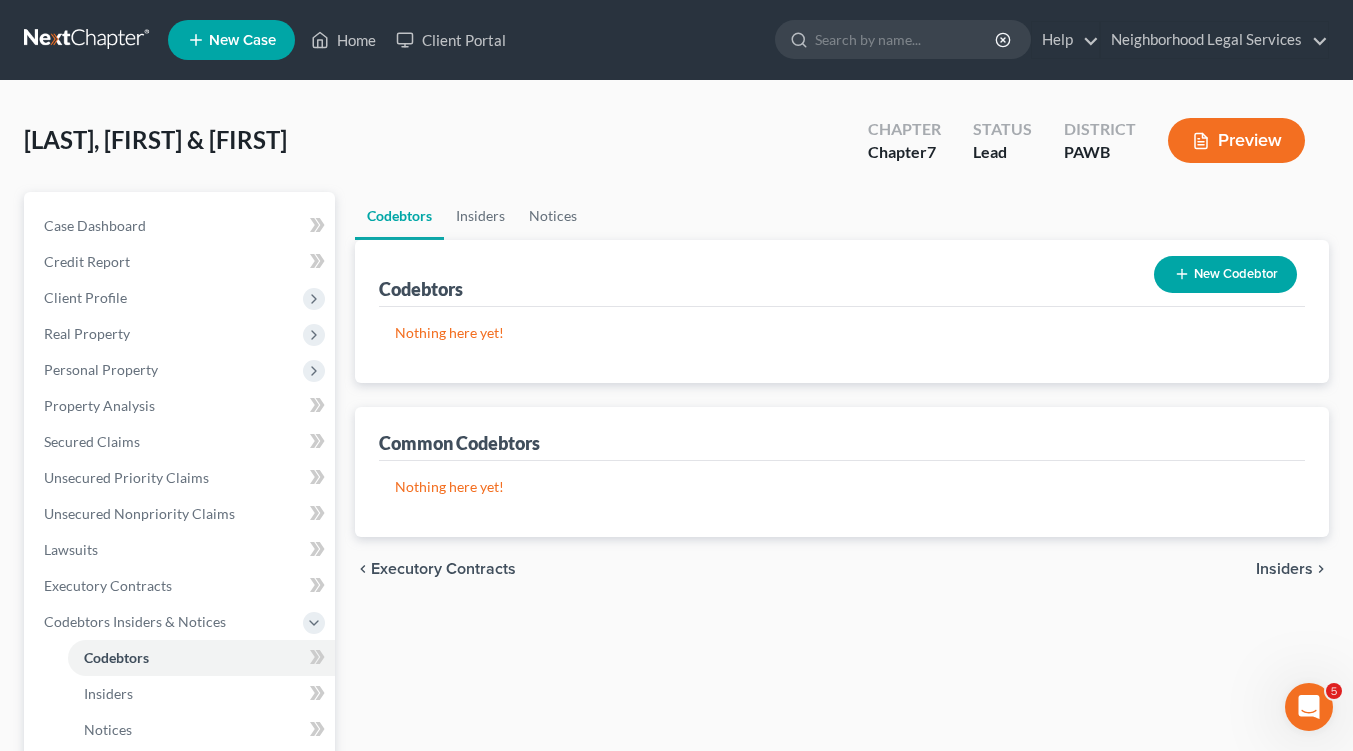 click on "Insiders" at bounding box center [1284, 569] 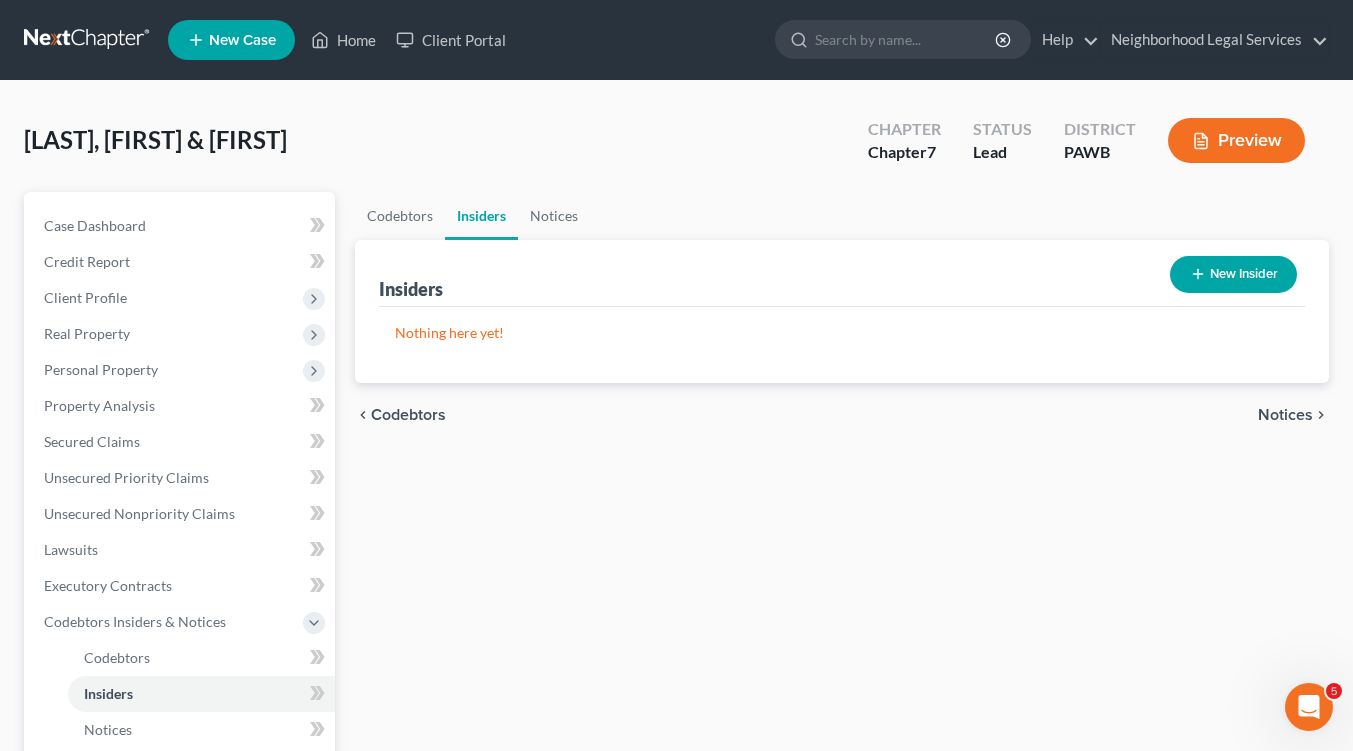 click on "Notices" at bounding box center [1285, 415] 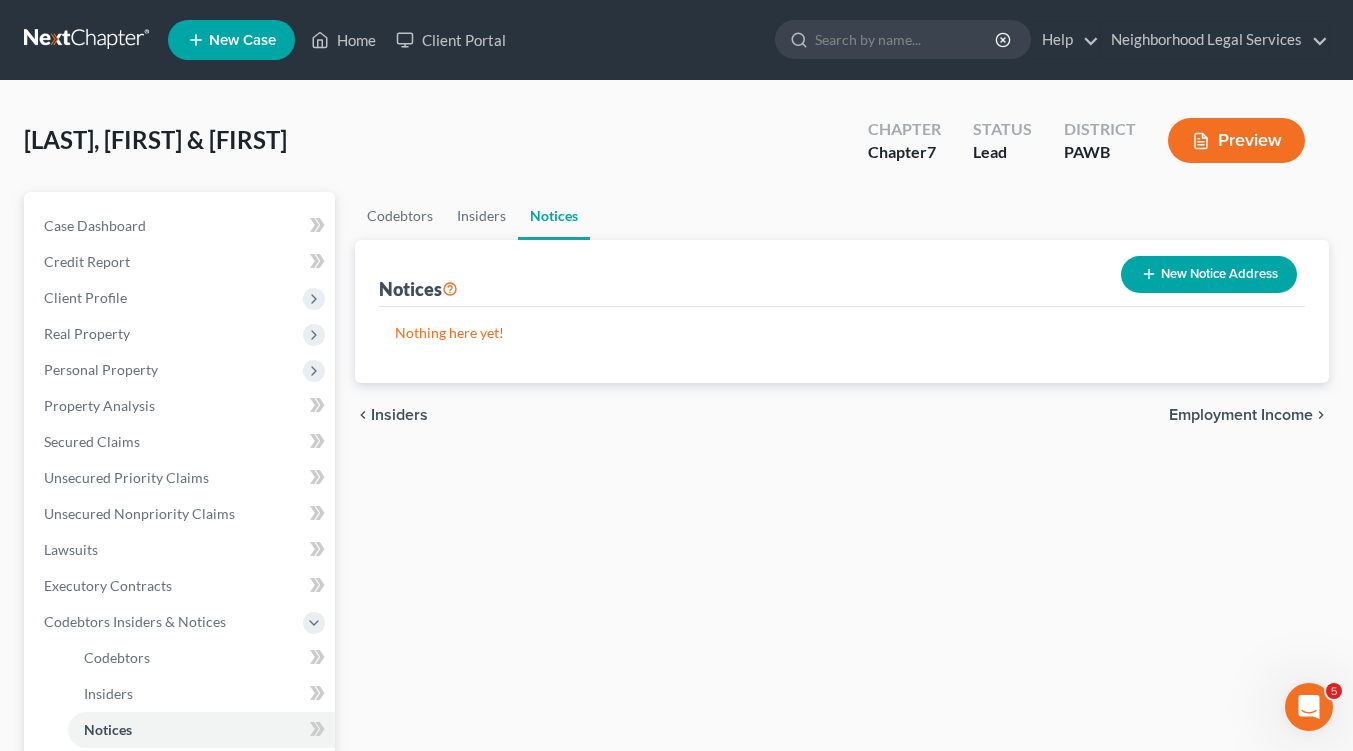 click on "Employment Income" at bounding box center [1241, 415] 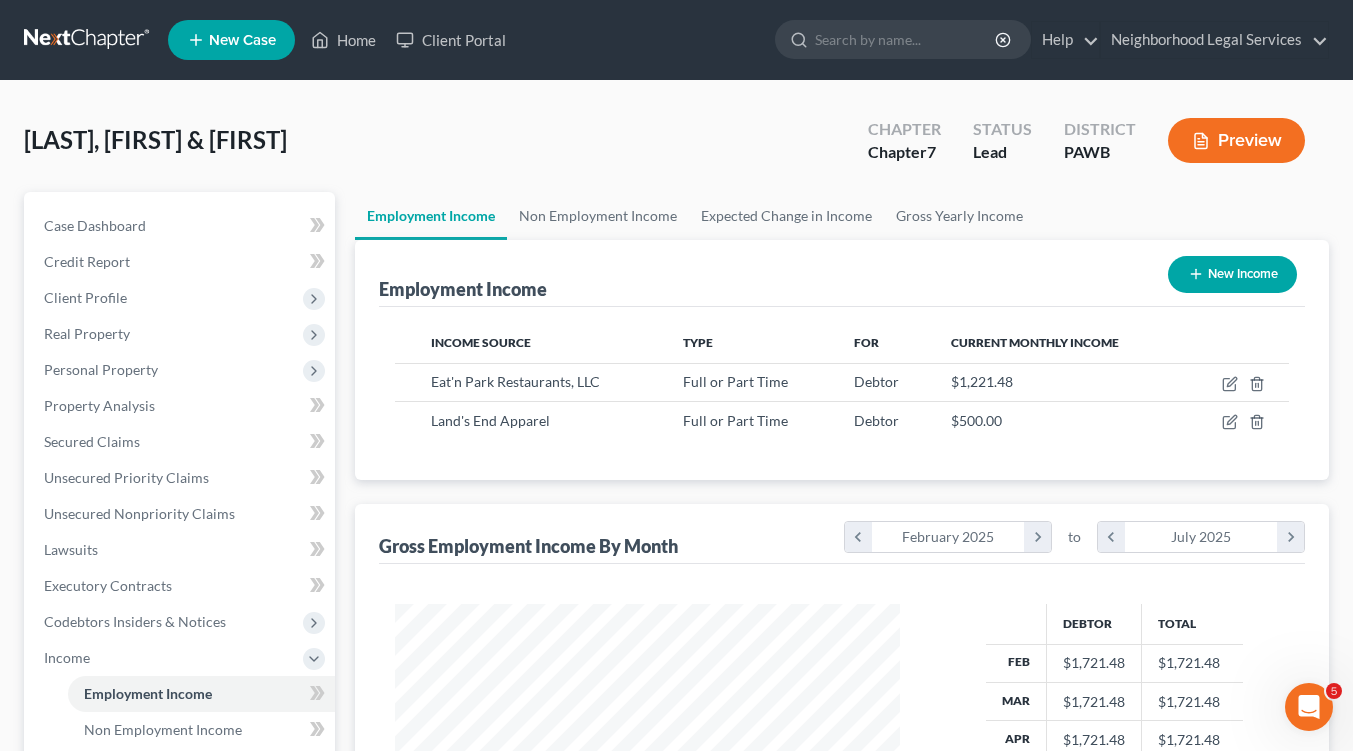 scroll, scrollTop: 999641, scrollLeft: 999455, axis: both 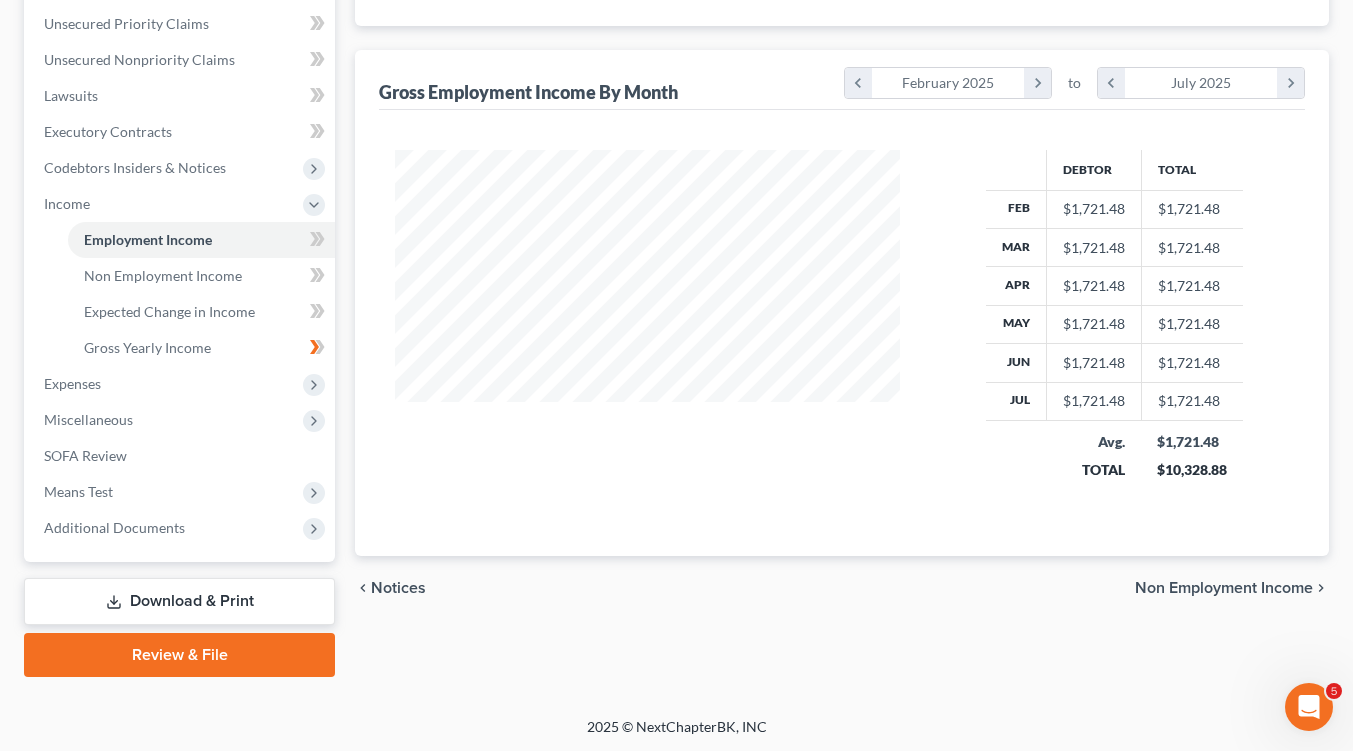 click on "Non Employment Income" at bounding box center [1224, 588] 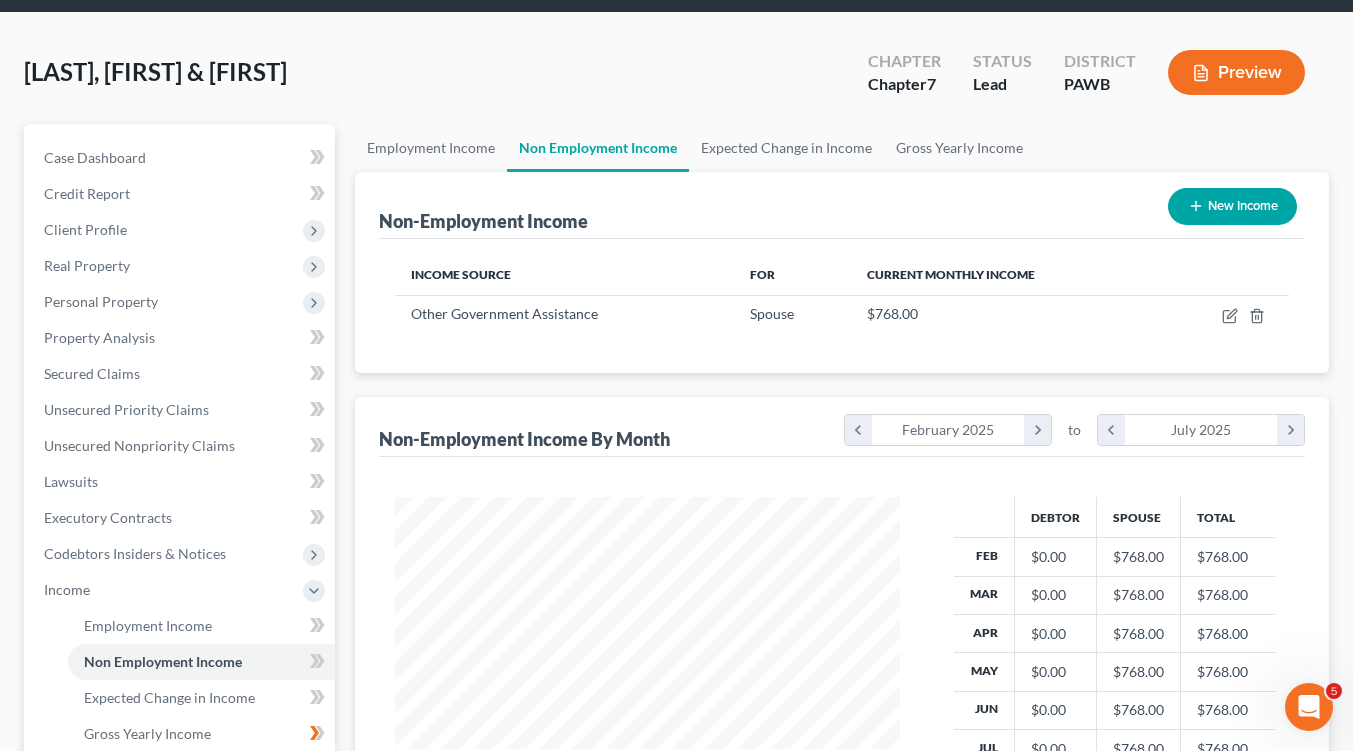 scroll, scrollTop: 0, scrollLeft: 0, axis: both 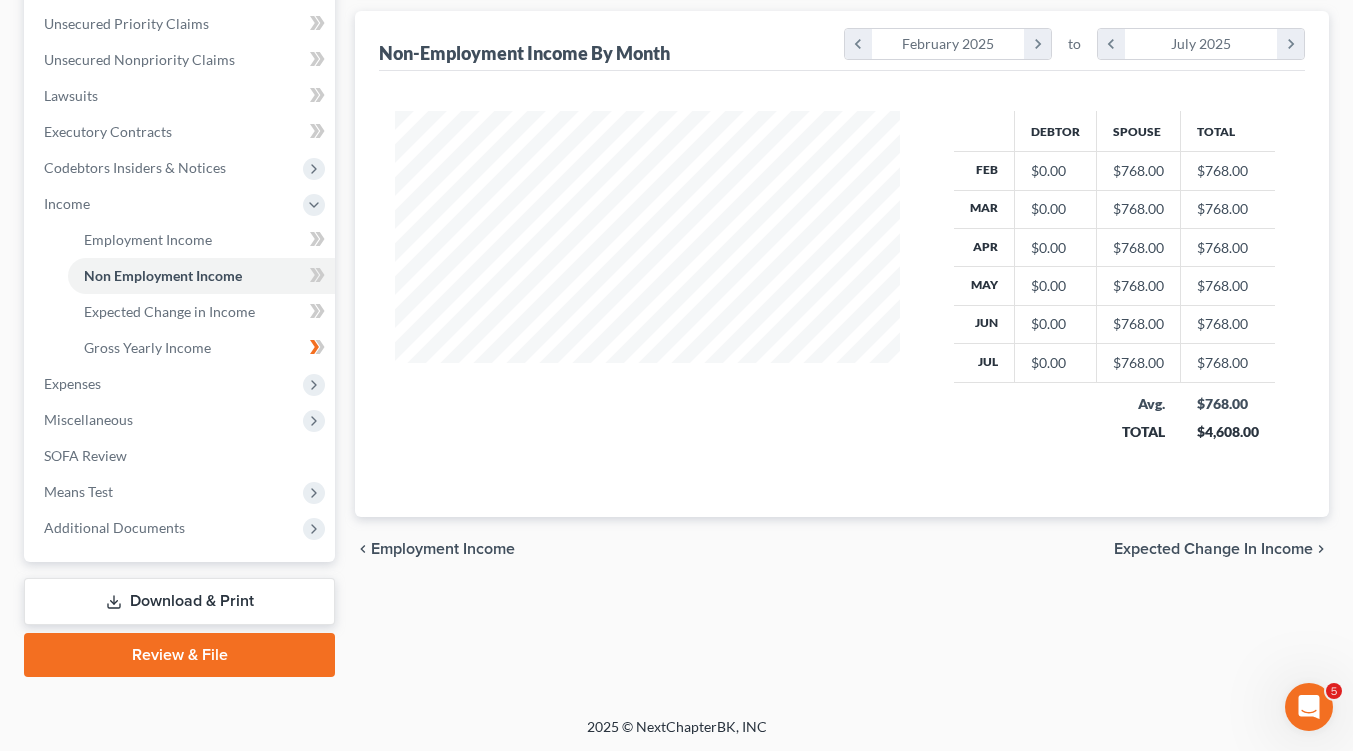 click on "Expected Change in Income" at bounding box center (1213, 549) 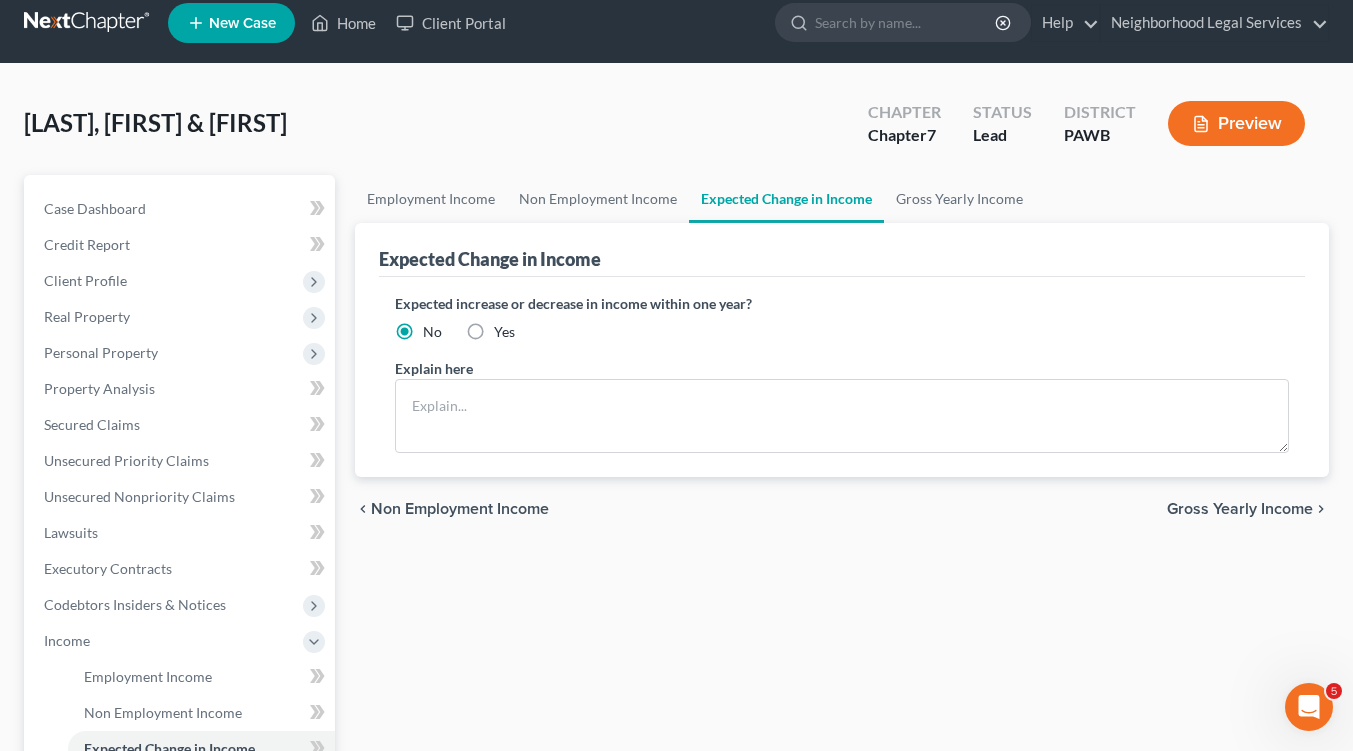scroll, scrollTop: 0, scrollLeft: 0, axis: both 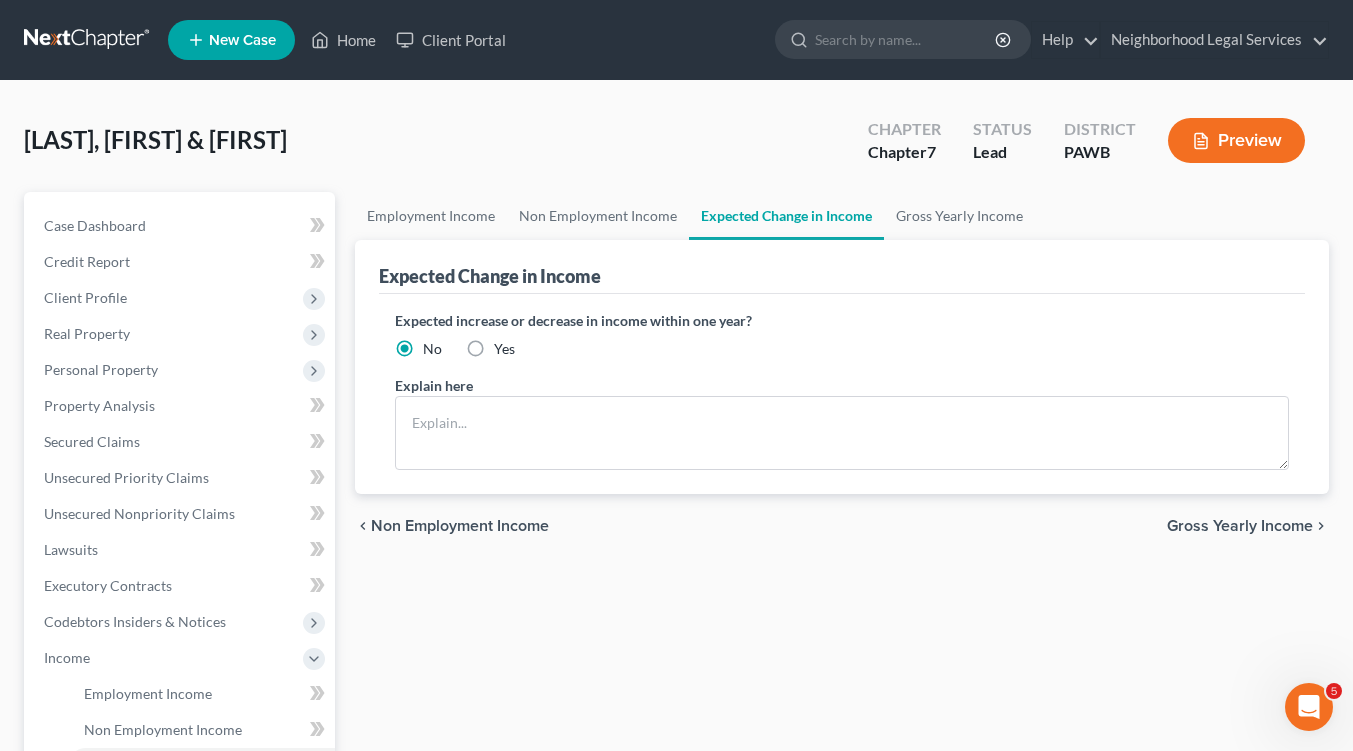 click on "Gross Yearly Income" at bounding box center [1240, 526] 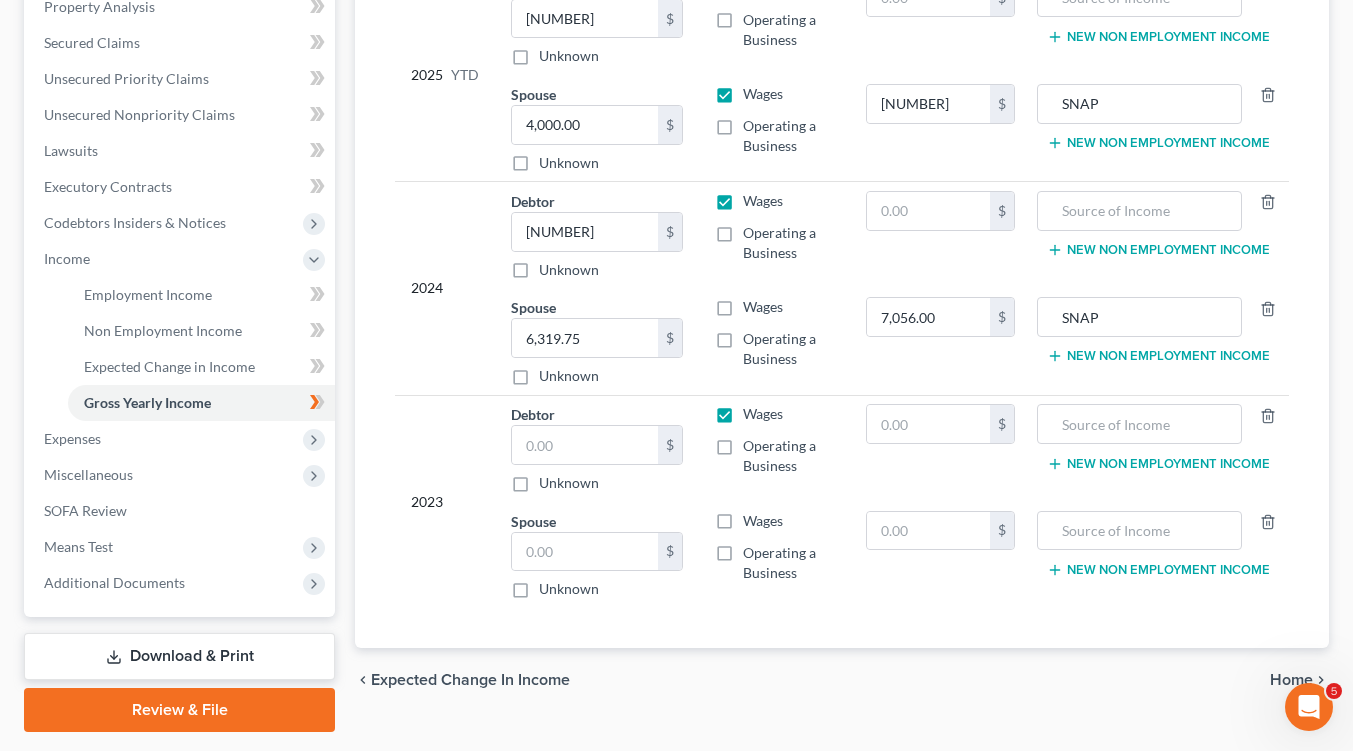 scroll, scrollTop: 400, scrollLeft: 0, axis: vertical 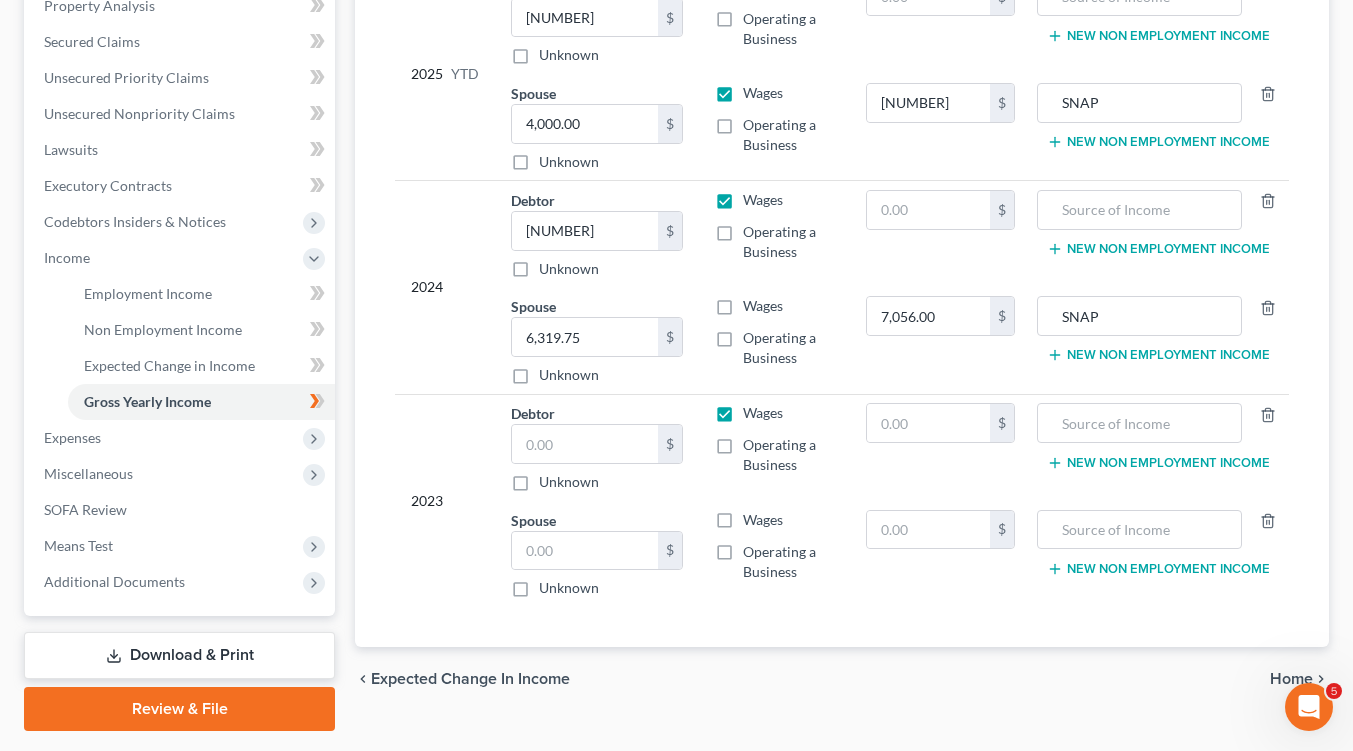 click on "Home" at bounding box center (1291, 679) 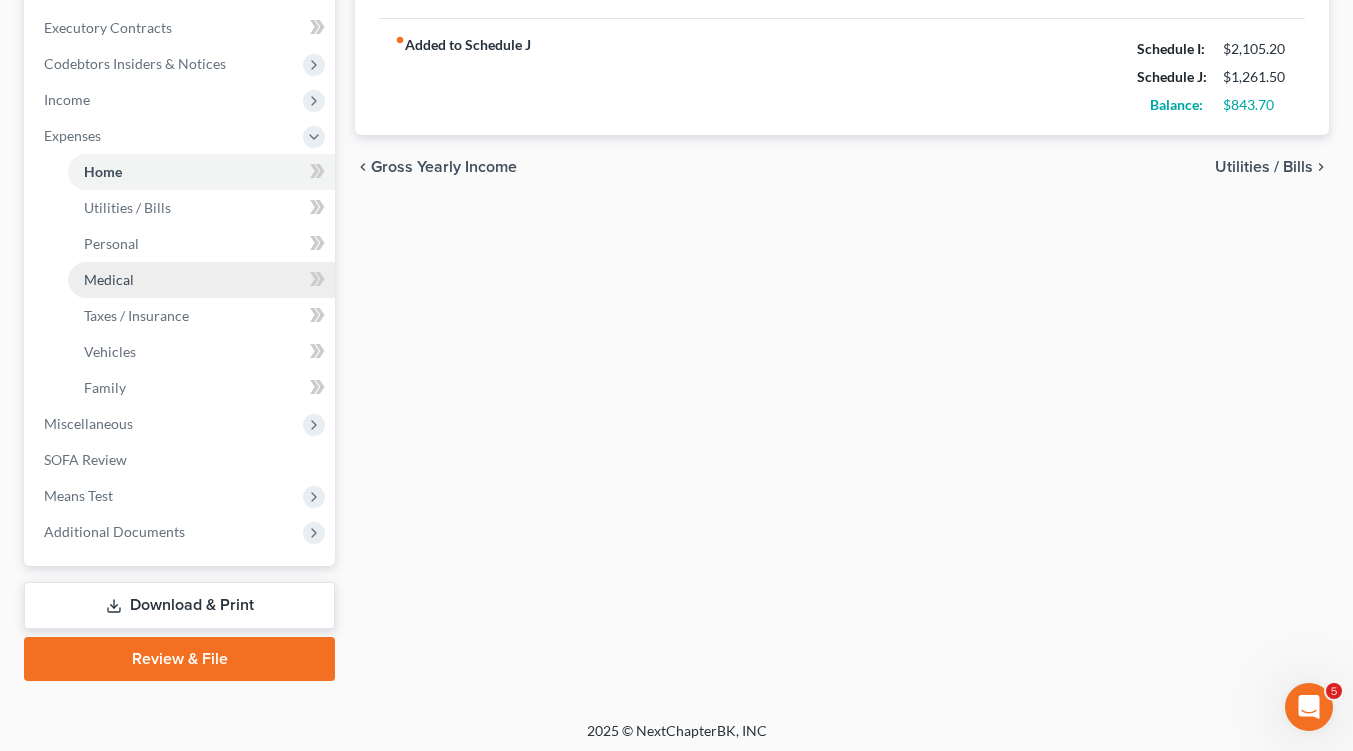 scroll, scrollTop: 562, scrollLeft: 0, axis: vertical 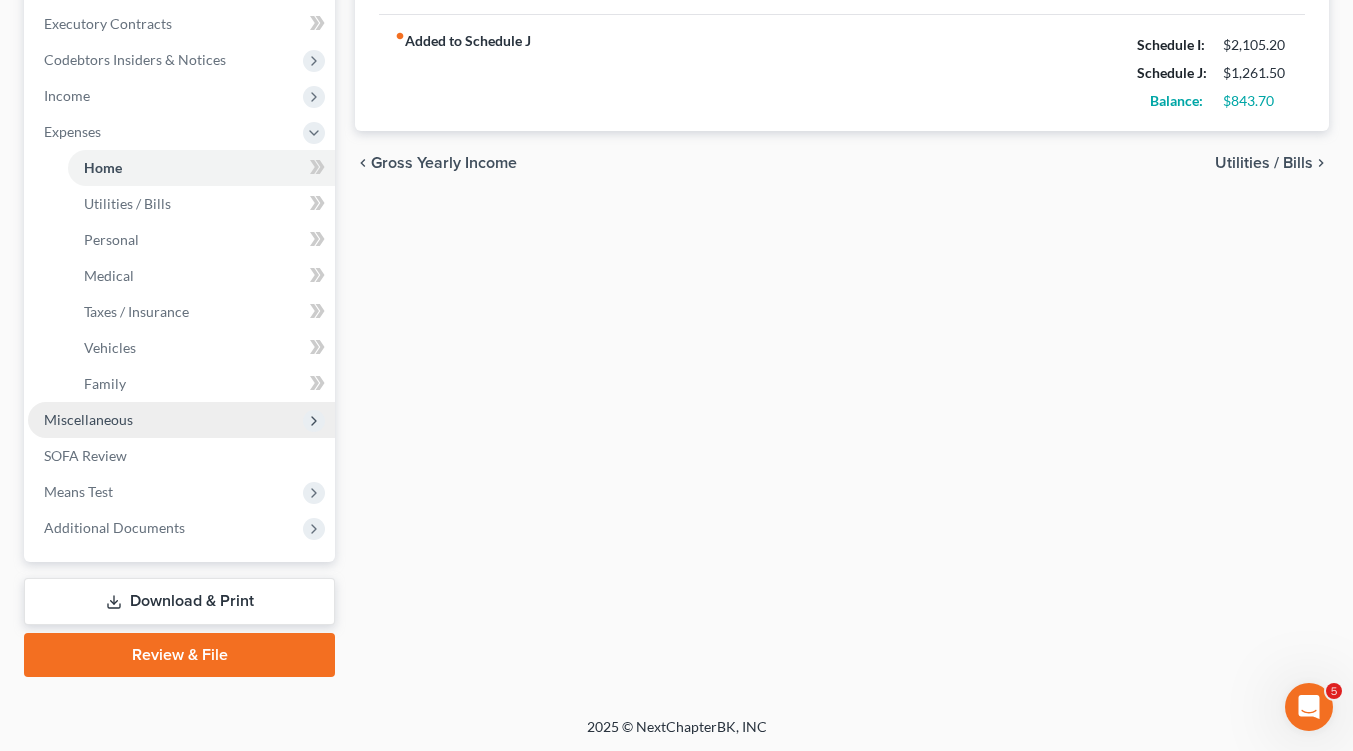 click on "Miscellaneous" at bounding box center [88, 419] 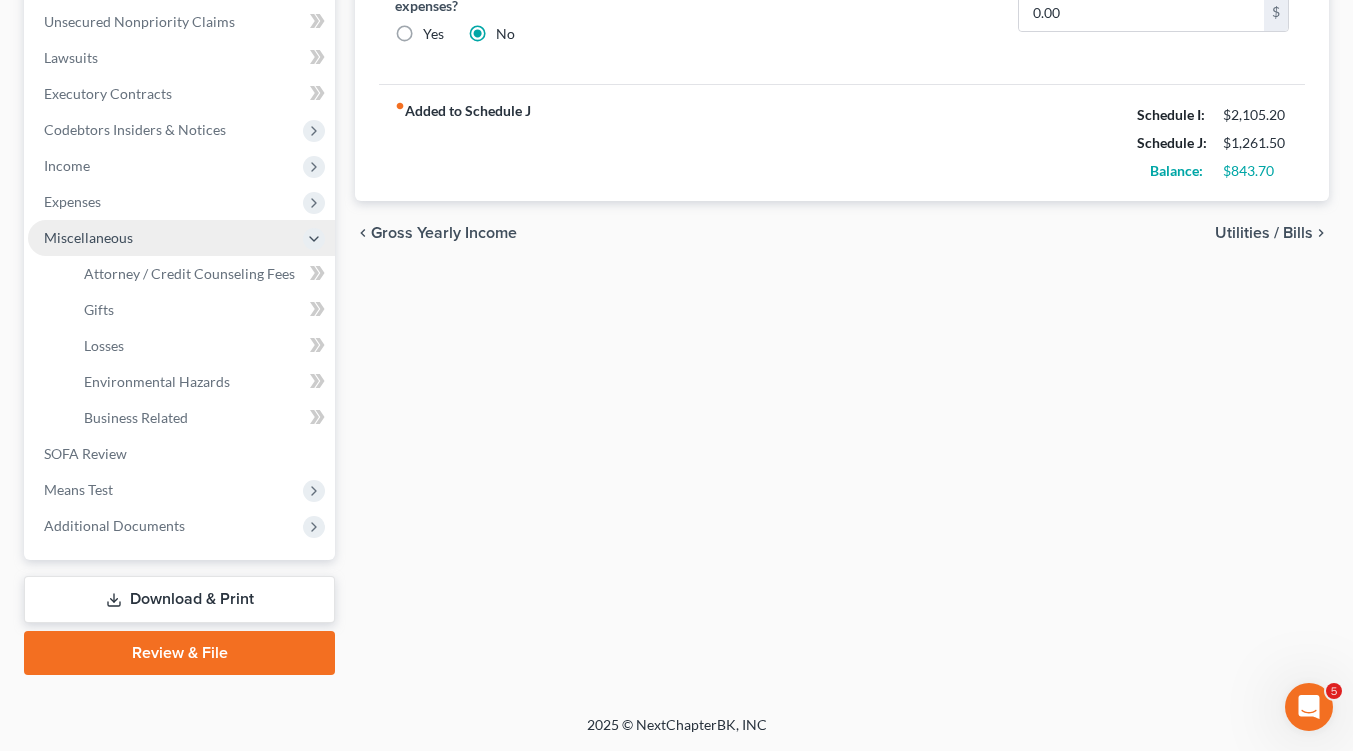 scroll, scrollTop: 490, scrollLeft: 0, axis: vertical 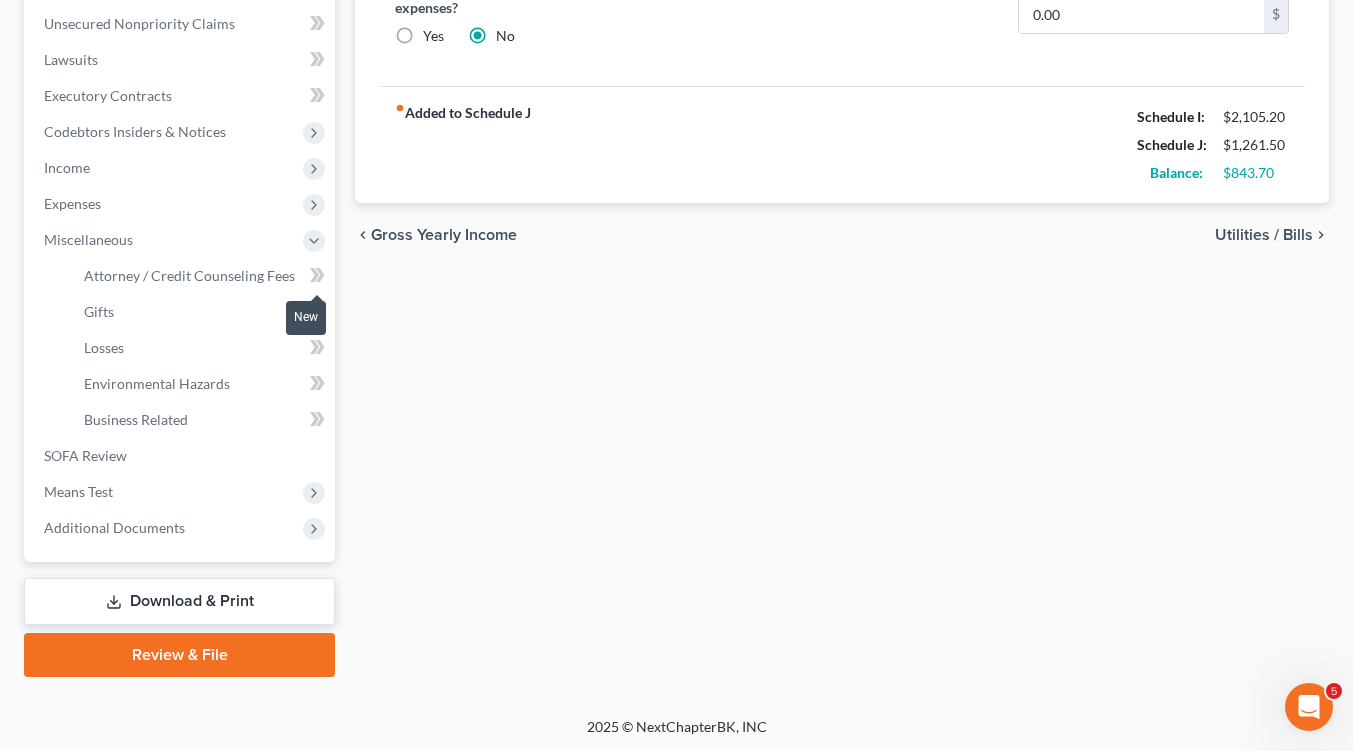 click 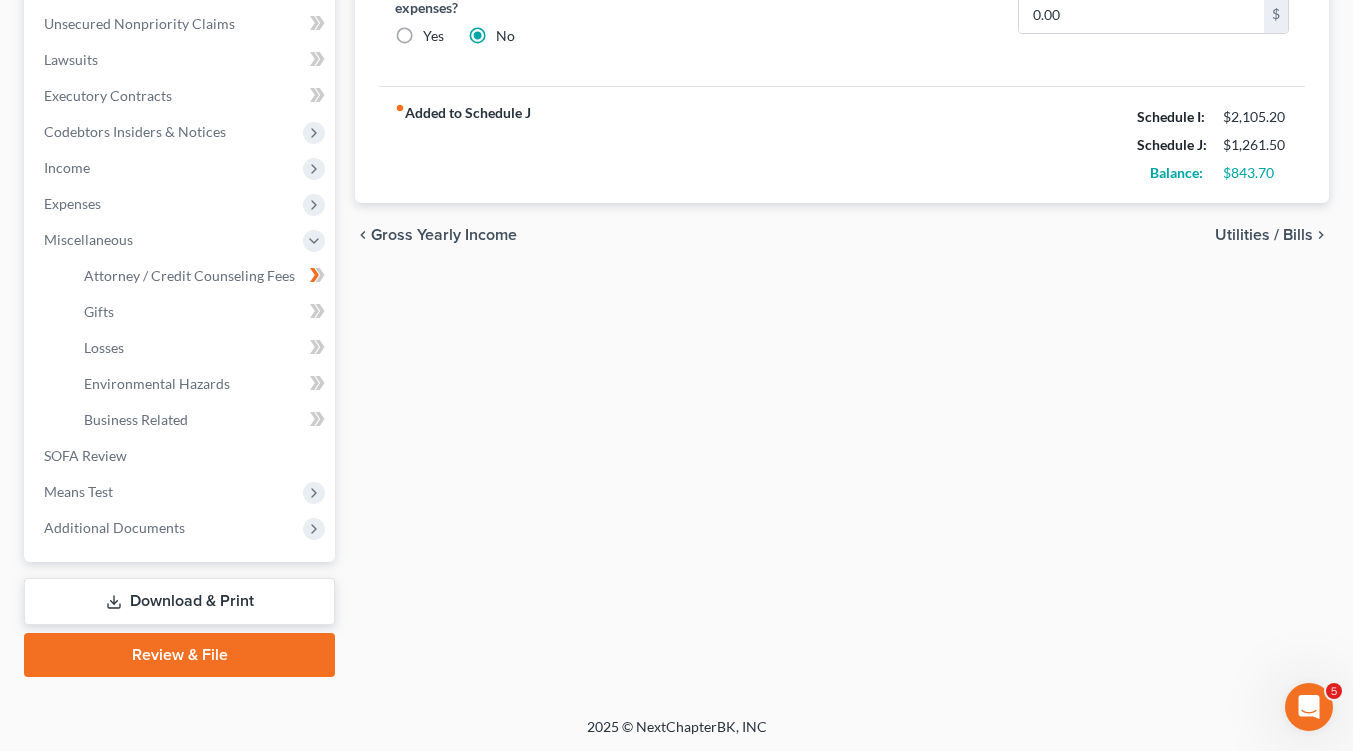 click on "Utilities / Bills" at bounding box center [1264, 235] 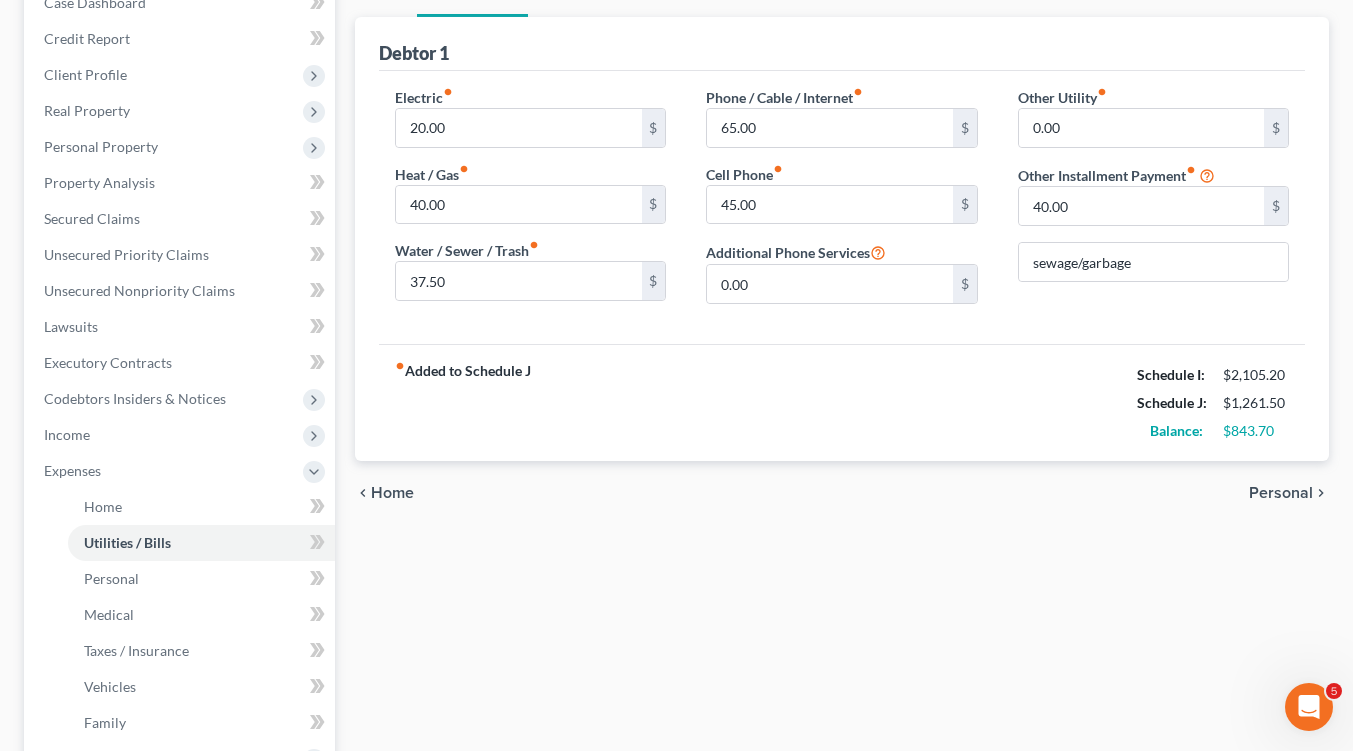 scroll, scrollTop: 300, scrollLeft: 0, axis: vertical 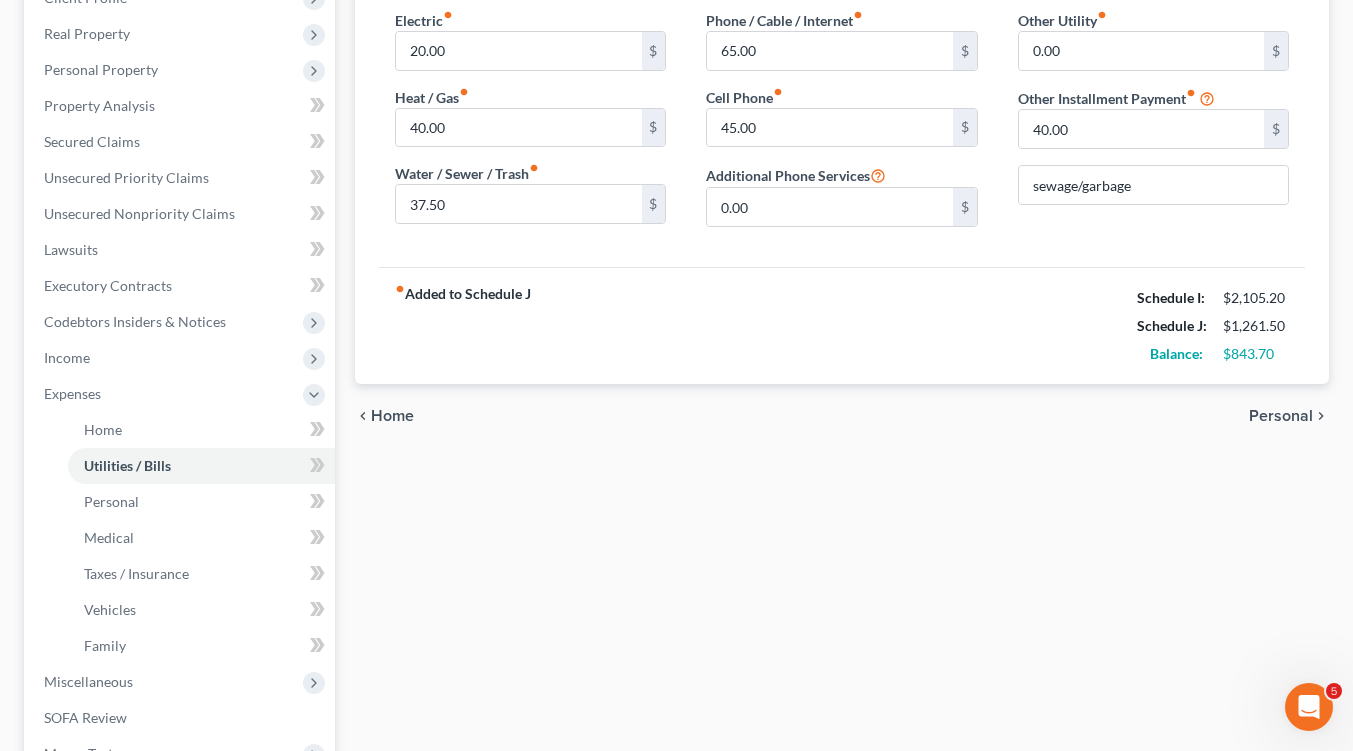 click on "Personal" at bounding box center (1281, 416) 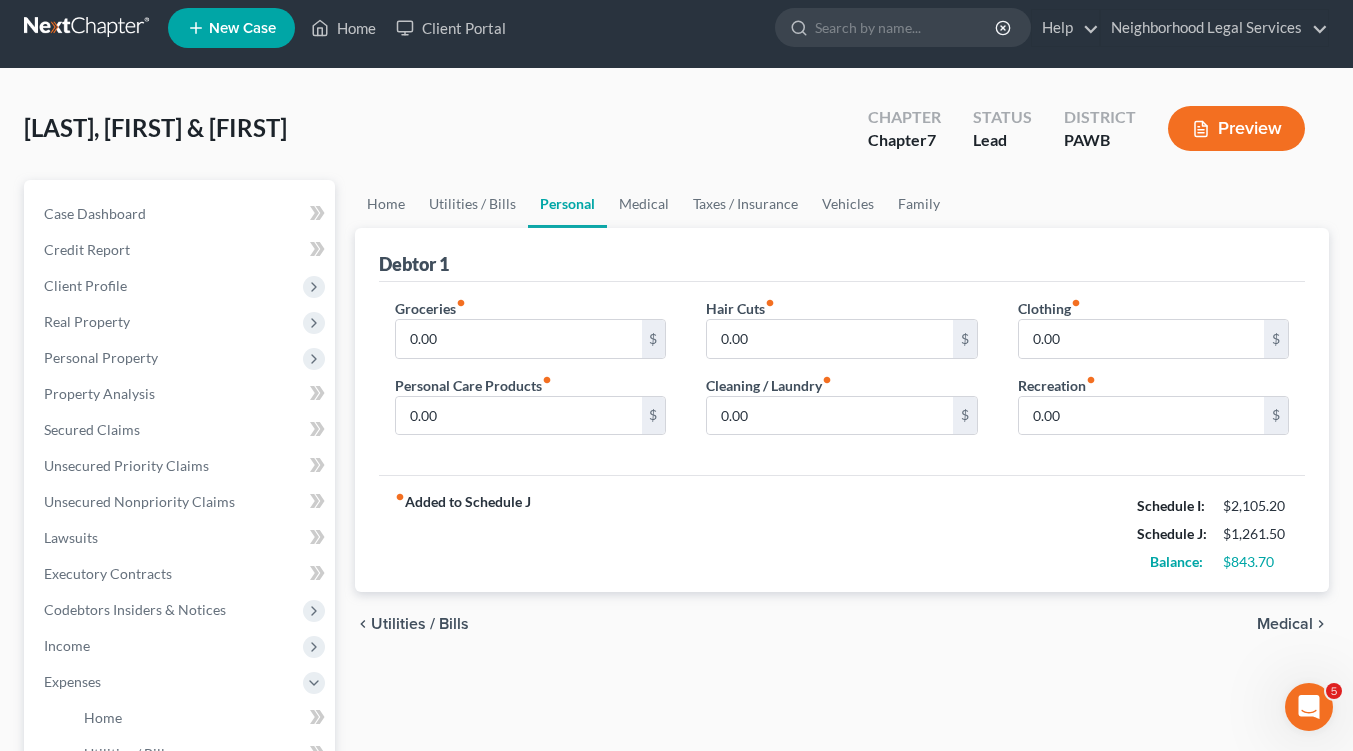 scroll, scrollTop: 0, scrollLeft: 0, axis: both 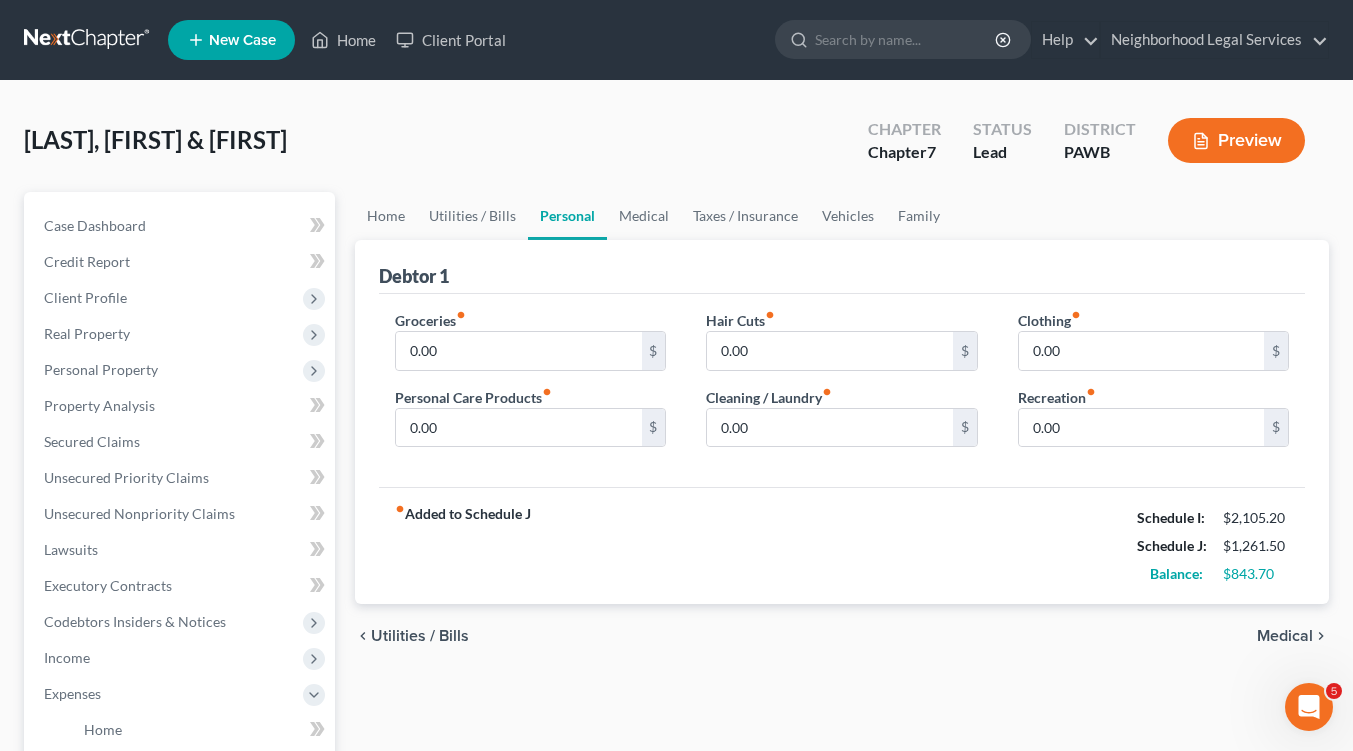 click on "Medical" at bounding box center (1285, 636) 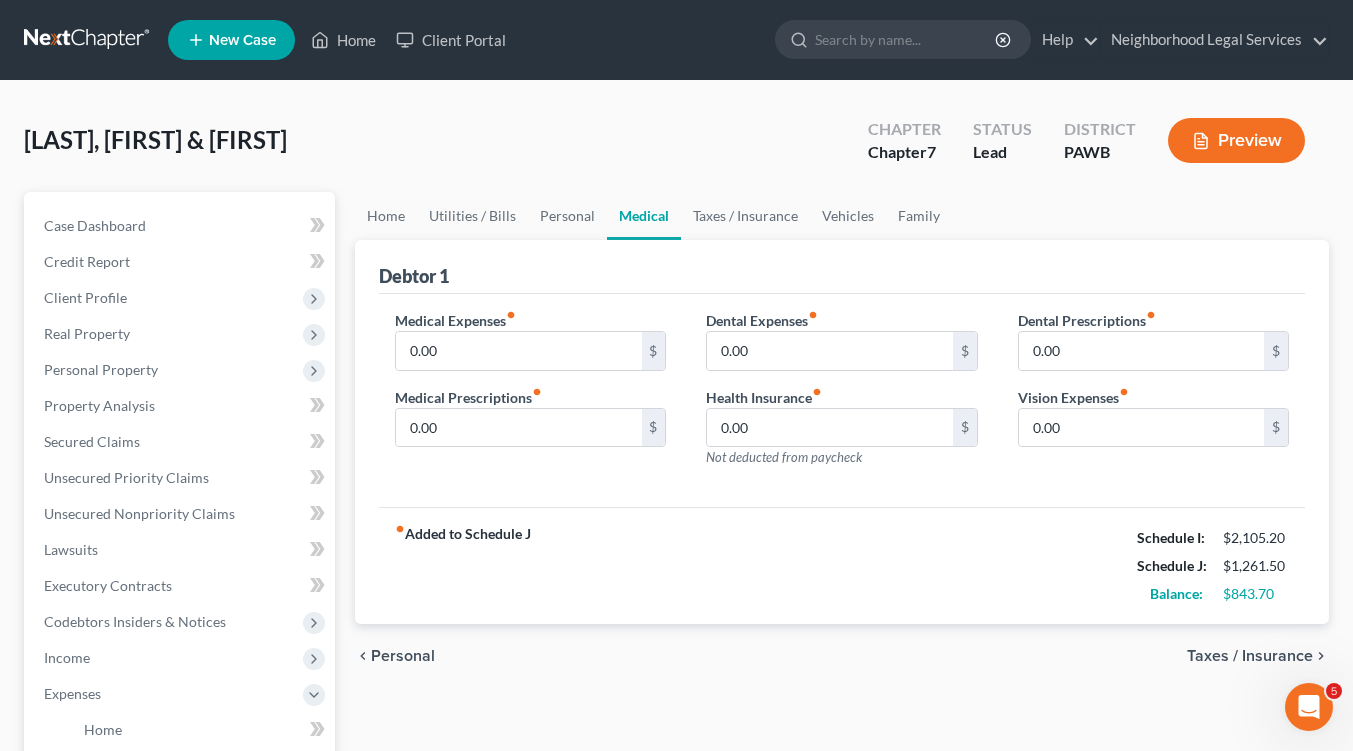 click on "Taxes / Insurance" at bounding box center (1250, 656) 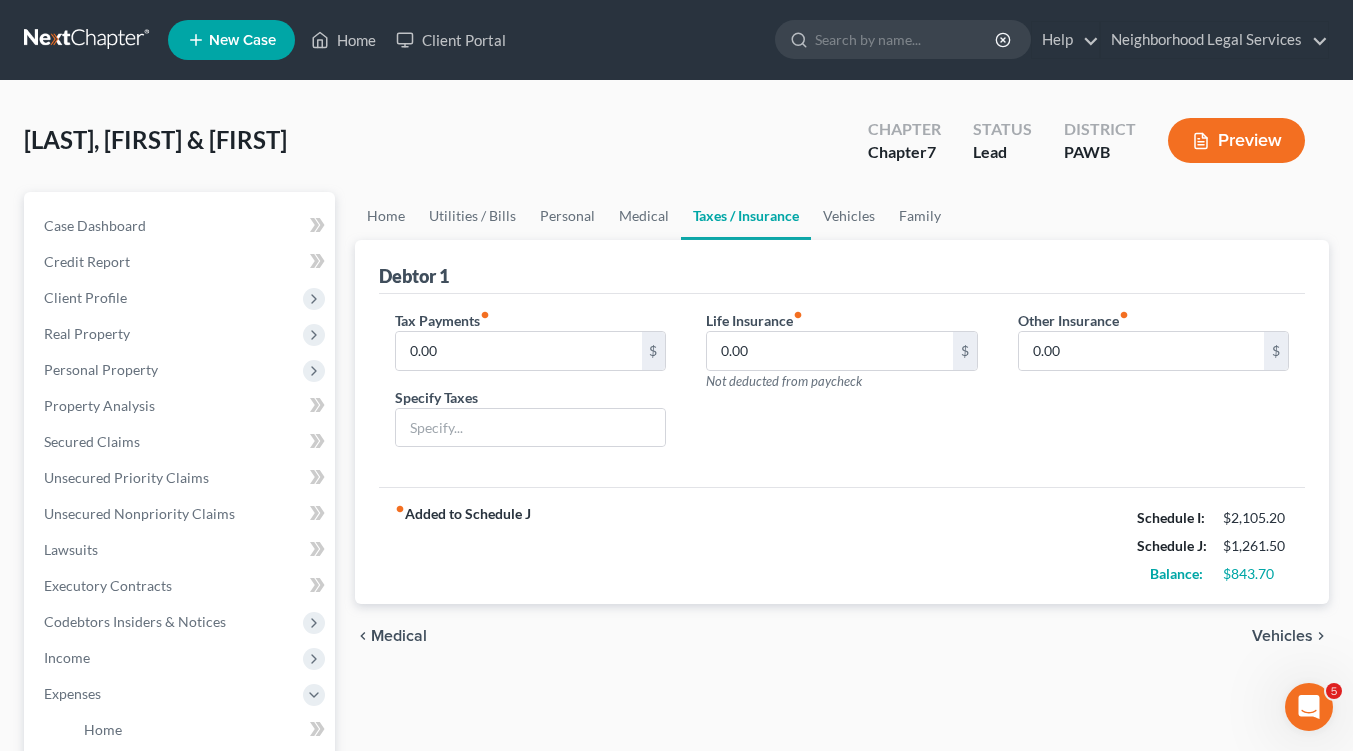 click on "Vehicles" at bounding box center [1282, 636] 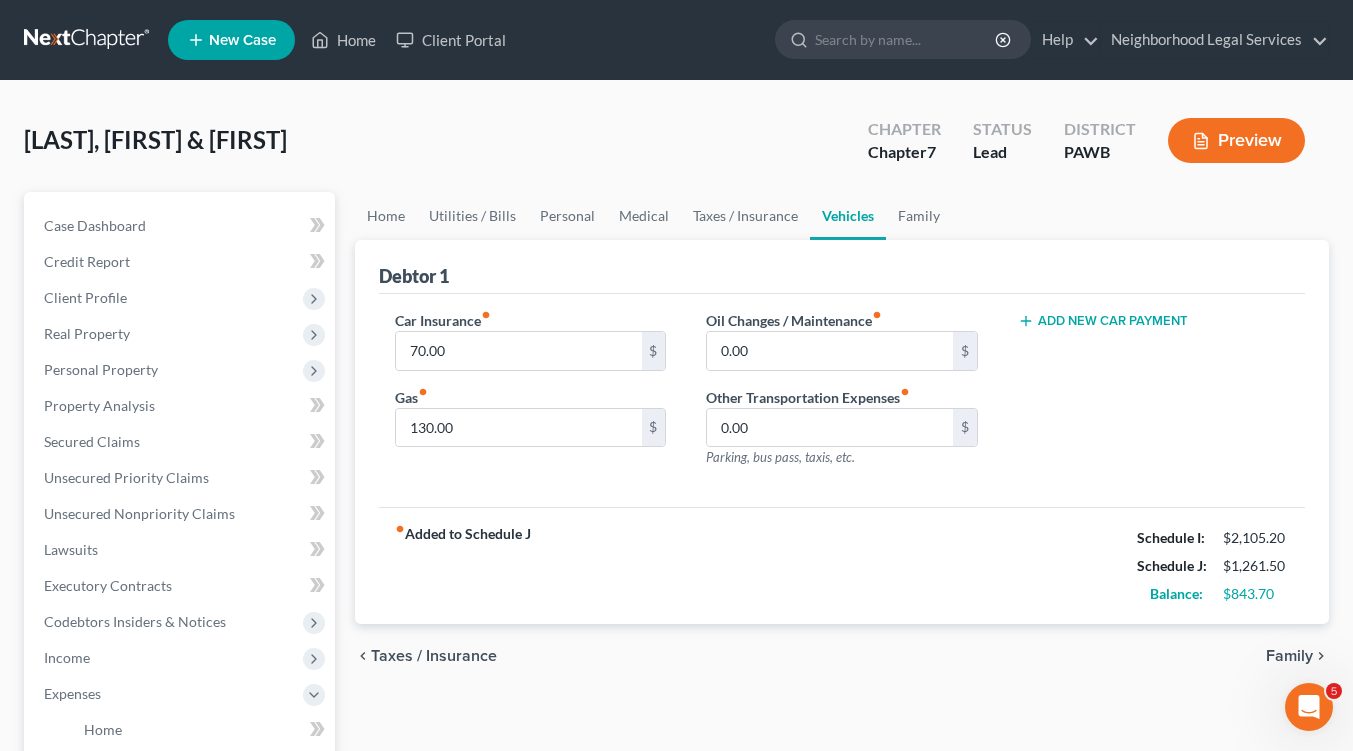 click on "Family" at bounding box center [1289, 656] 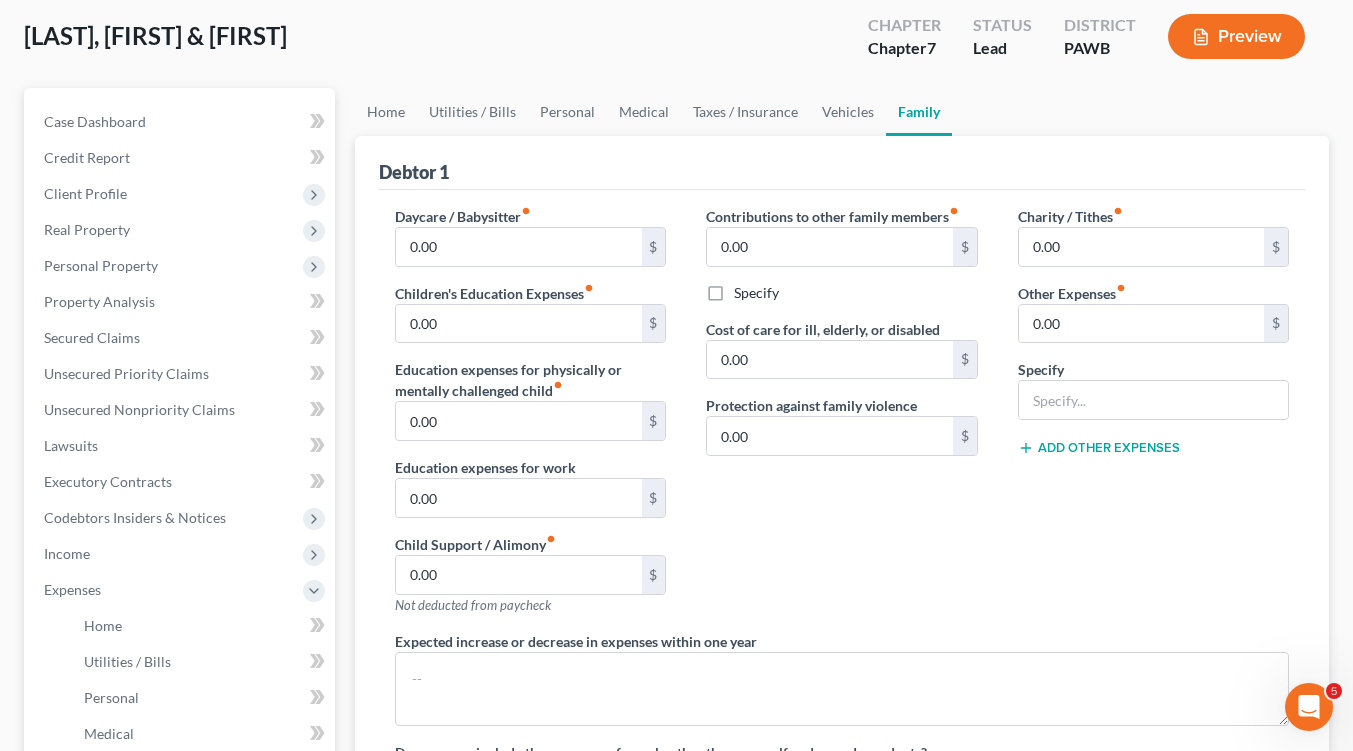 scroll, scrollTop: 400, scrollLeft: 0, axis: vertical 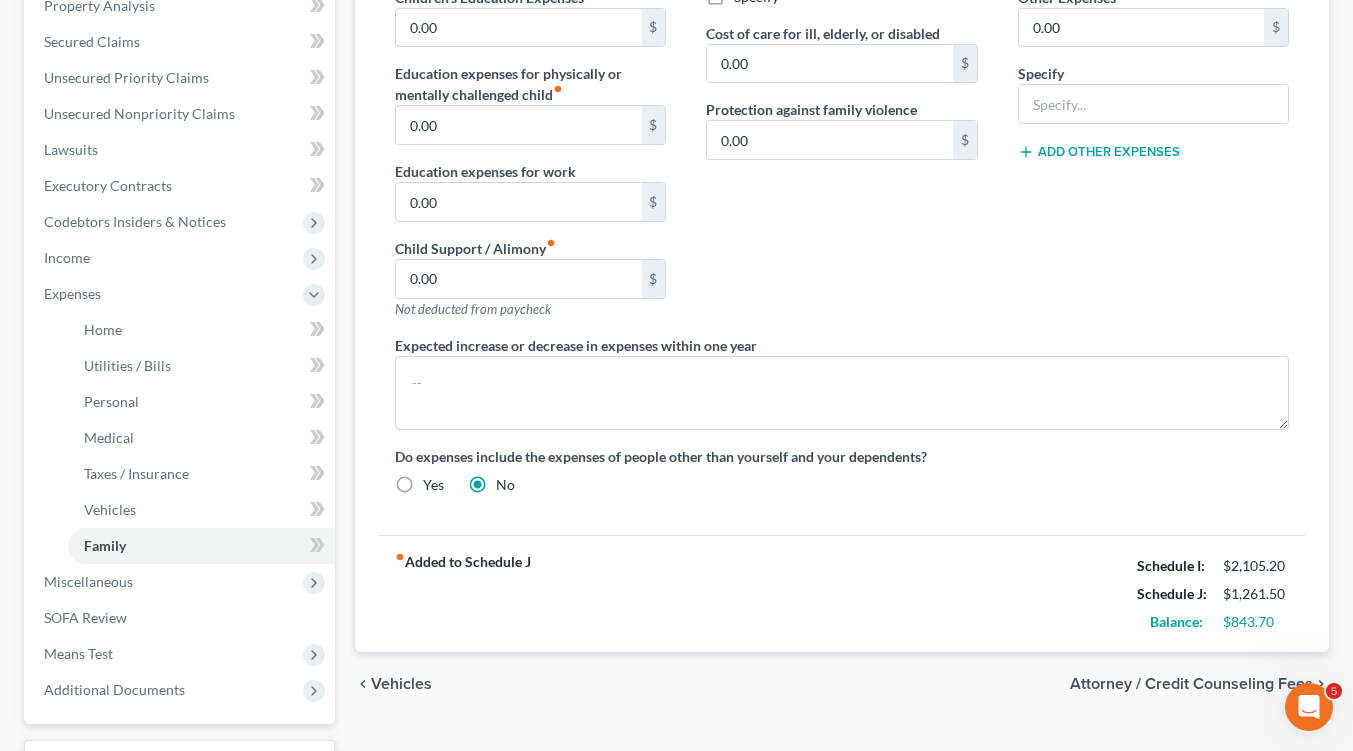 click on "Attorney / Credit Counseling Fees" at bounding box center (1191, 684) 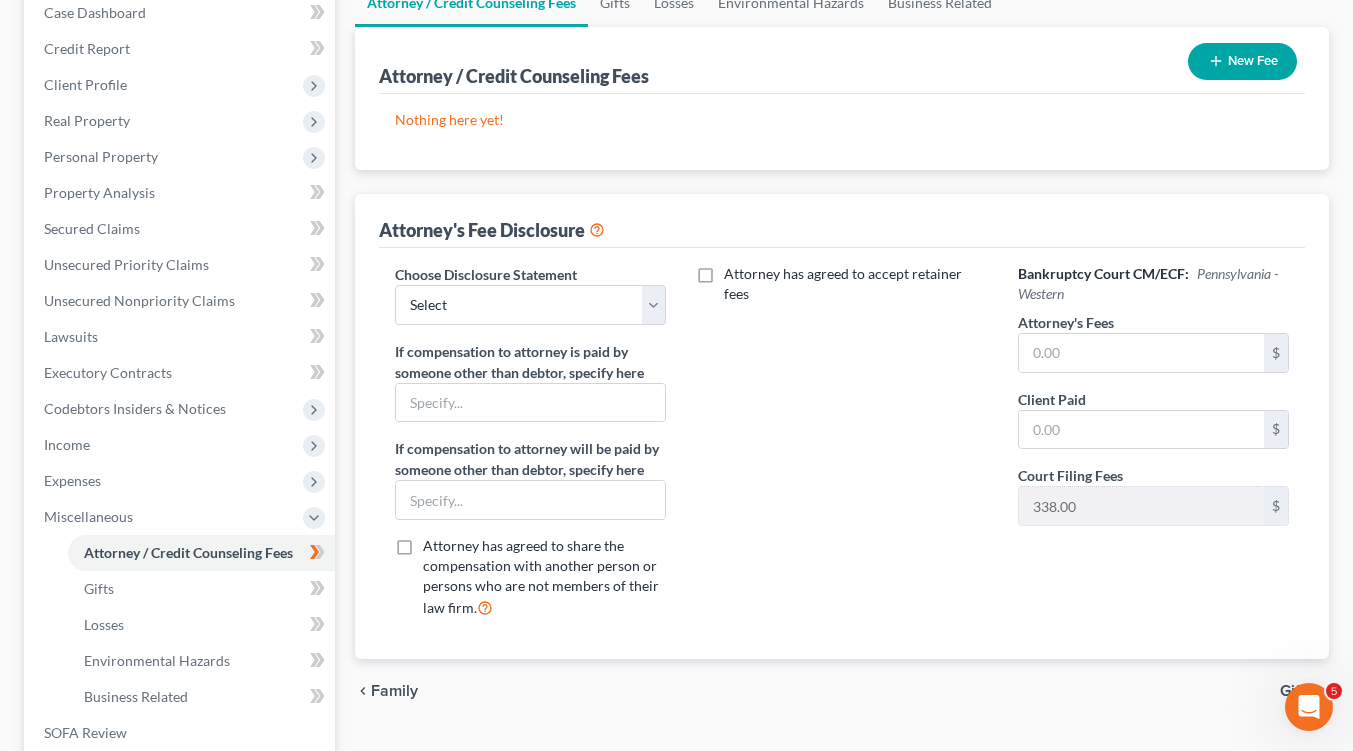 scroll, scrollTop: 490, scrollLeft: 0, axis: vertical 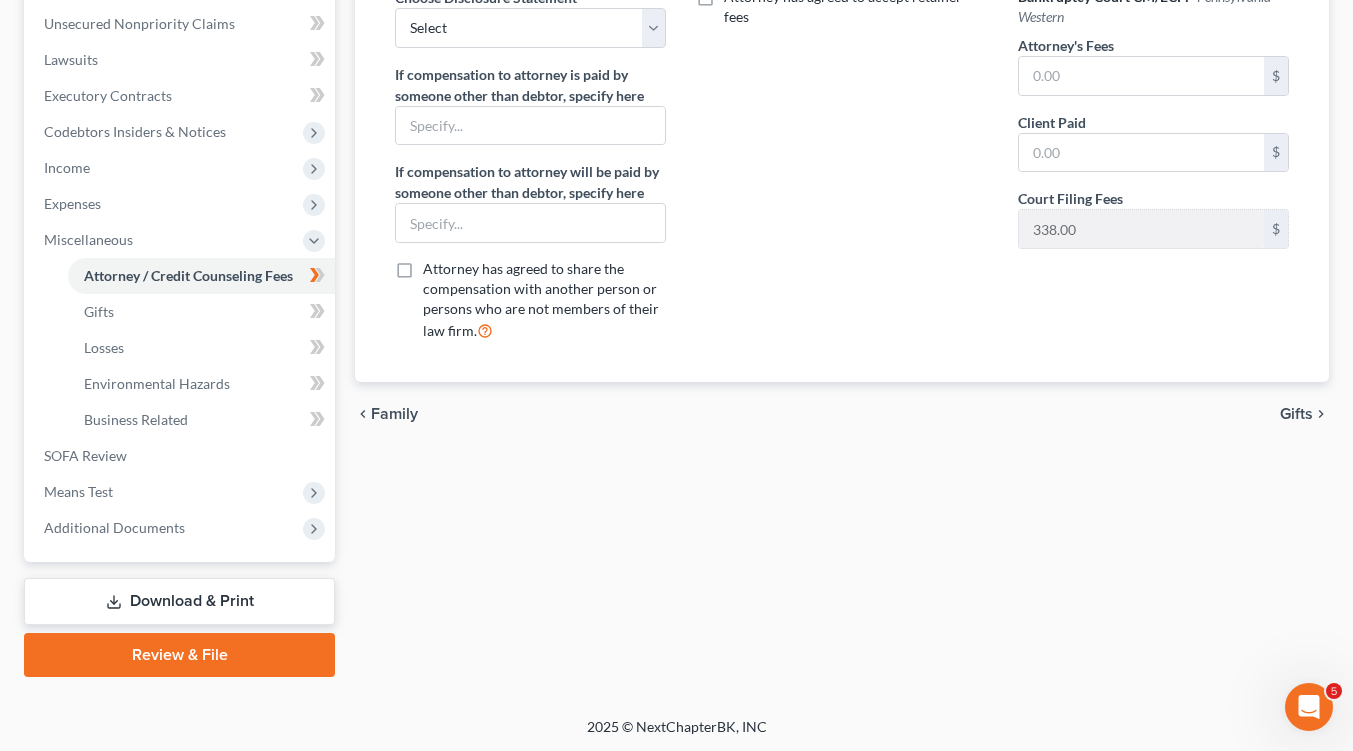 click on "Gifts" at bounding box center (1296, 414) 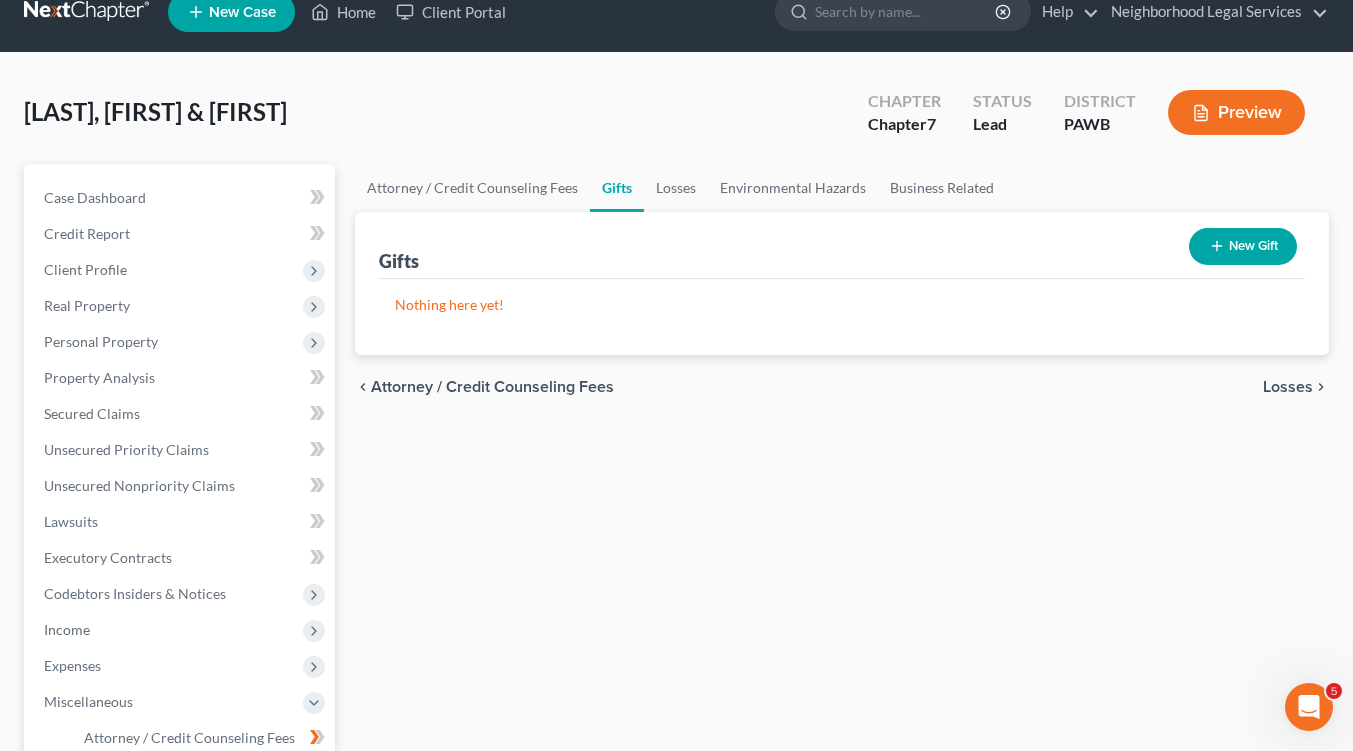 scroll, scrollTop: 0, scrollLeft: 0, axis: both 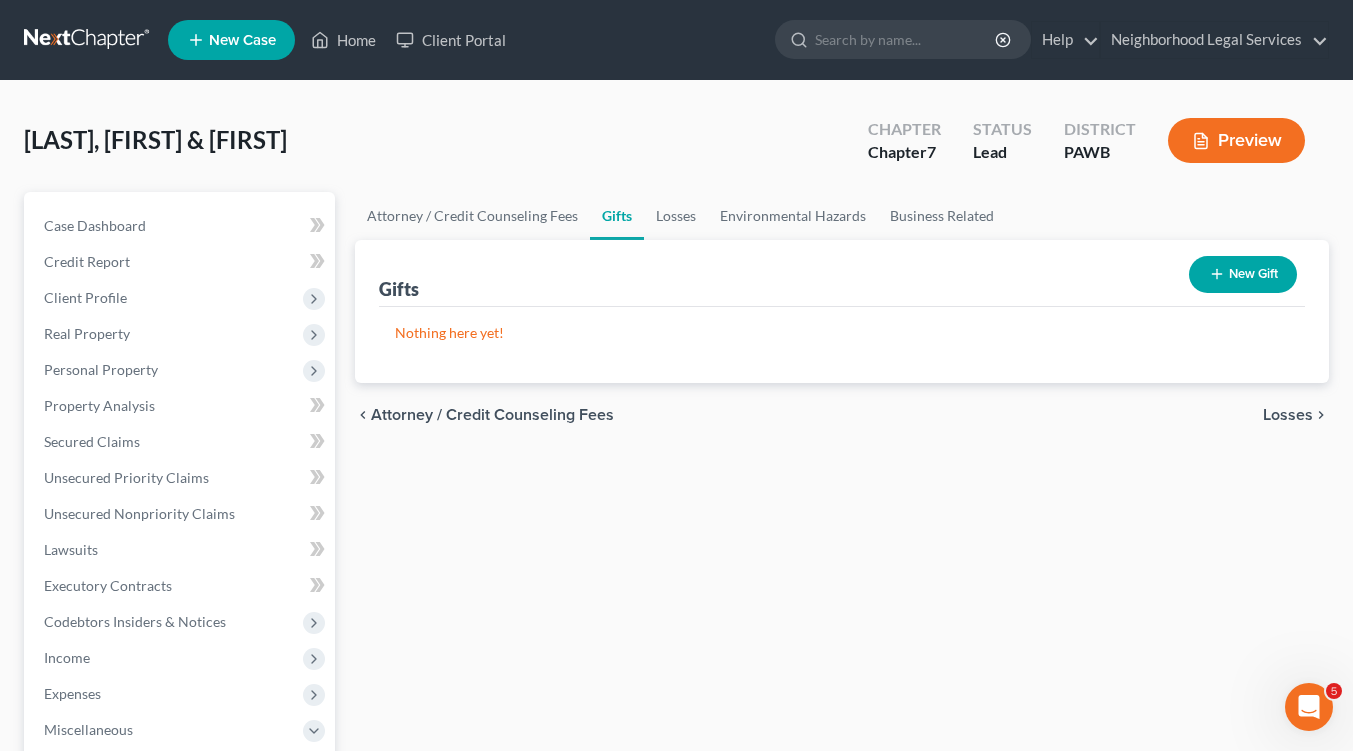 click on "Losses" at bounding box center (1288, 415) 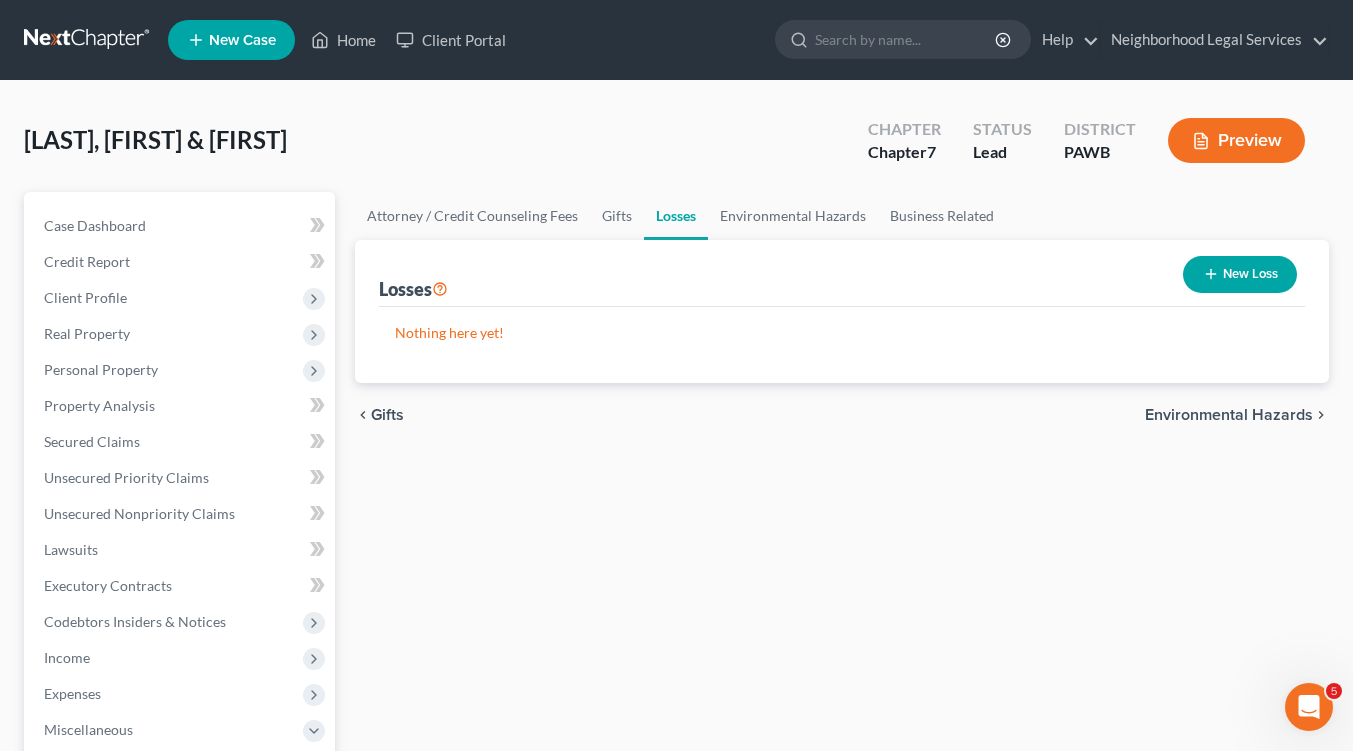 click on "Environmental Hazards" at bounding box center (1229, 415) 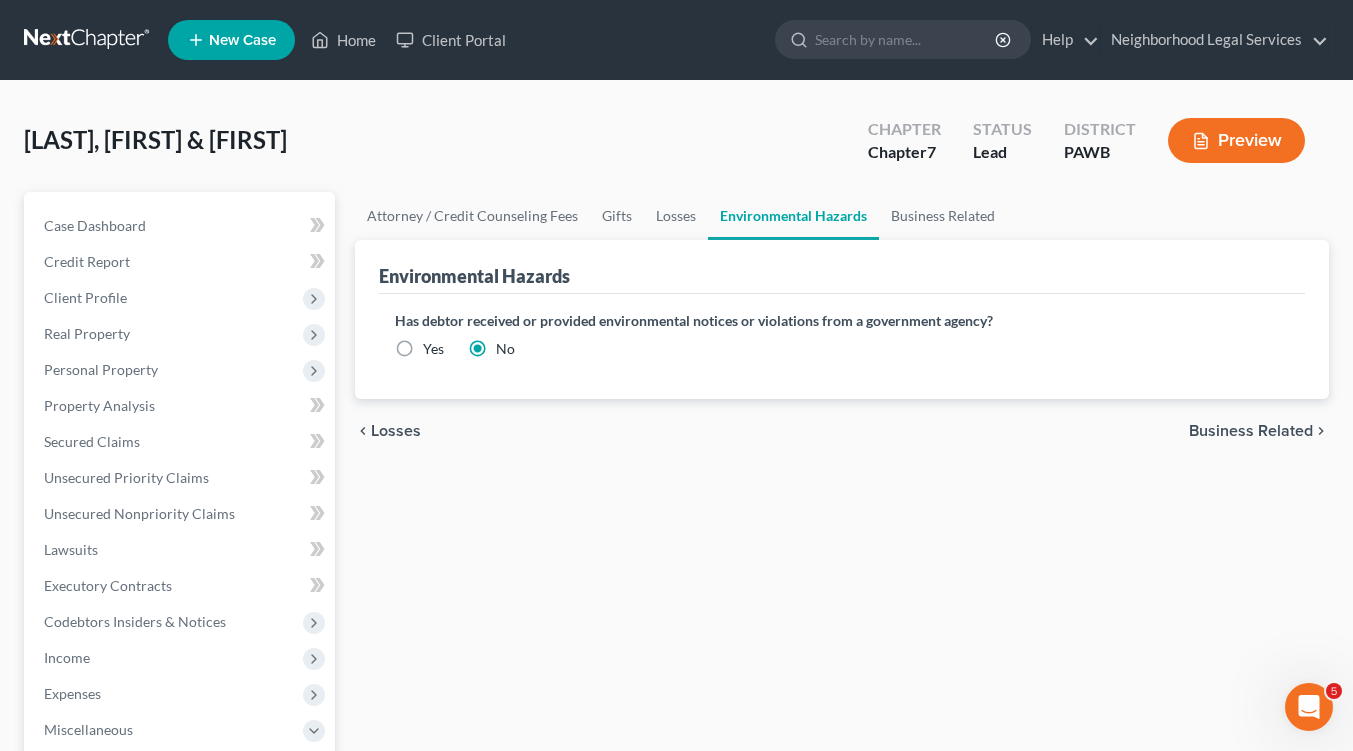 click on "Business Related" at bounding box center [1251, 431] 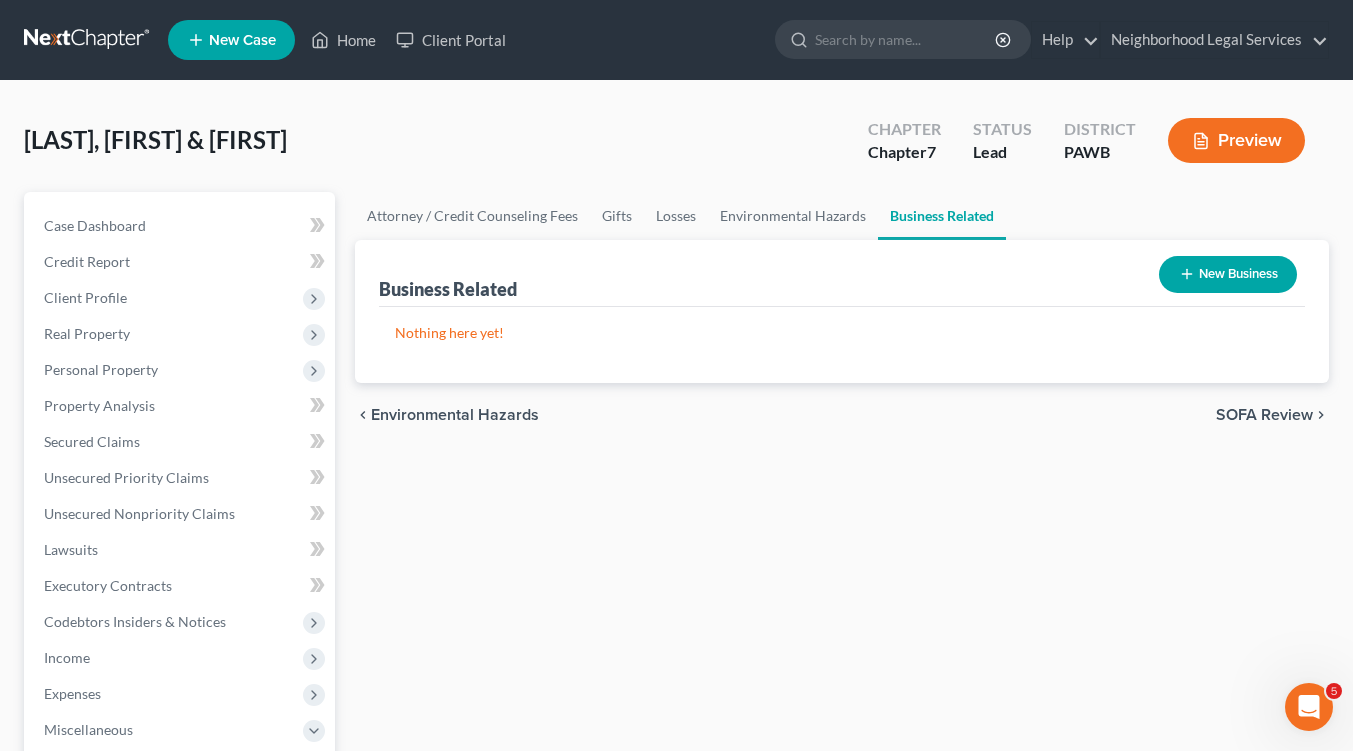 click on "SOFA Review" at bounding box center [1264, 415] 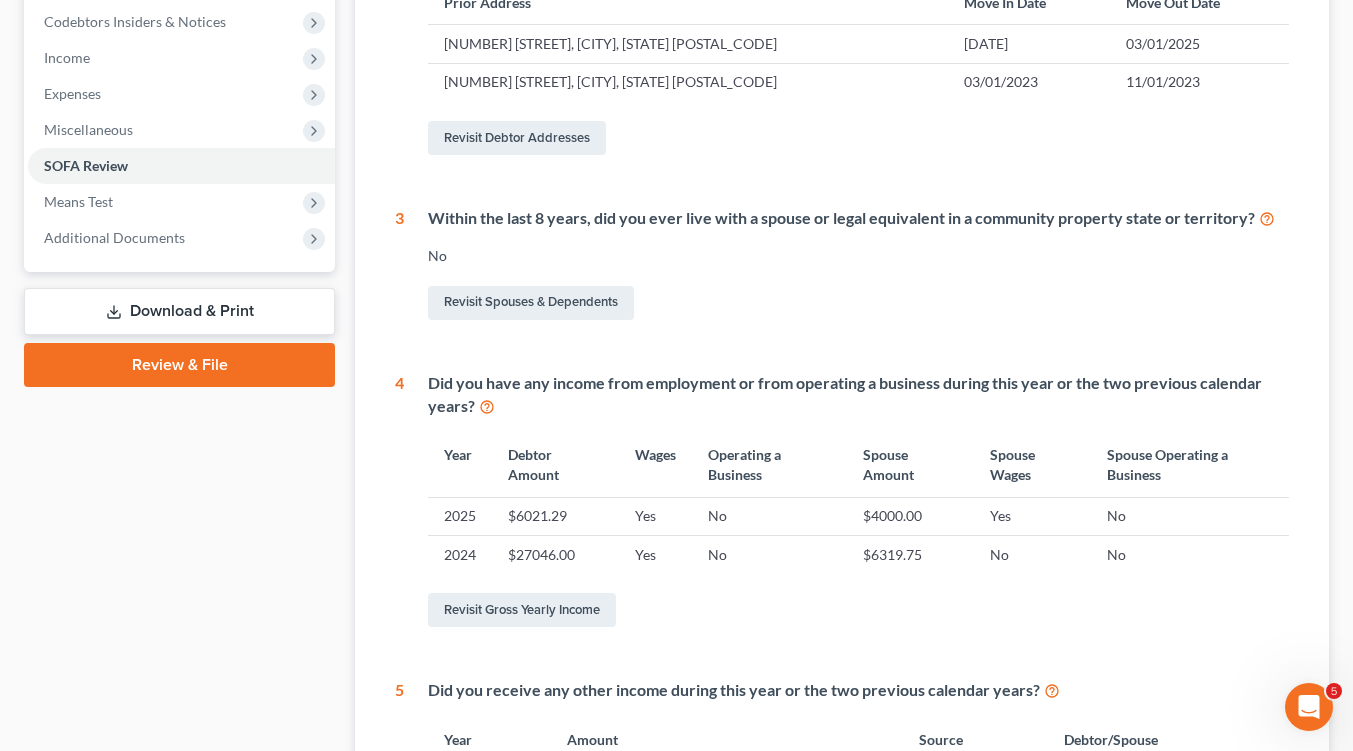 scroll, scrollTop: 900, scrollLeft: 0, axis: vertical 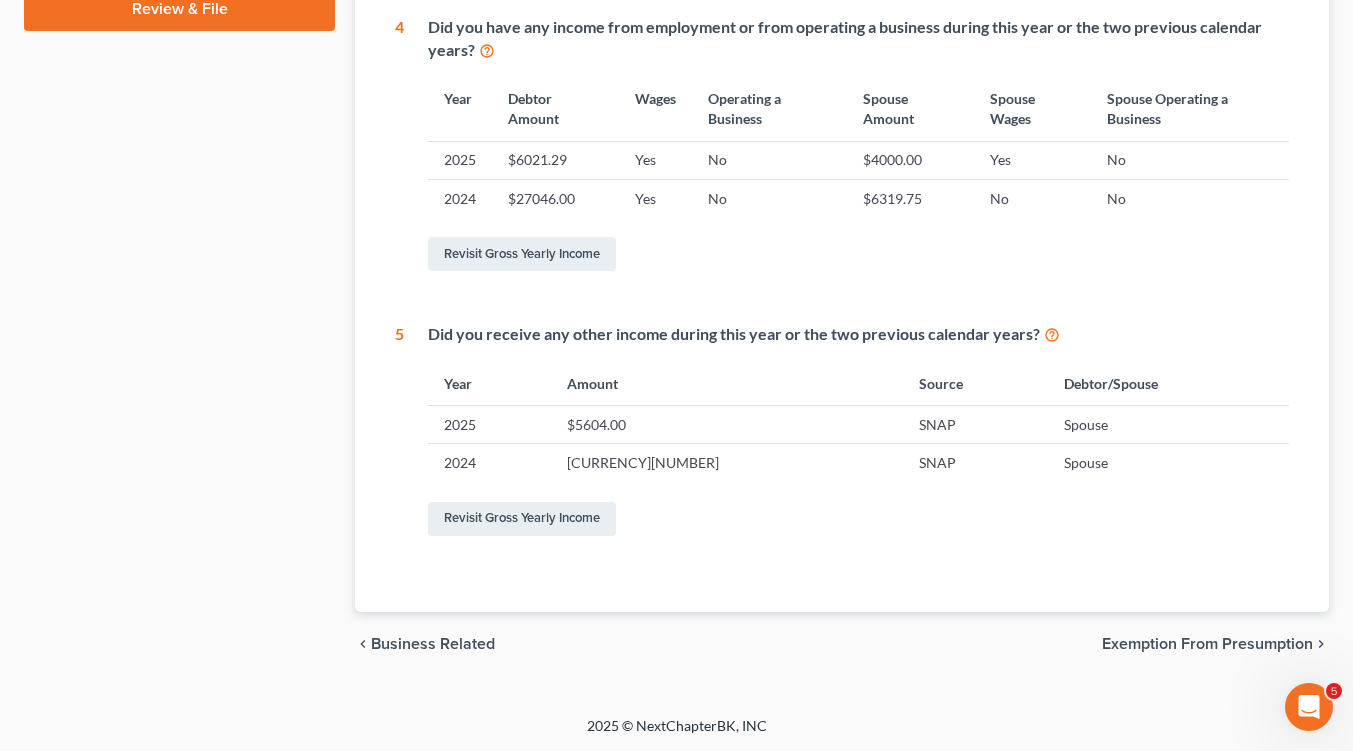 drag, startPoint x: 1219, startPoint y: 641, endPoint x: 1232, endPoint y: 639, distance: 13.152946 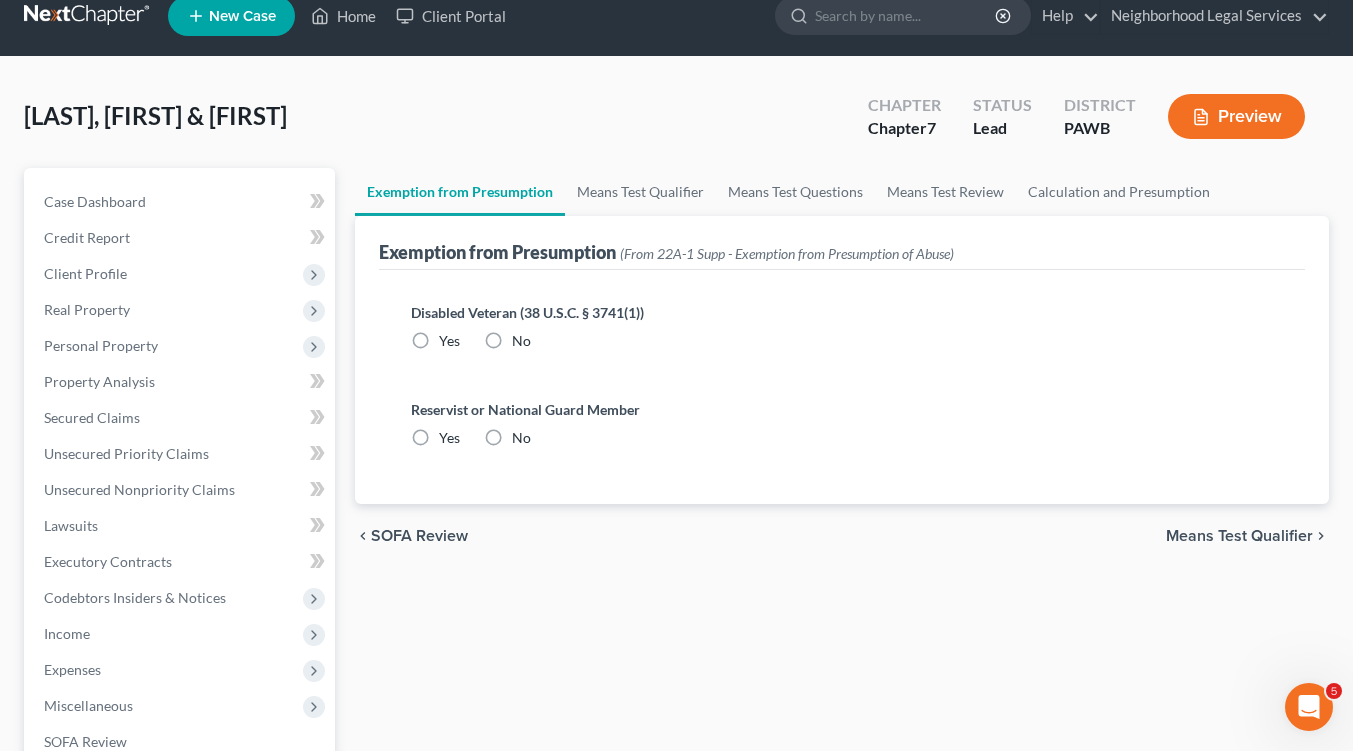 scroll, scrollTop: 0, scrollLeft: 0, axis: both 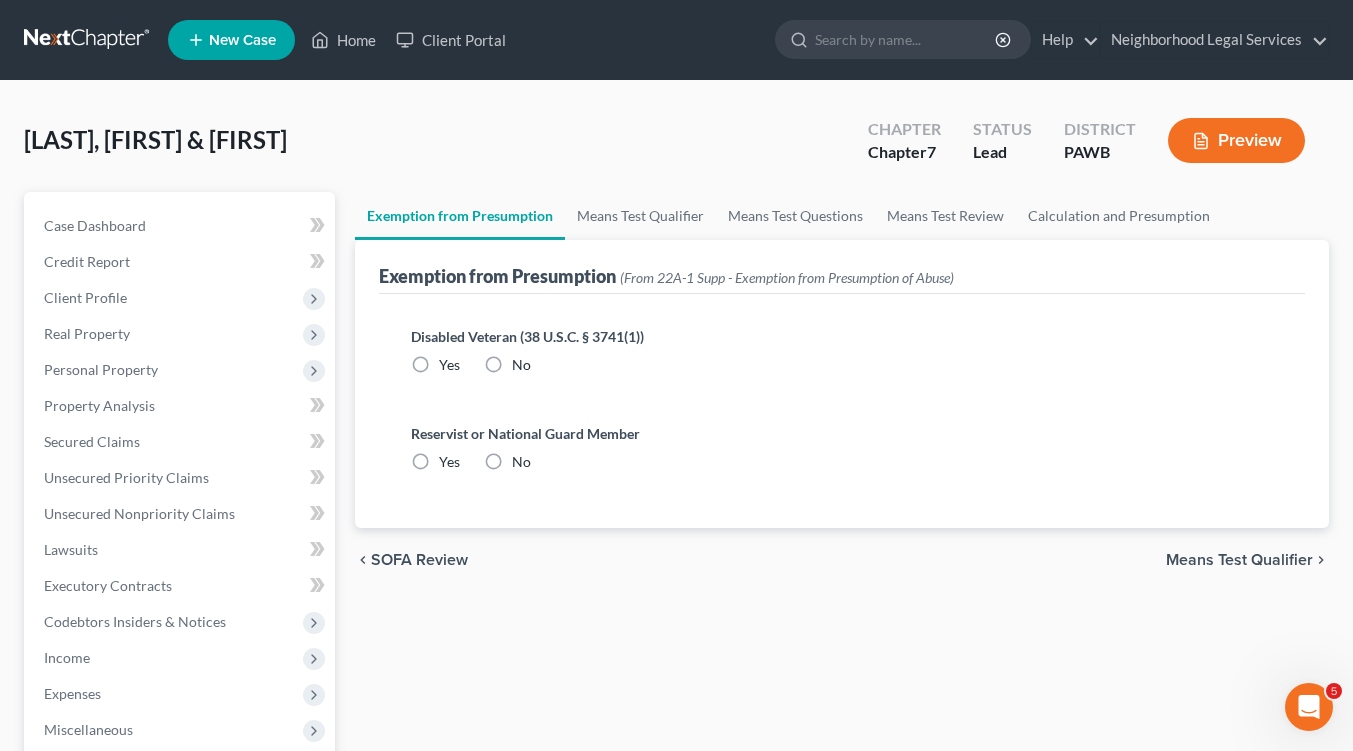 click on "Means Test Qualifier" at bounding box center [1239, 560] 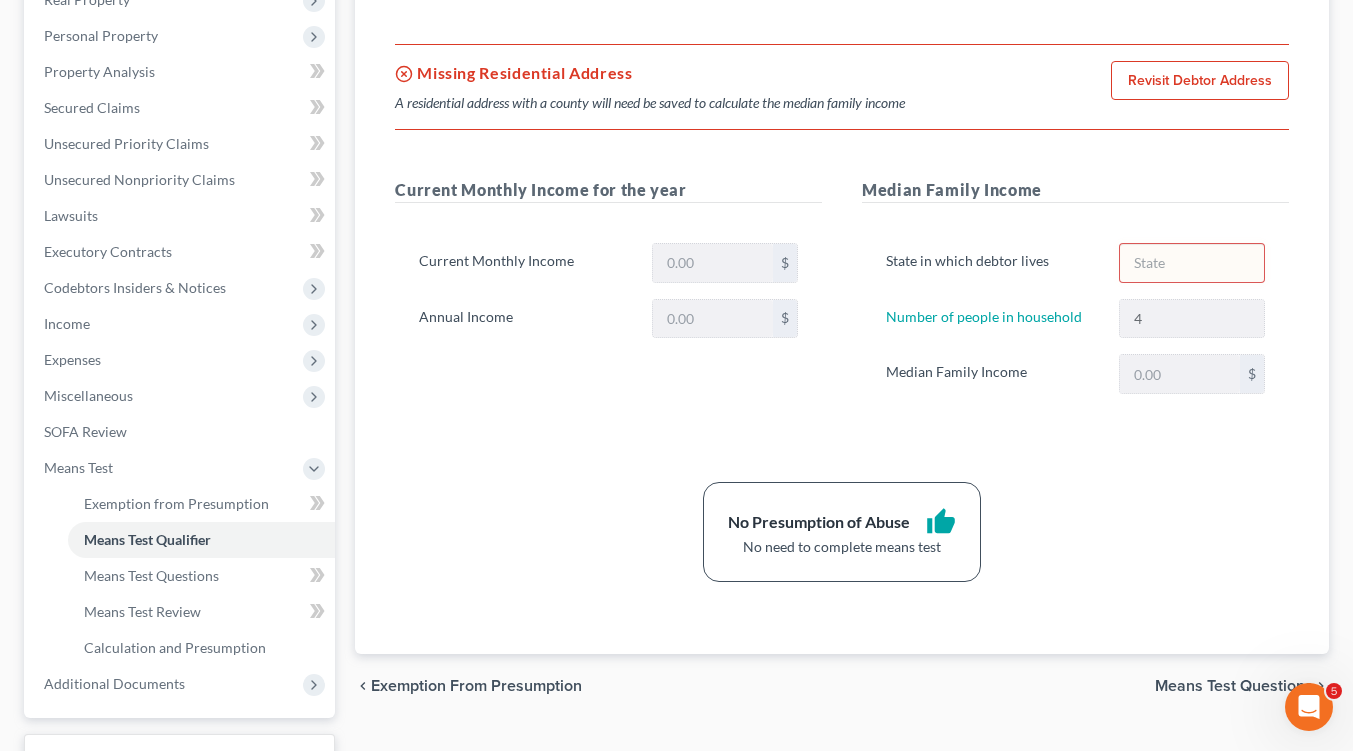 scroll, scrollTop: 400, scrollLeft: 0, axis: vertical 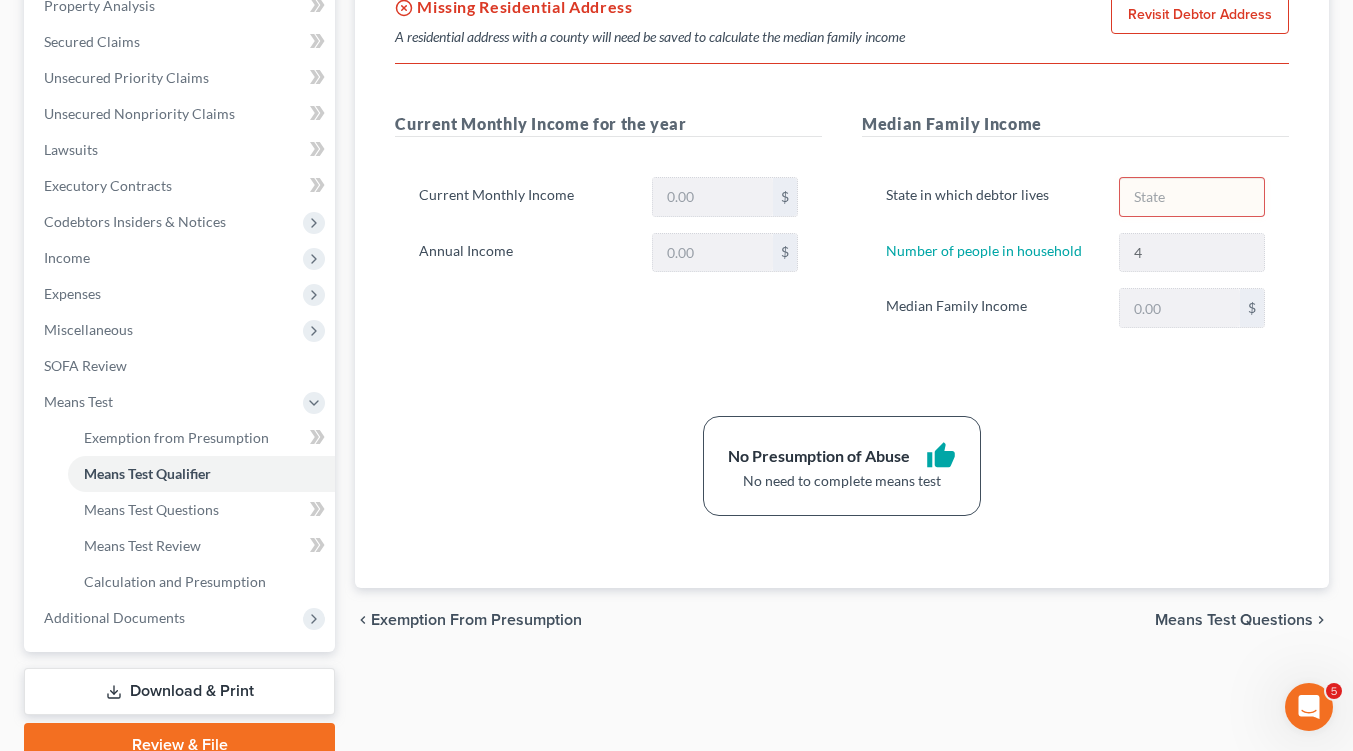 click on "Means Test Questions" at bounding box center [1234, 620] 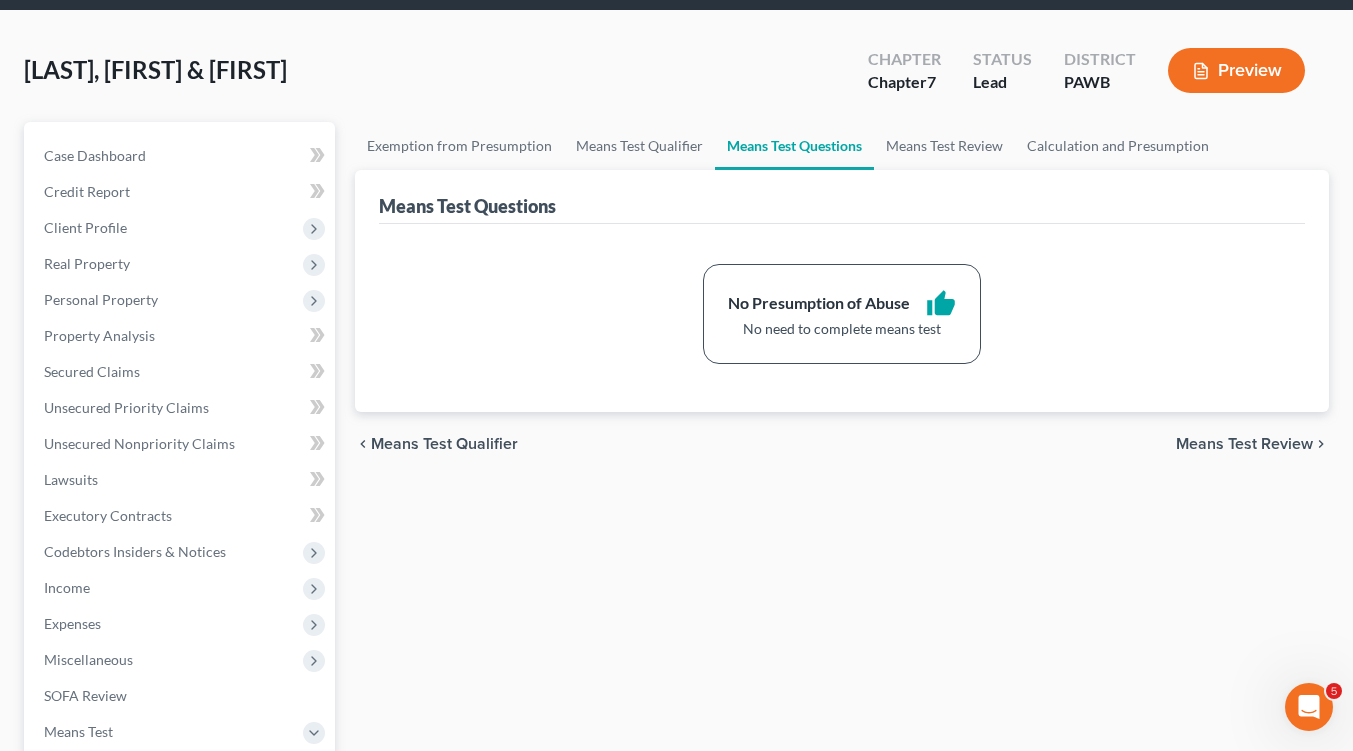 scroll, scrollTop: 0, scrollLeft: 0, axis: both 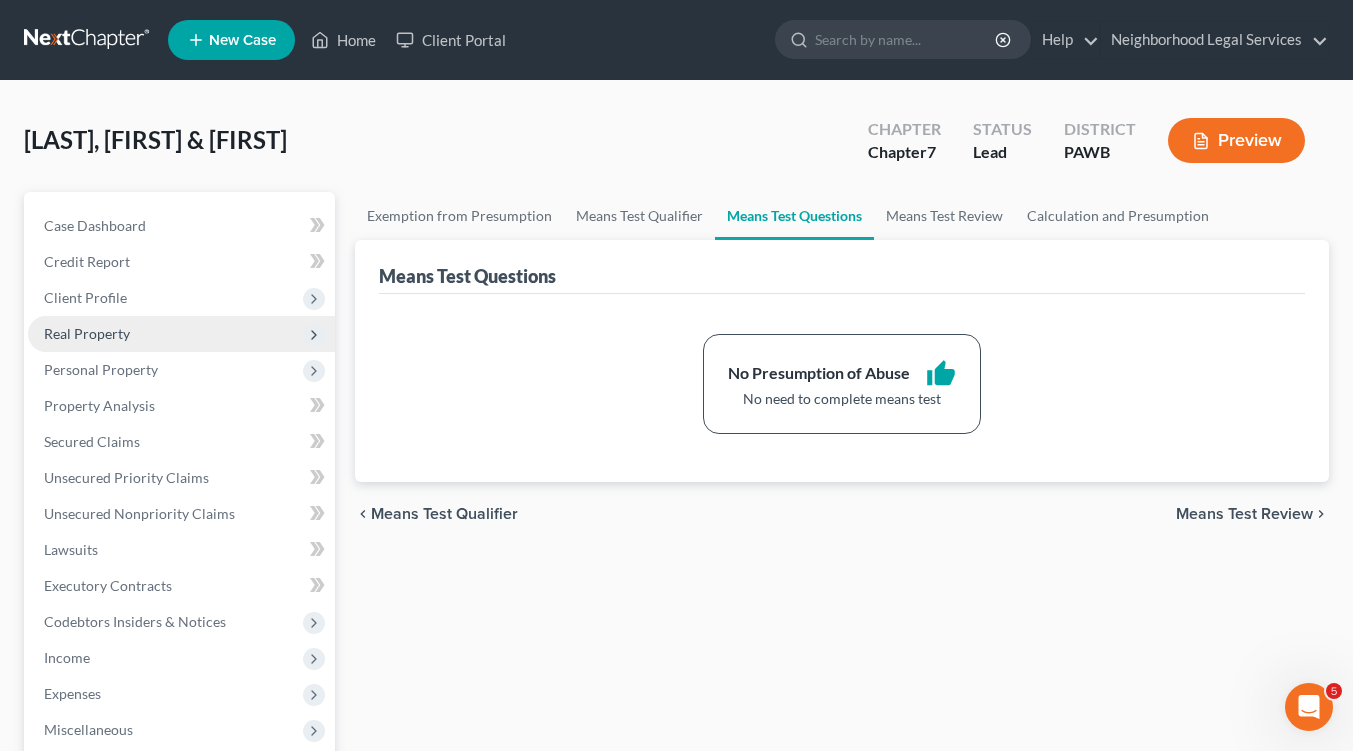 click on "Real Property" at bounding box center [87, 333] 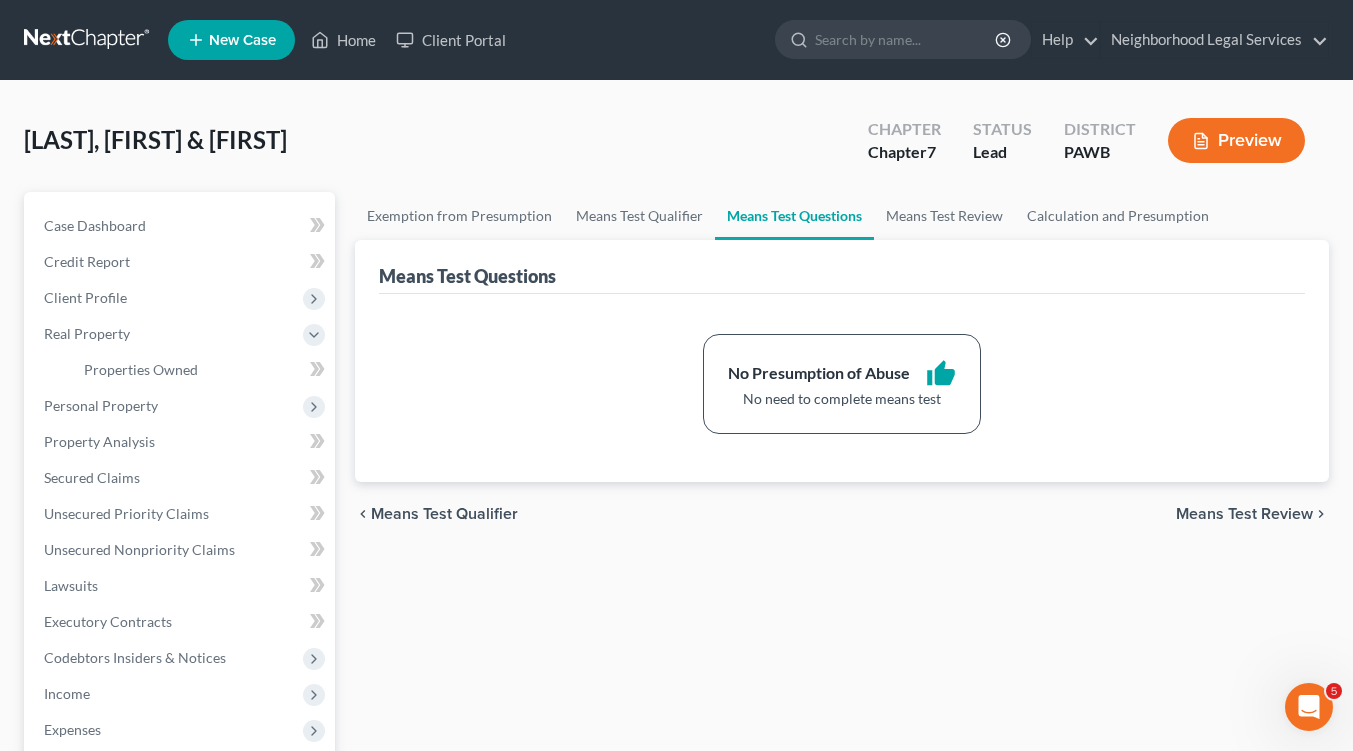 click on "New" at bounding box center [306, 354] 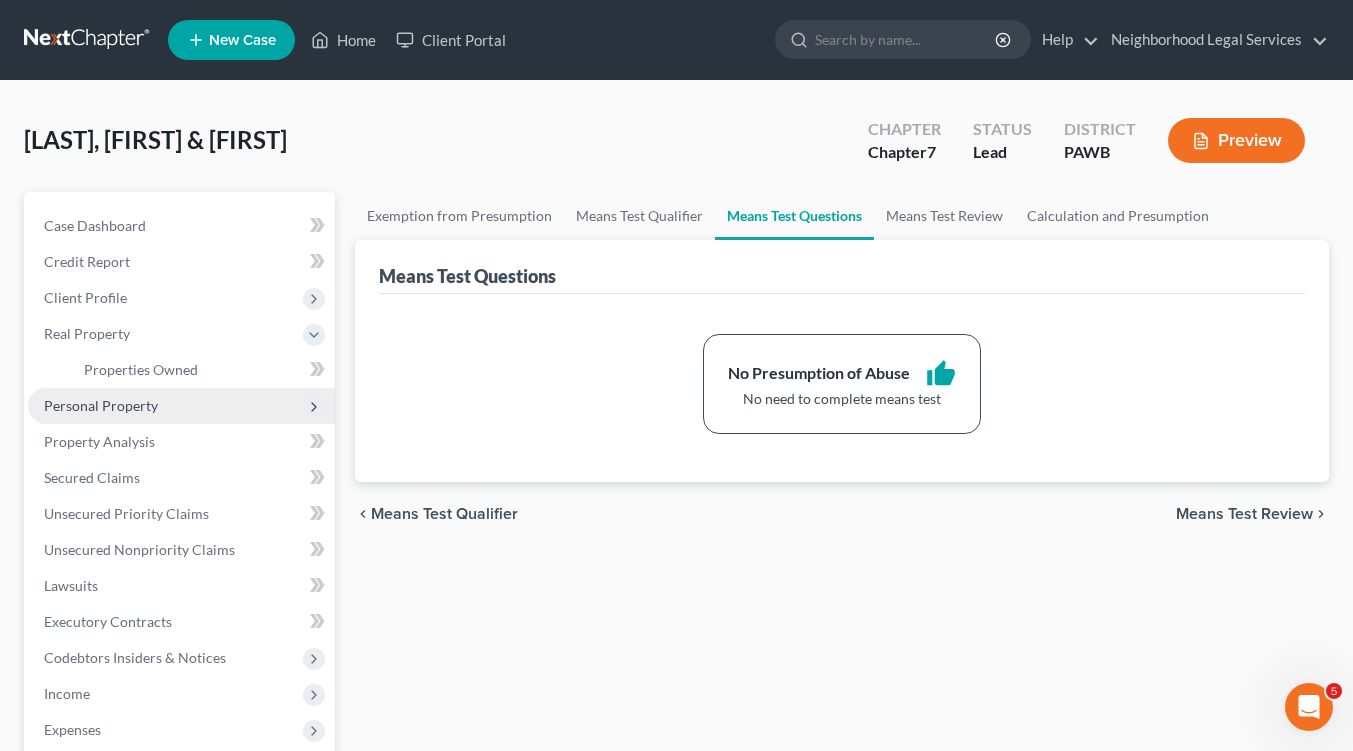 click 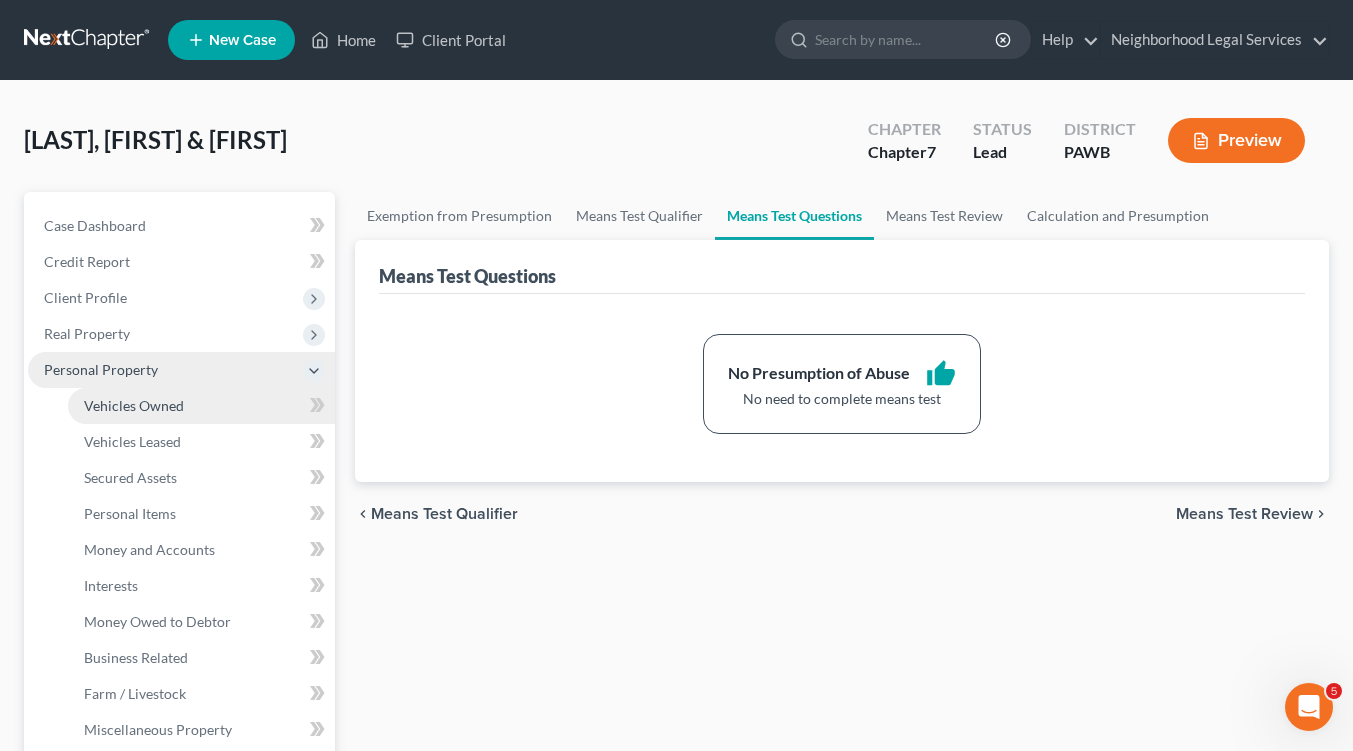 click on "Vehicles Owned" at bounding box center (134, 405) 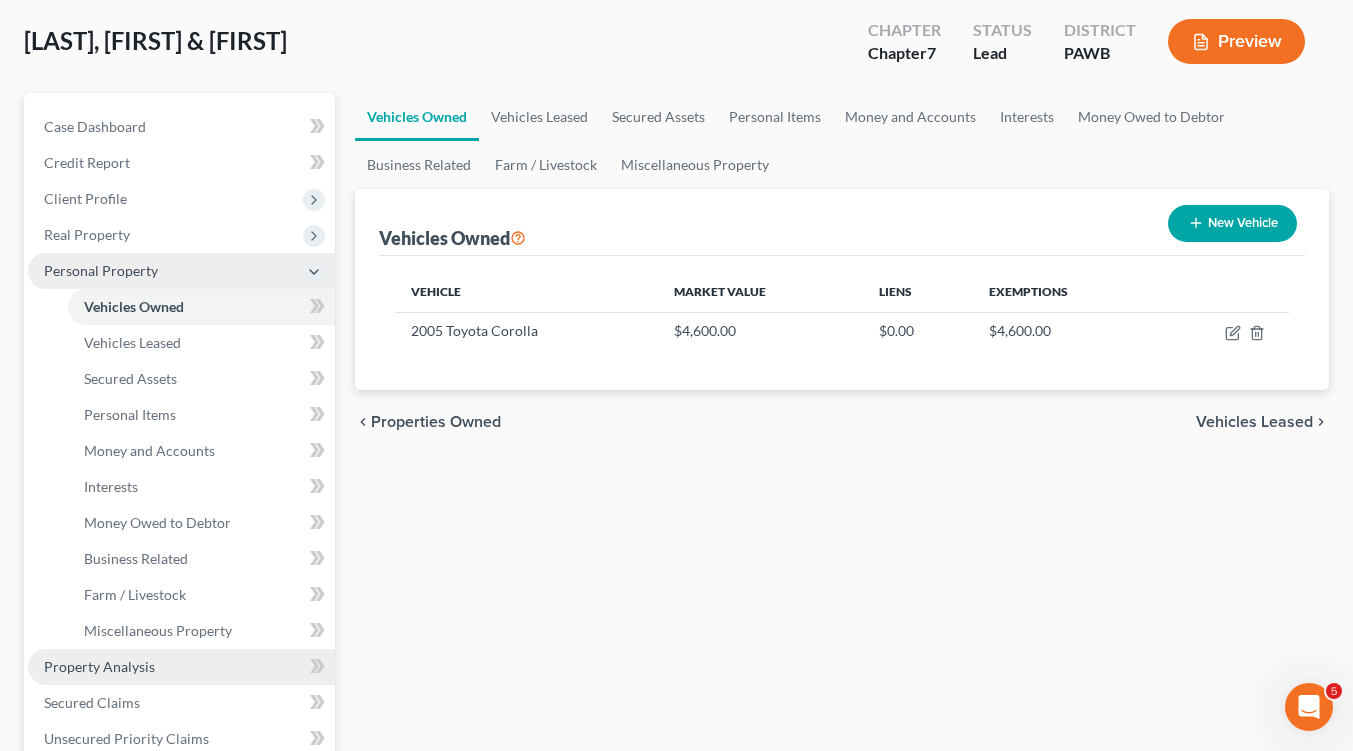 scroll, scrollTop: 200, scrollLeft: 0, axis: vertical 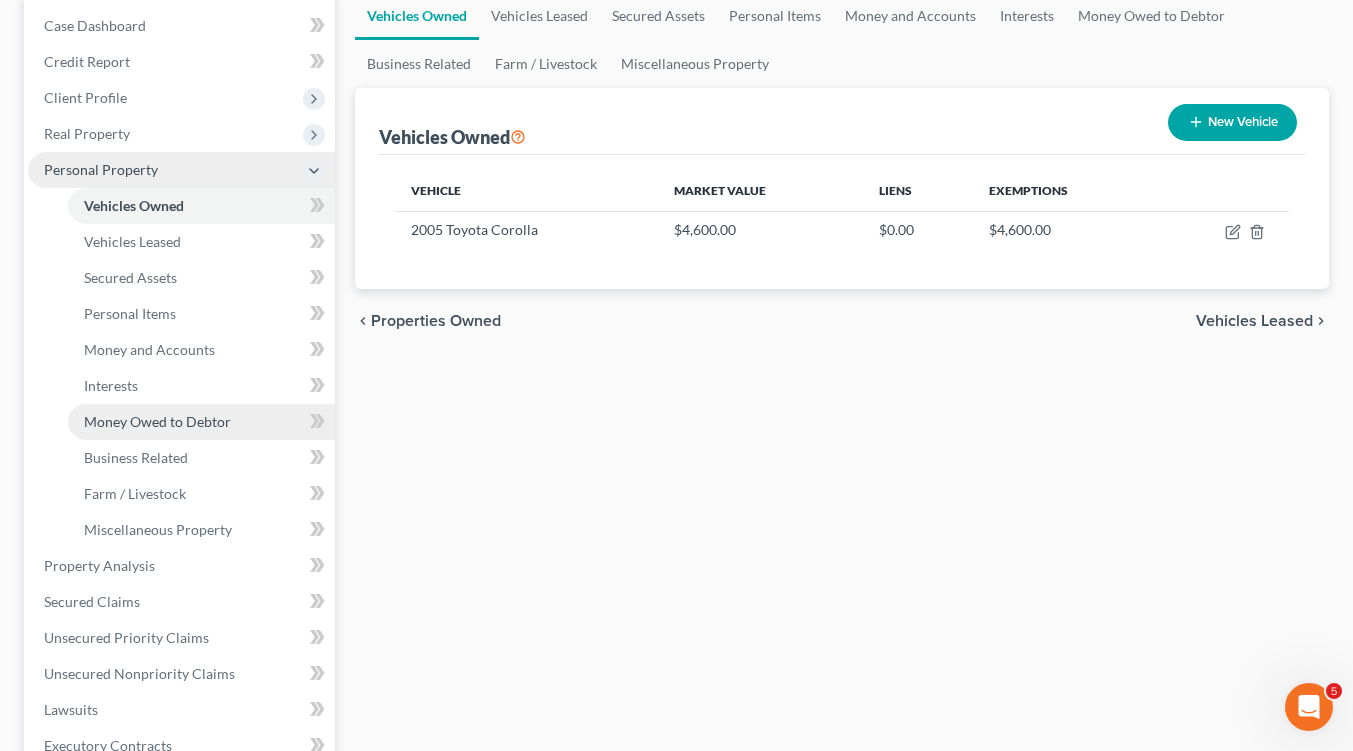 click on "Money Owed to Debtor" at bounding box center [157, 421] 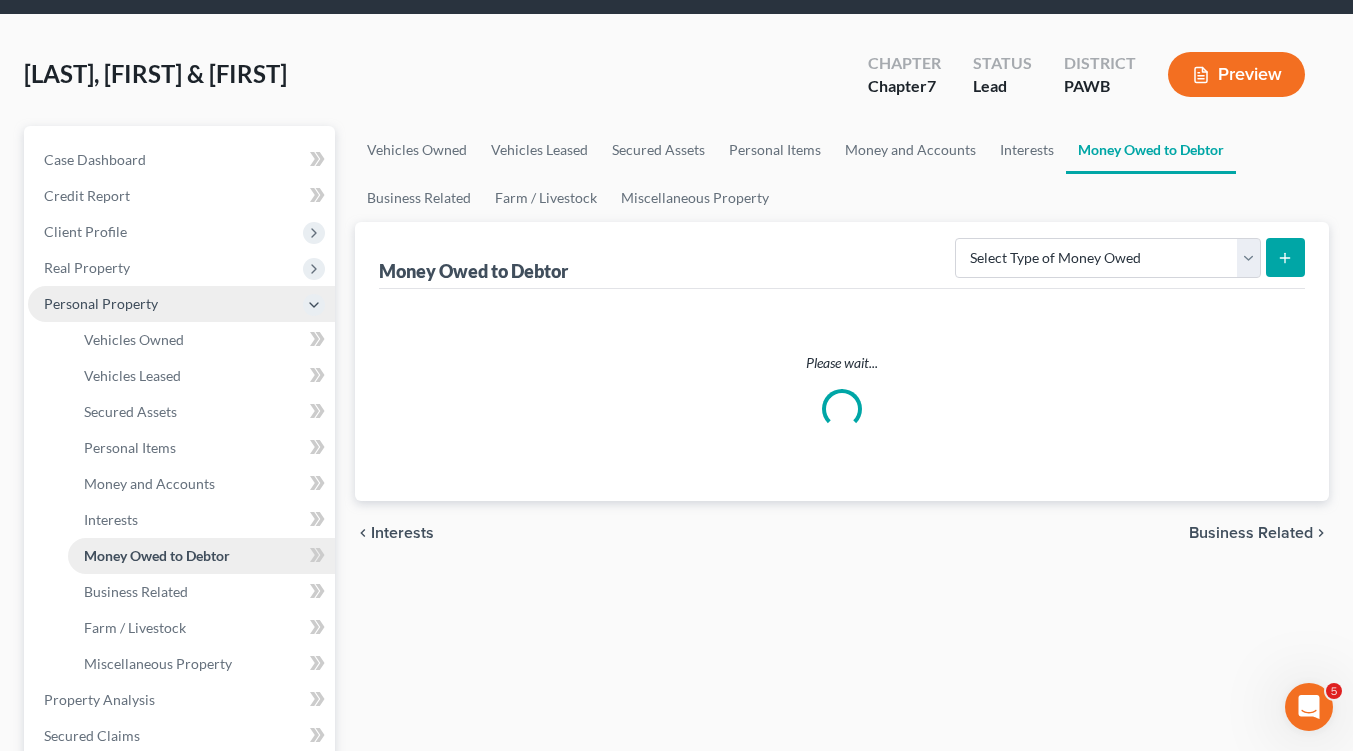 scroll, scrollTop: 0, scrollLeft: 0, axis: both 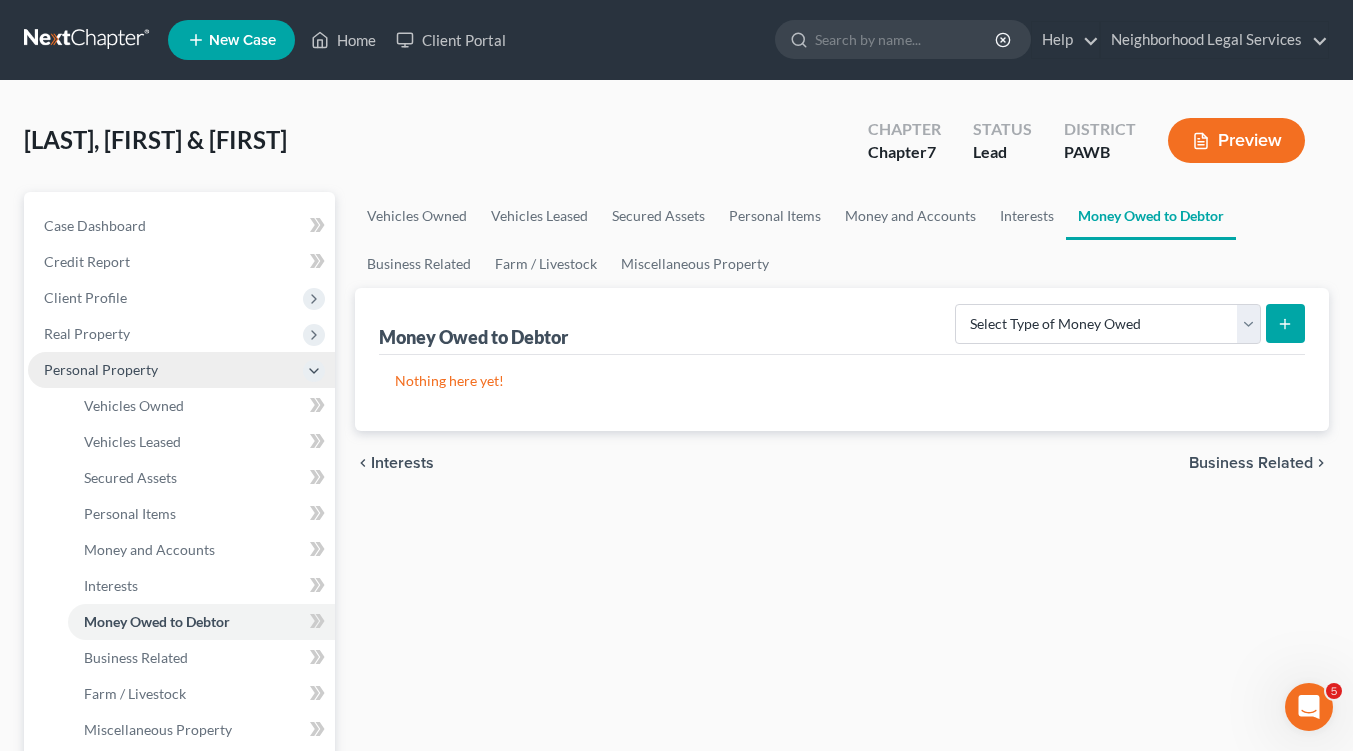 click on "Business Related" at bounding box center (1251, 463) 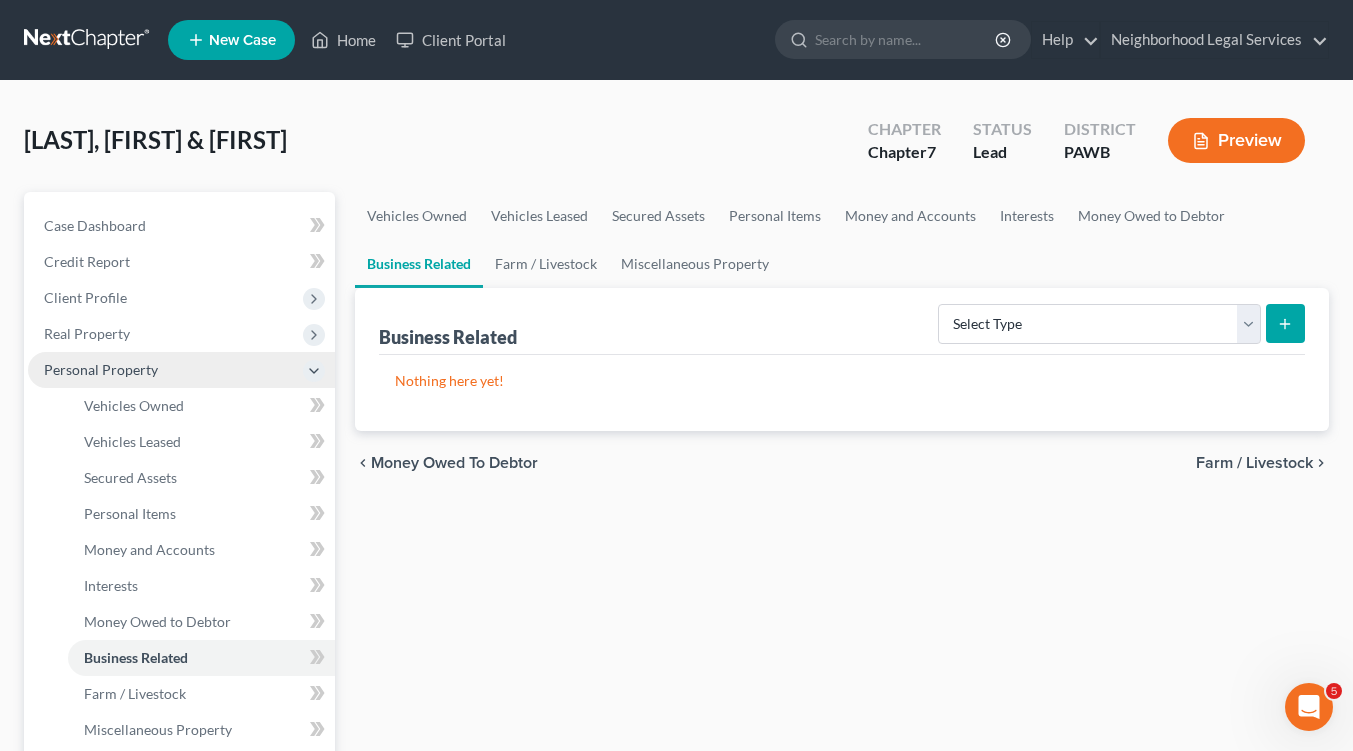 click on "Farm / Livestock" at bounding box center (1254, 463) 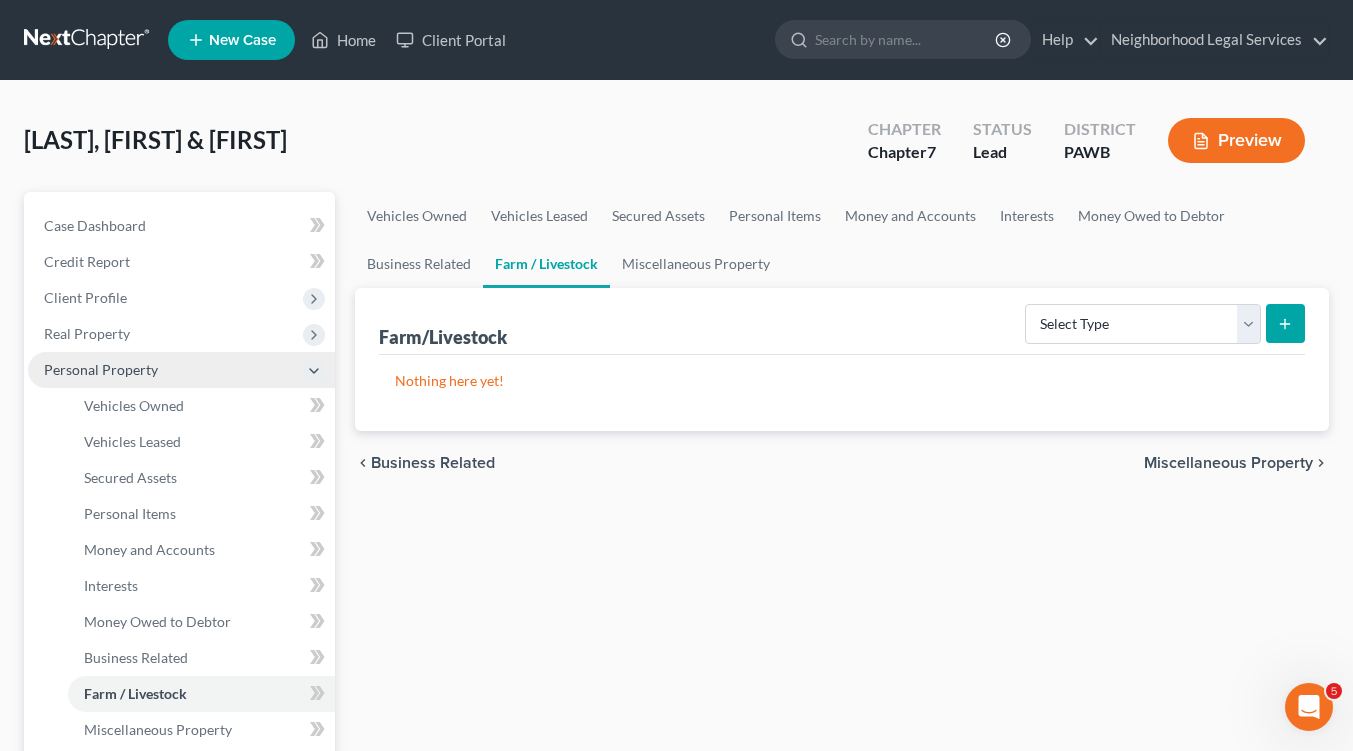 click on "Miscellaneous Property" at bounding box center [1228, 463] 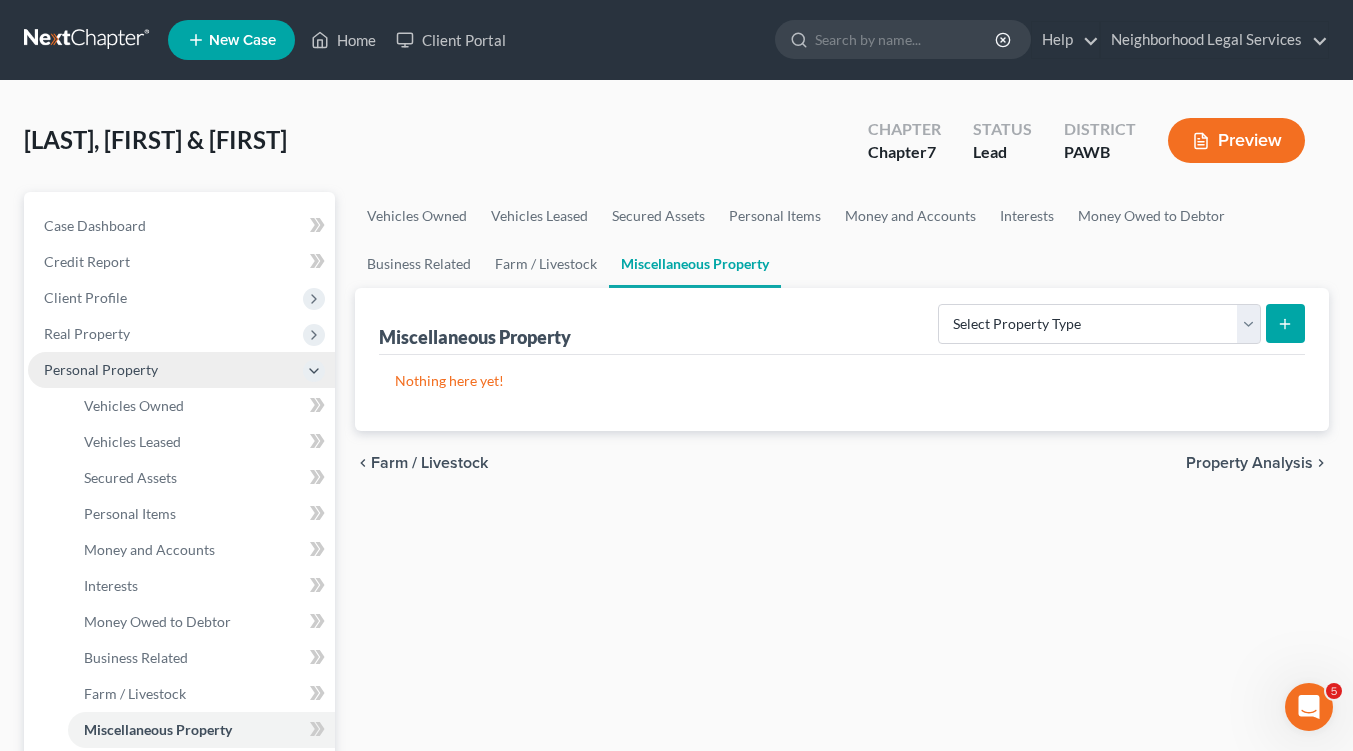 click on "Property Analysis" at bounding box center (1249, 463) 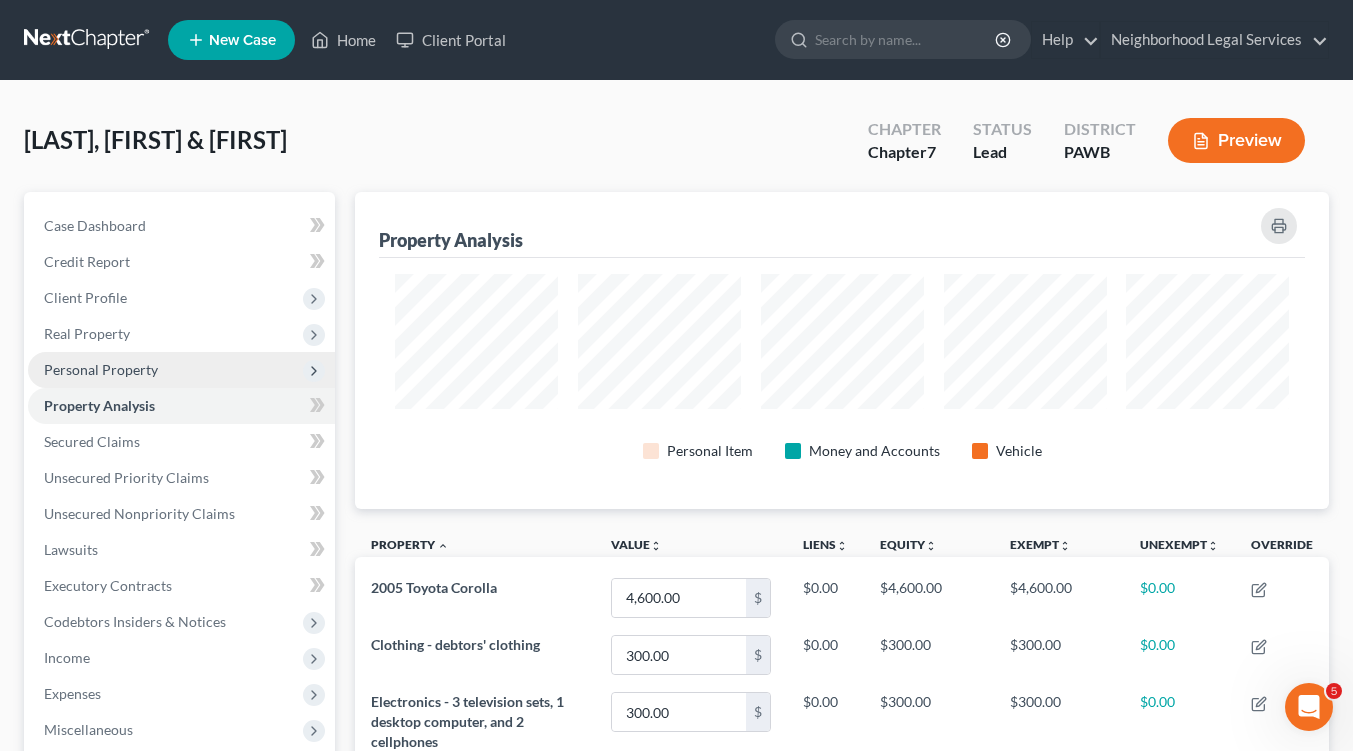 scroll, scrollTop: 999683, scrollLeft: 999026, axis: both 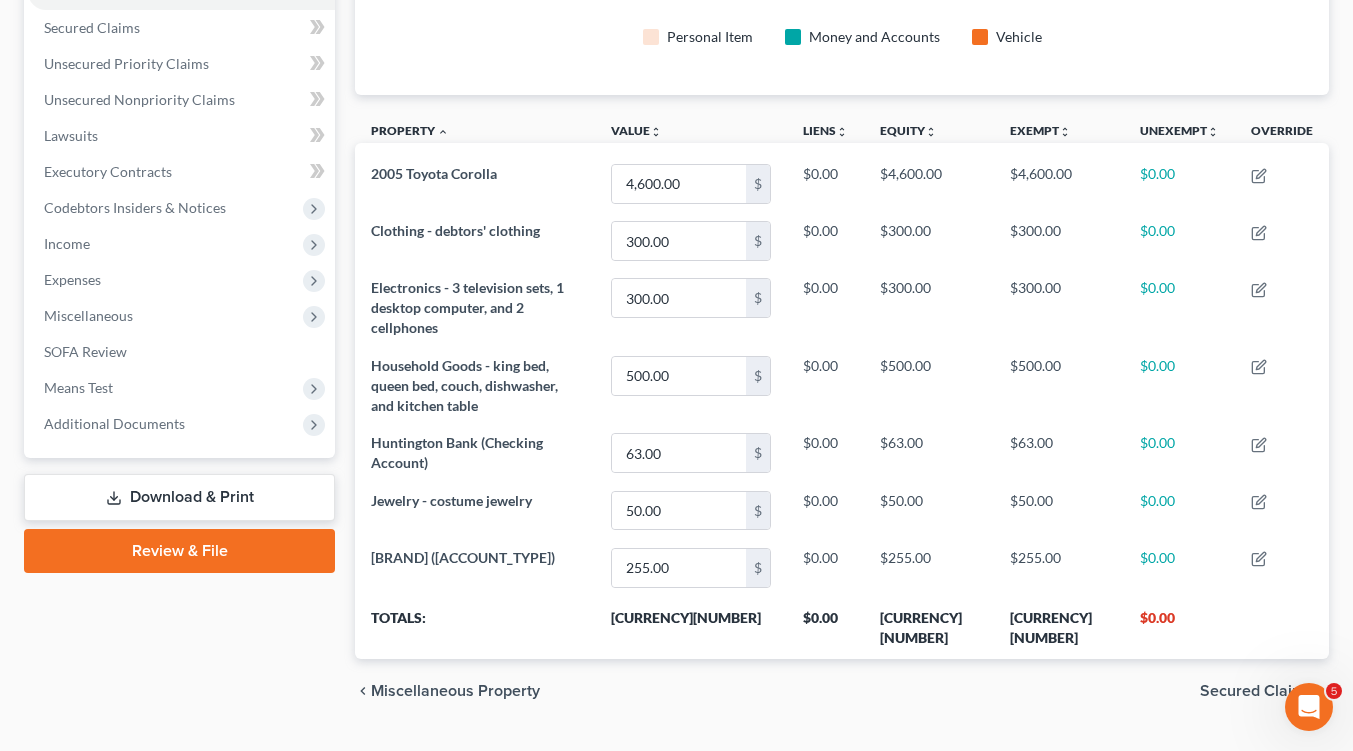 click on "Secured Claims" at bounding box center [1256, 691] 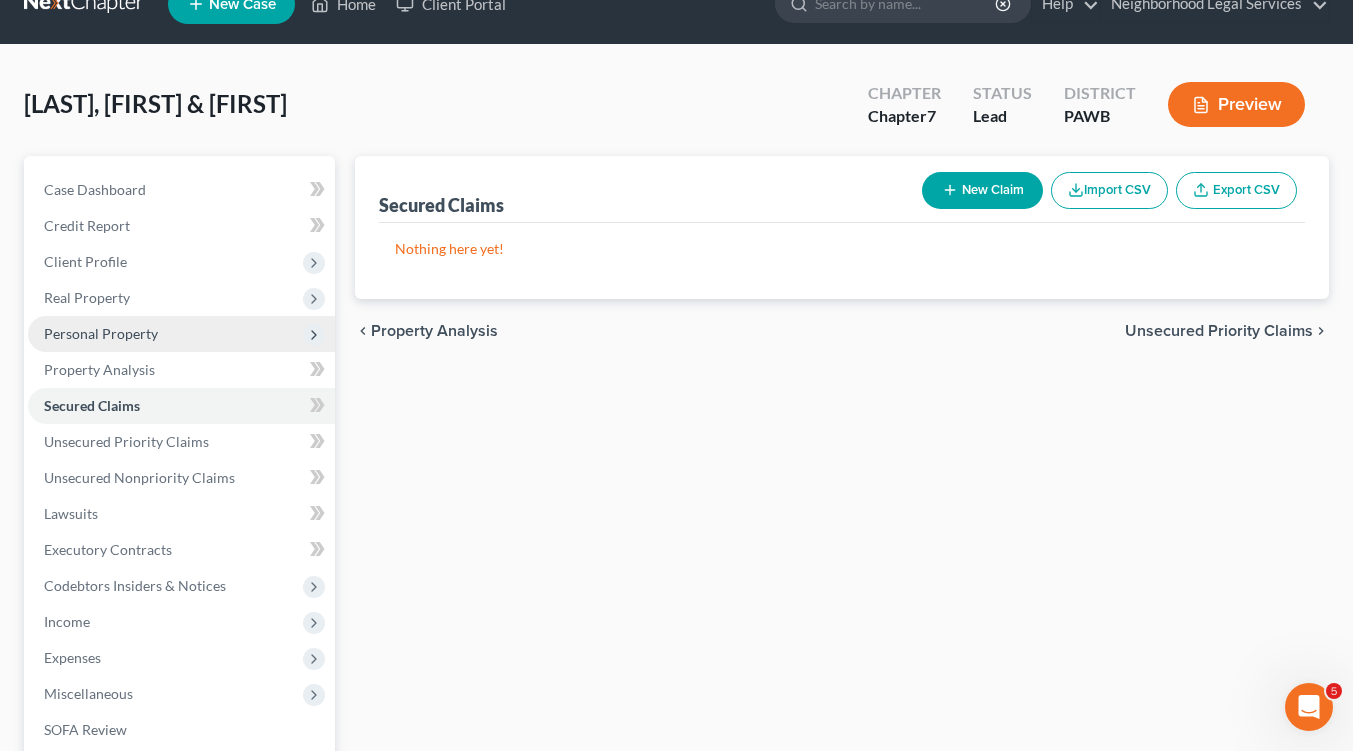 scroll, scrollTop: 0, scrollLeft: 0, axis: both 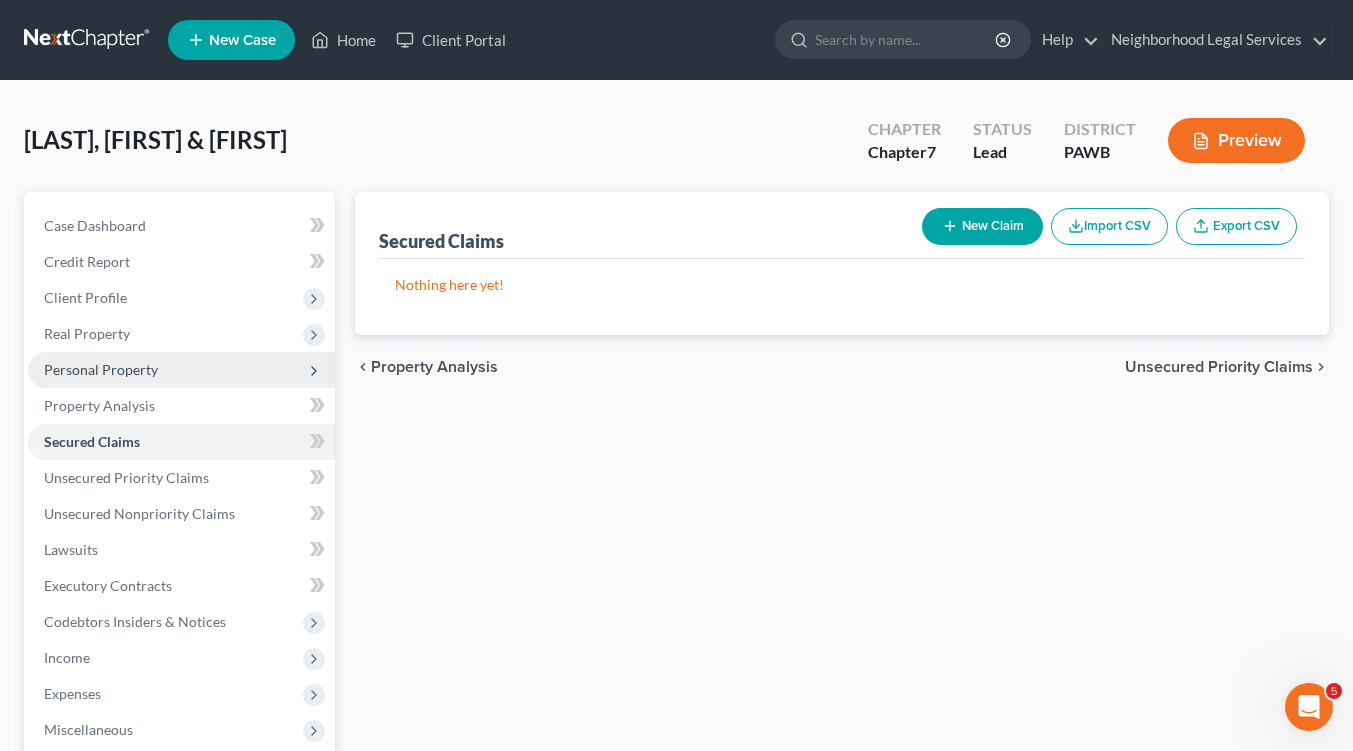click on "Unsecured Priority Claims" at bounding box center (1219, 367) 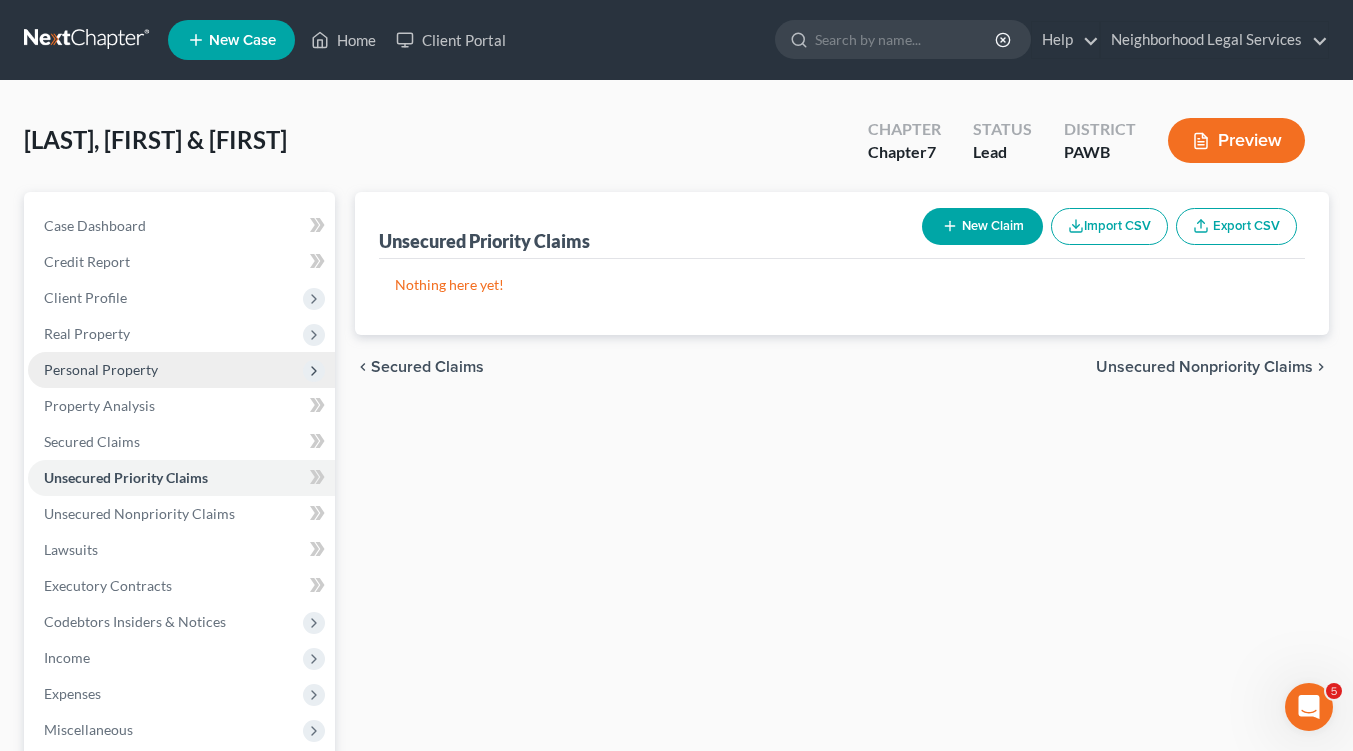 click on "Unsecured Nonpriority Claims" at bounding box center [1204, 367] 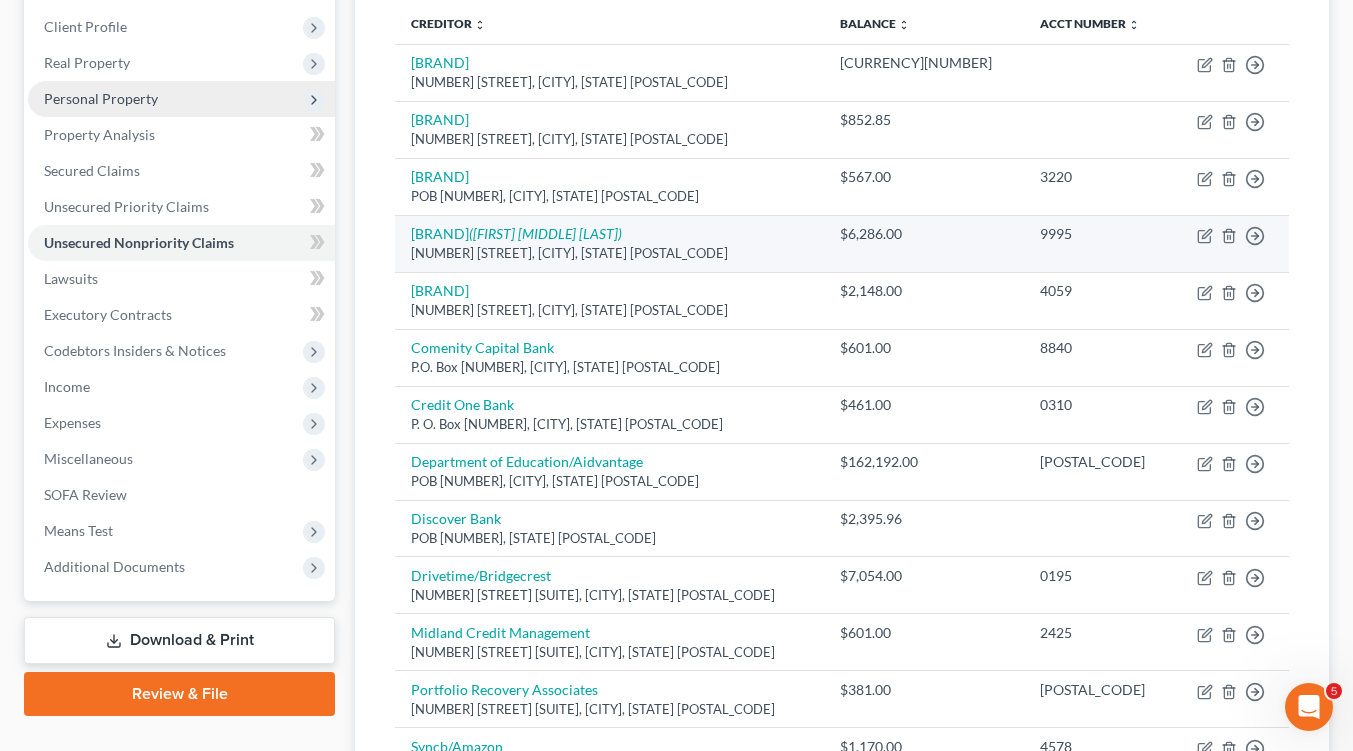 scroll, scrollTop: 291, scrollLeft: 0, axis: vertical 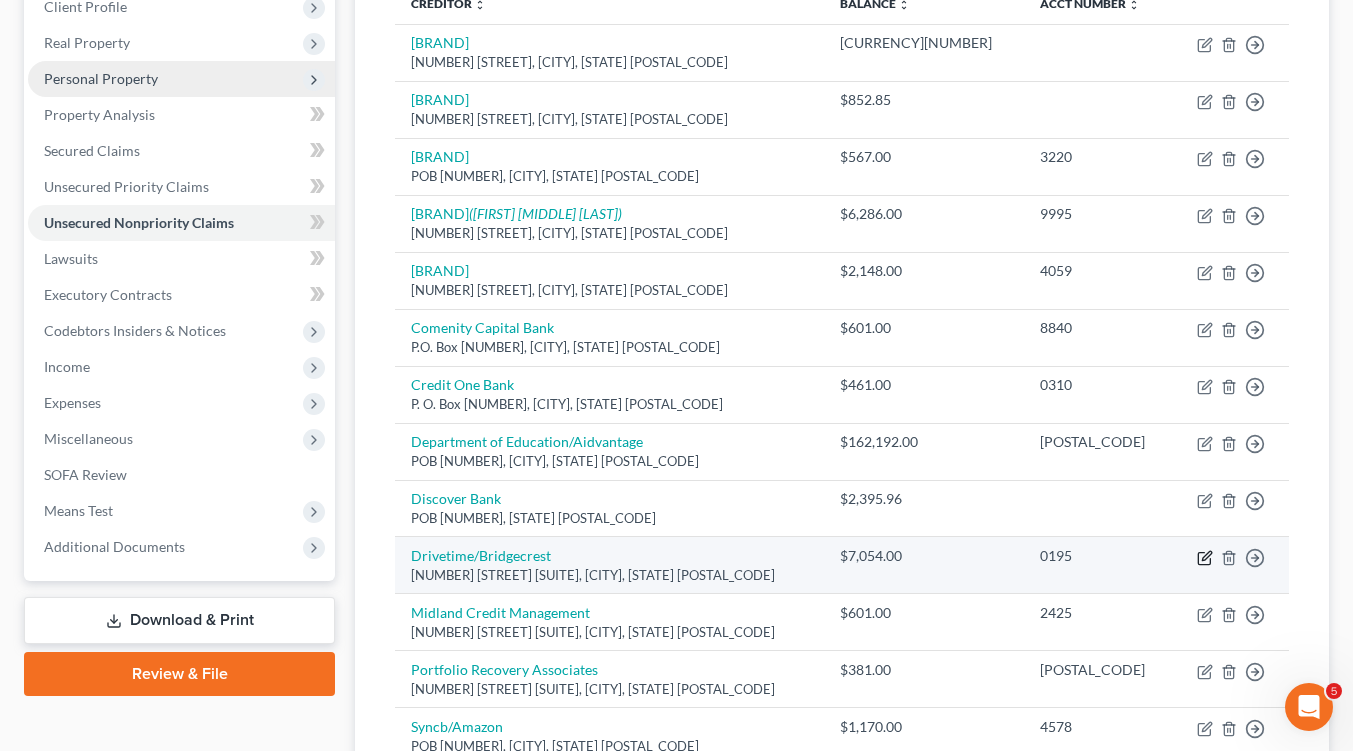 click 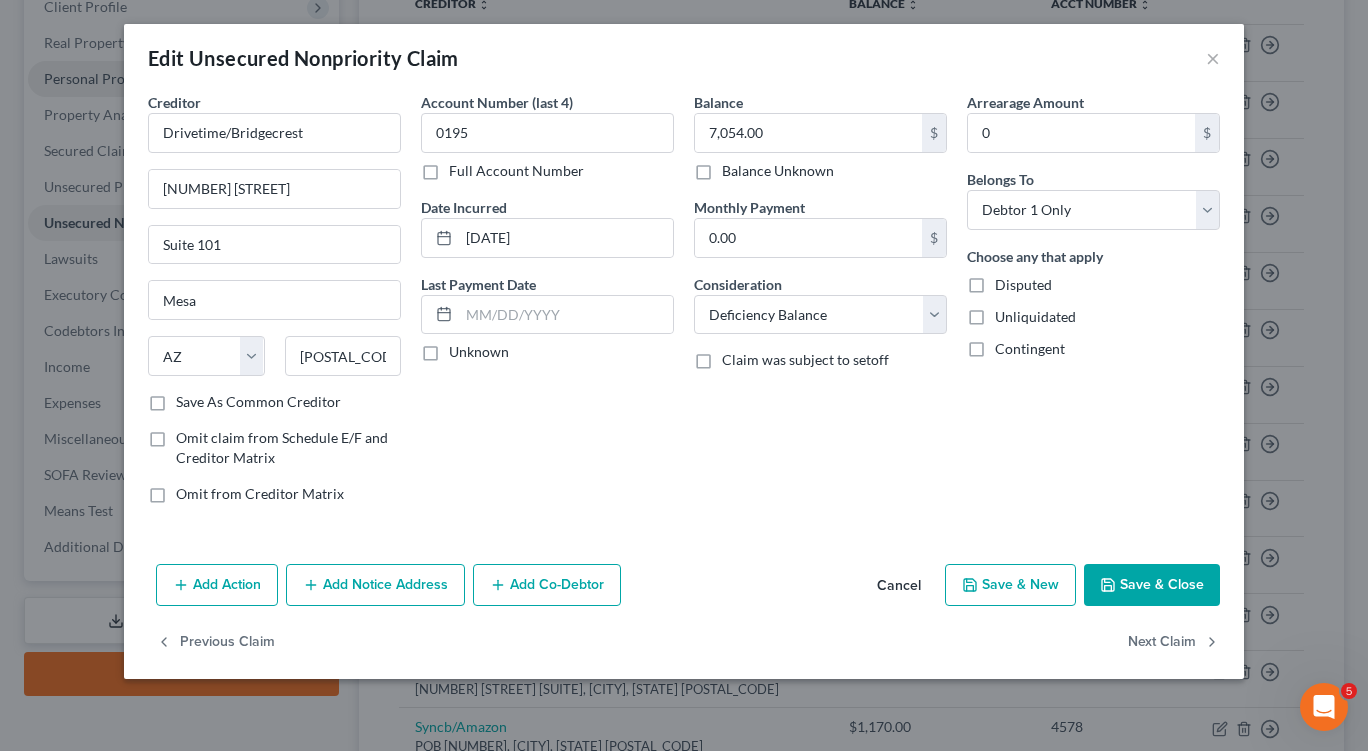 click on "Save & Close" at bounding box center (1152, 585) 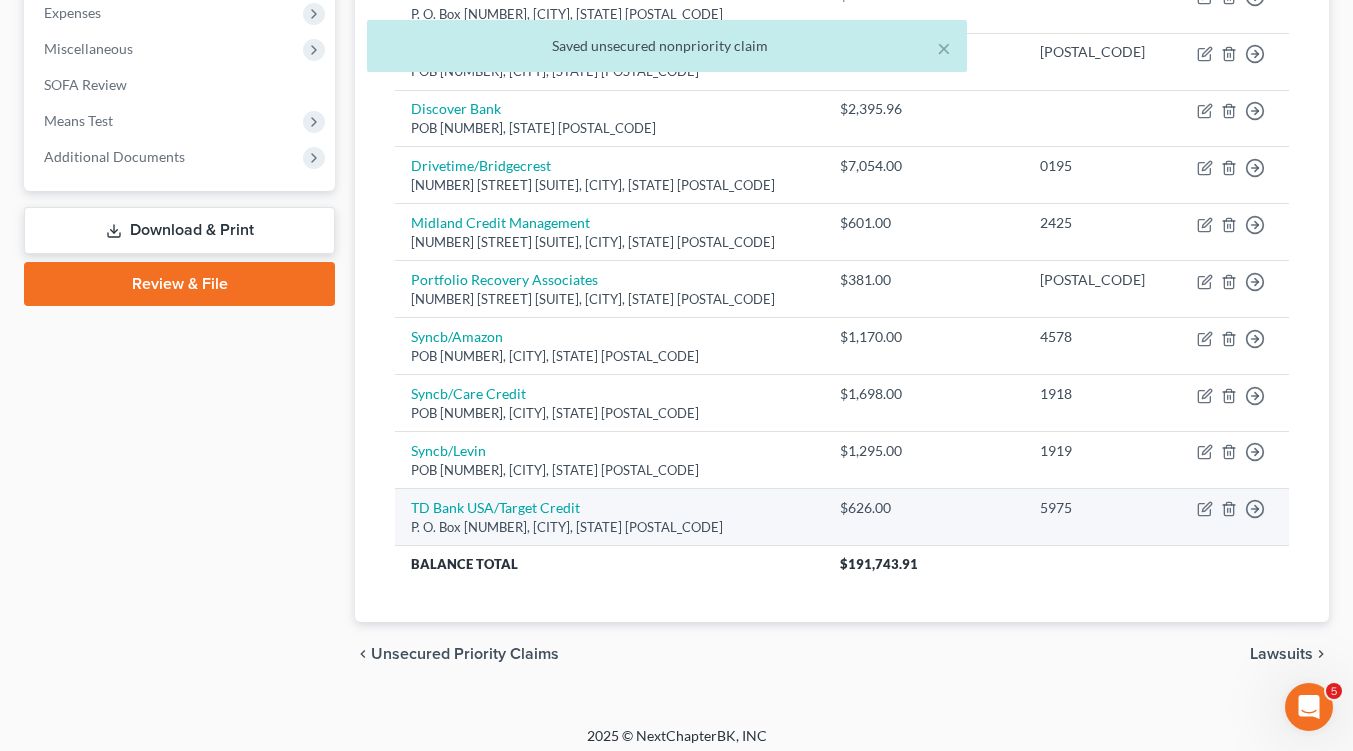 scroll, scrollTop: 691, scrollLeft: 0, axis: vertical 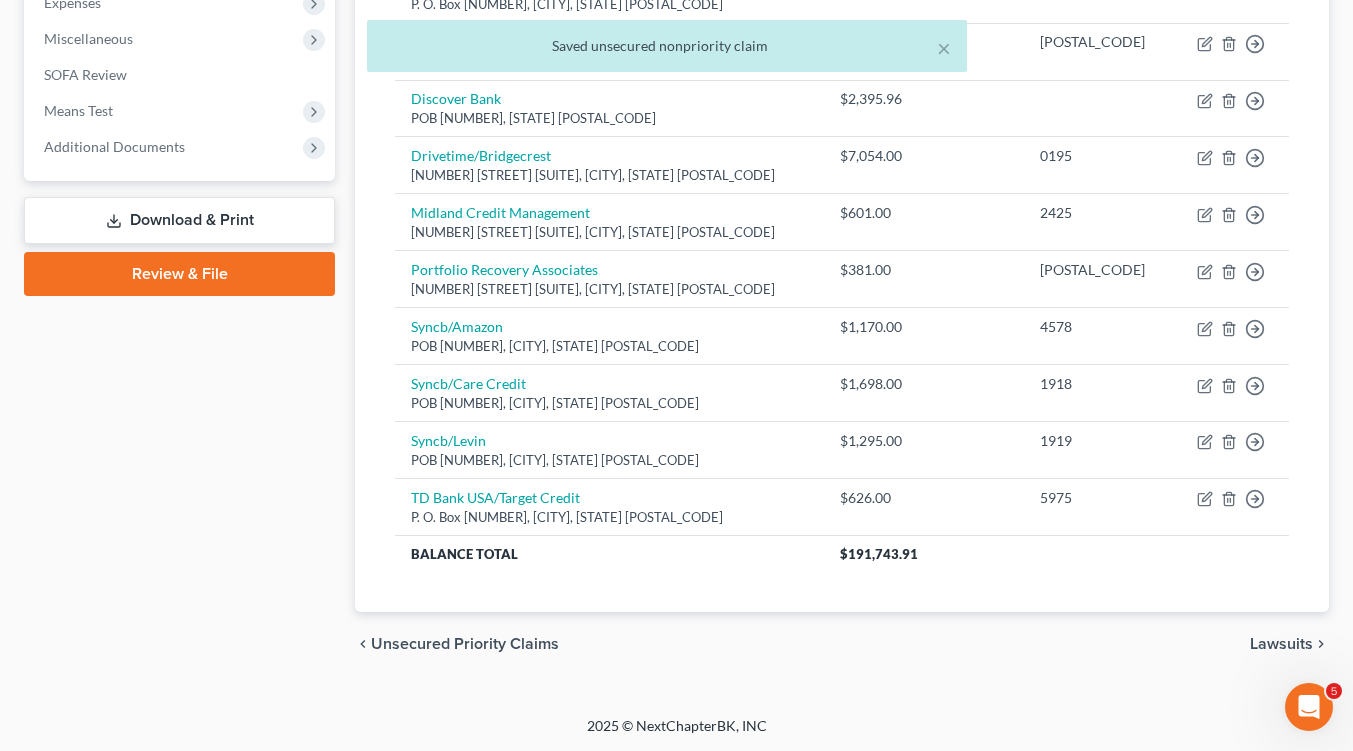 click on "Lawsuits" at bounding box center [1281, 644] 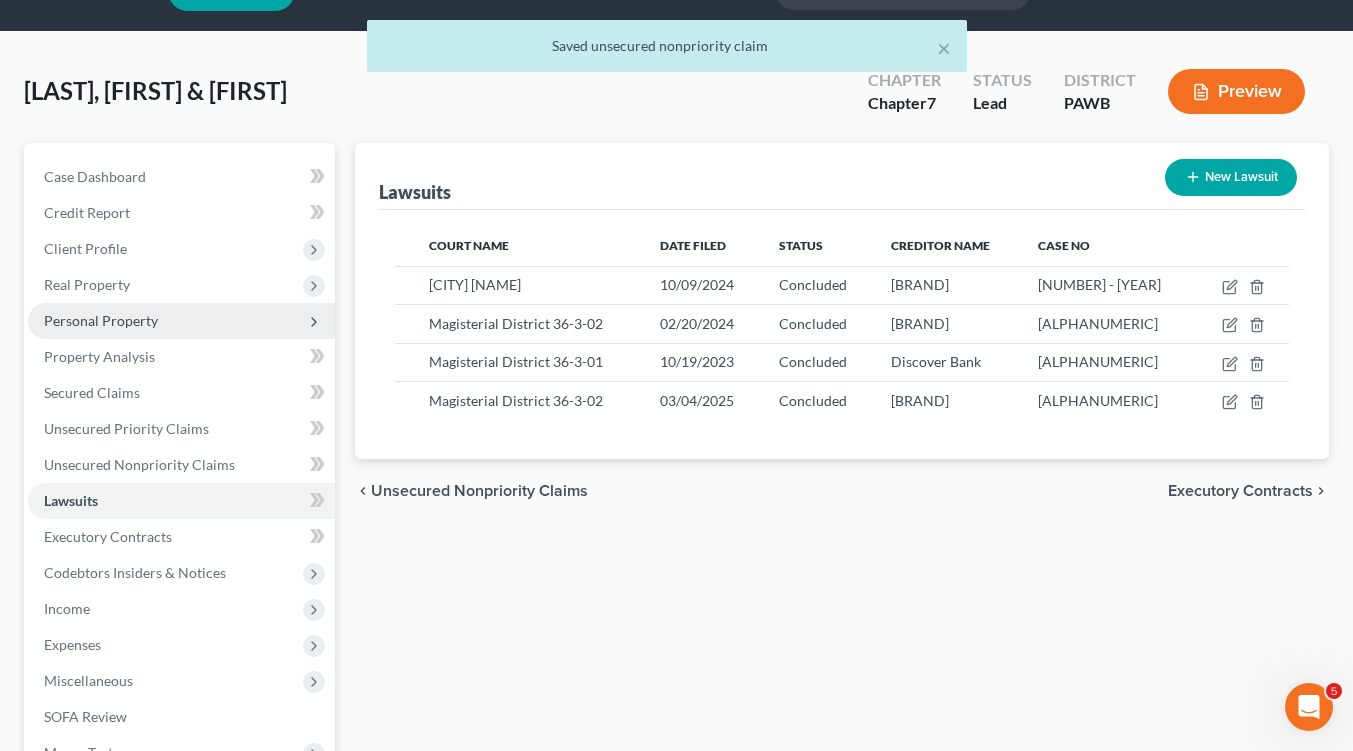 scroll, scrollTop: 0, scrollLeft: 0, axis: both 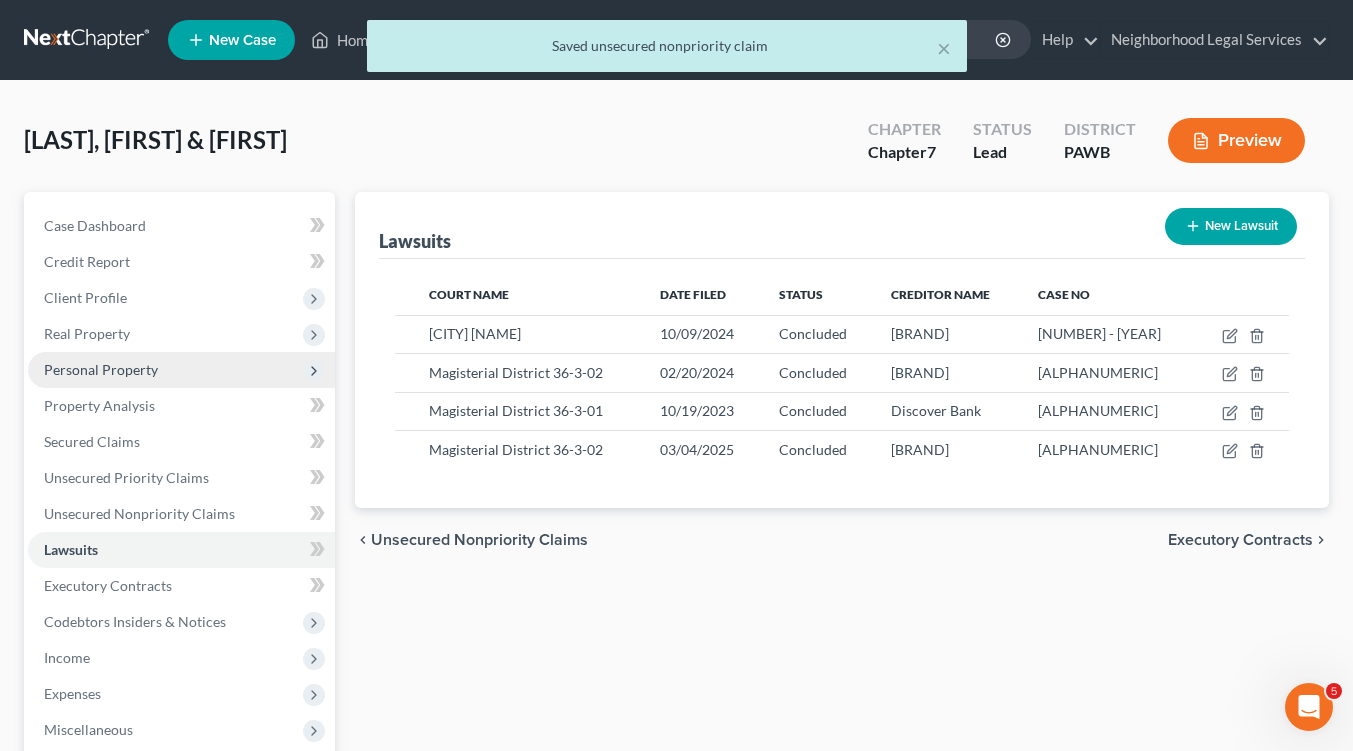 click on "Executory Contracts" at bounding box center [1240, 540] 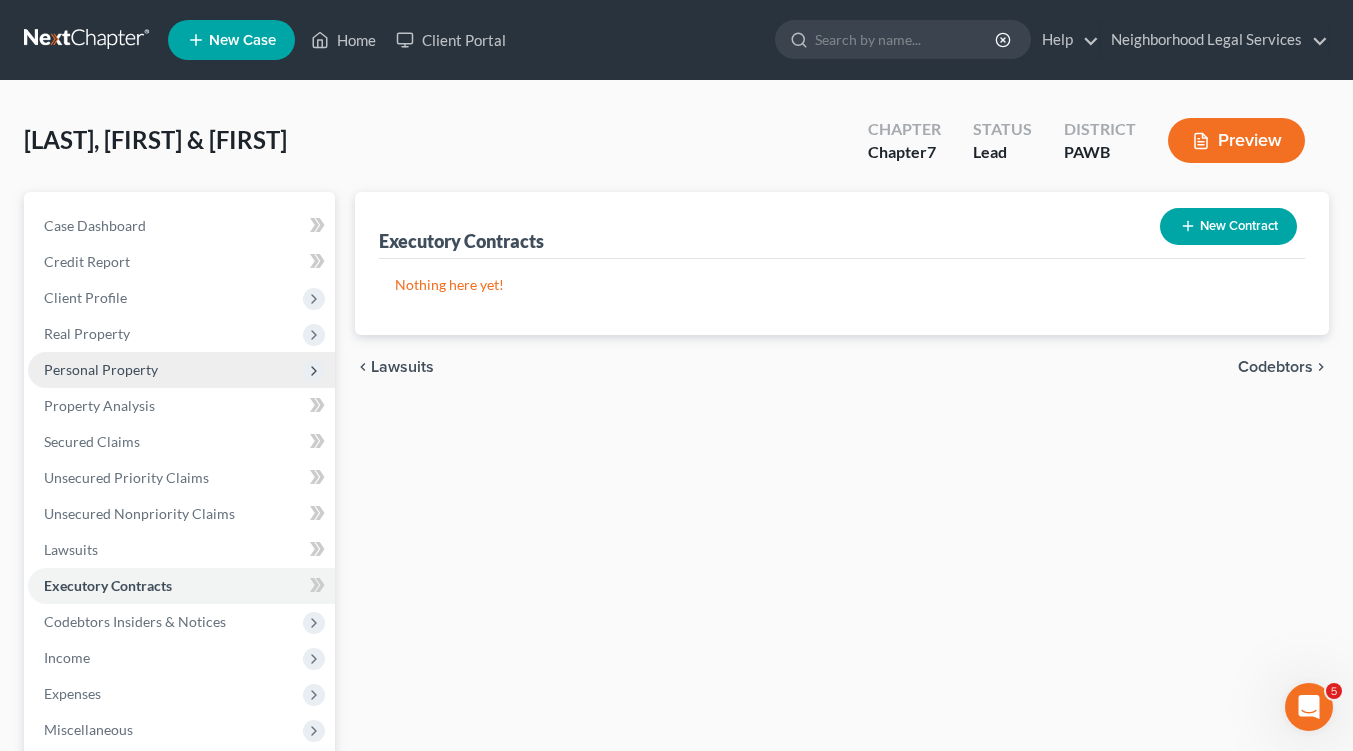 click on "Codebtors" at bounding box center (1275, 367) 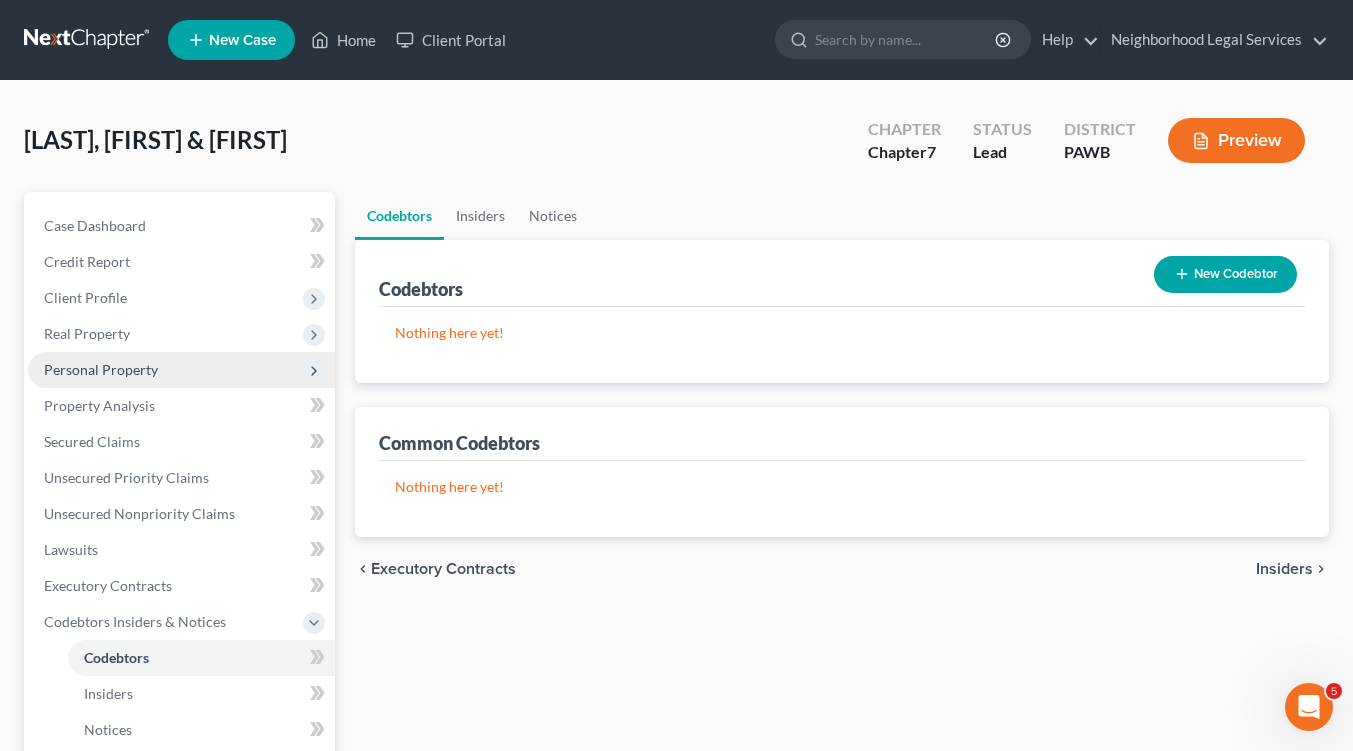 click on "Insiders" at bounding box center (1284, 569) 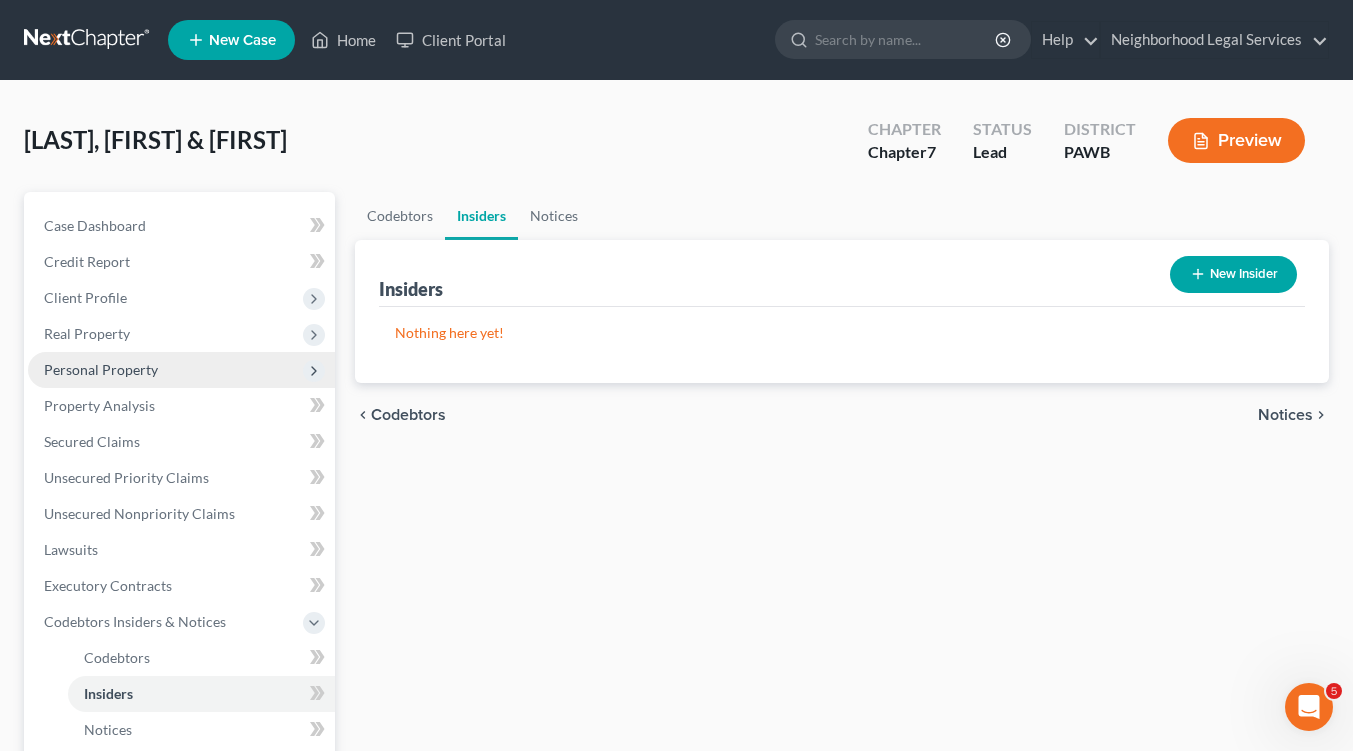 click on "Notices" at bounding box center (1285, 415) 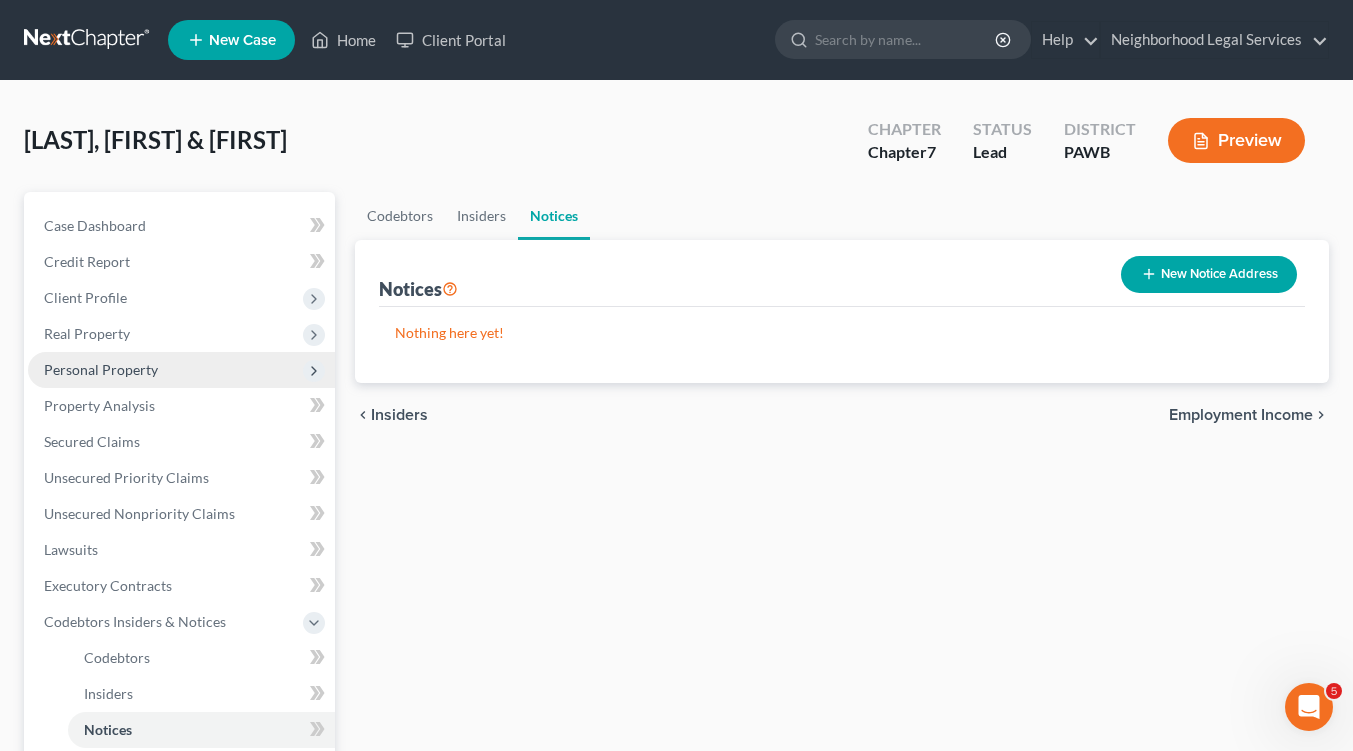 click on "Employment Income" at bounding box center [1241, 415] 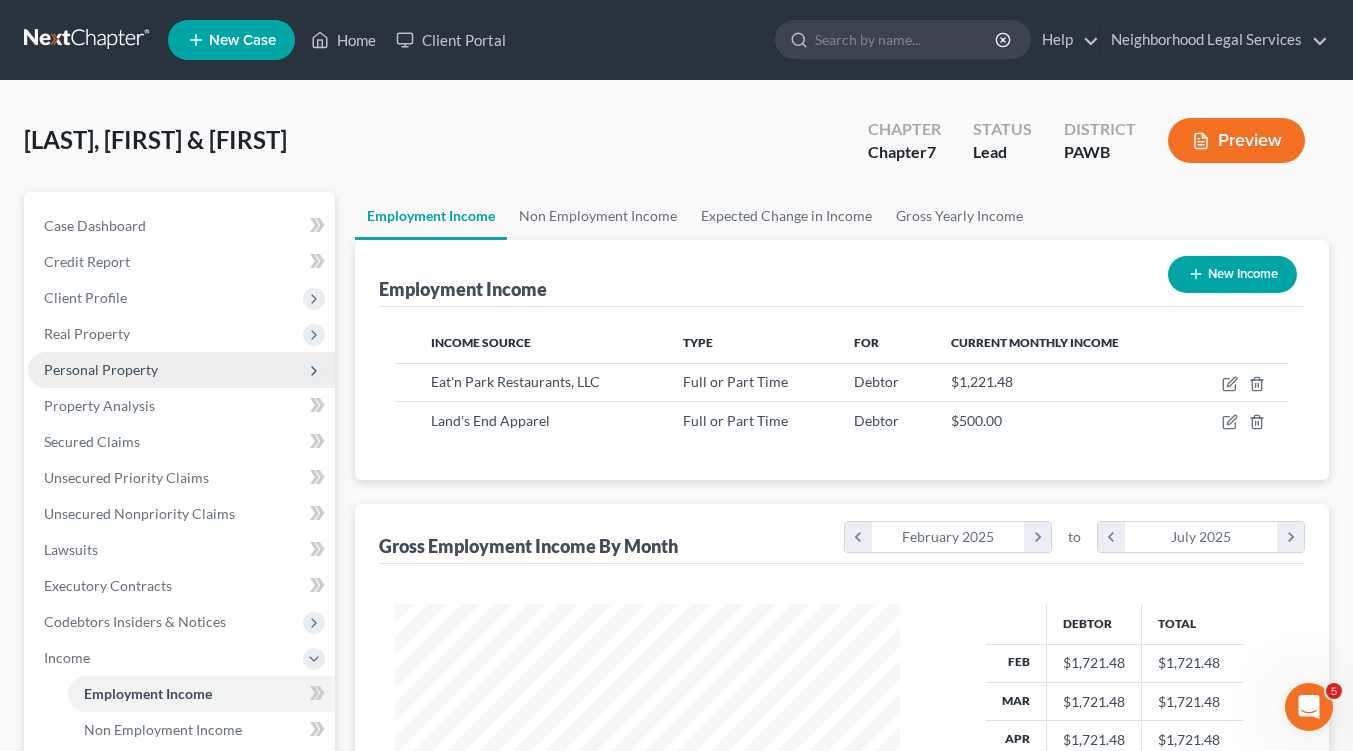 scroll, scrollTop: 999641, scrollLeft: 999455, axis: both 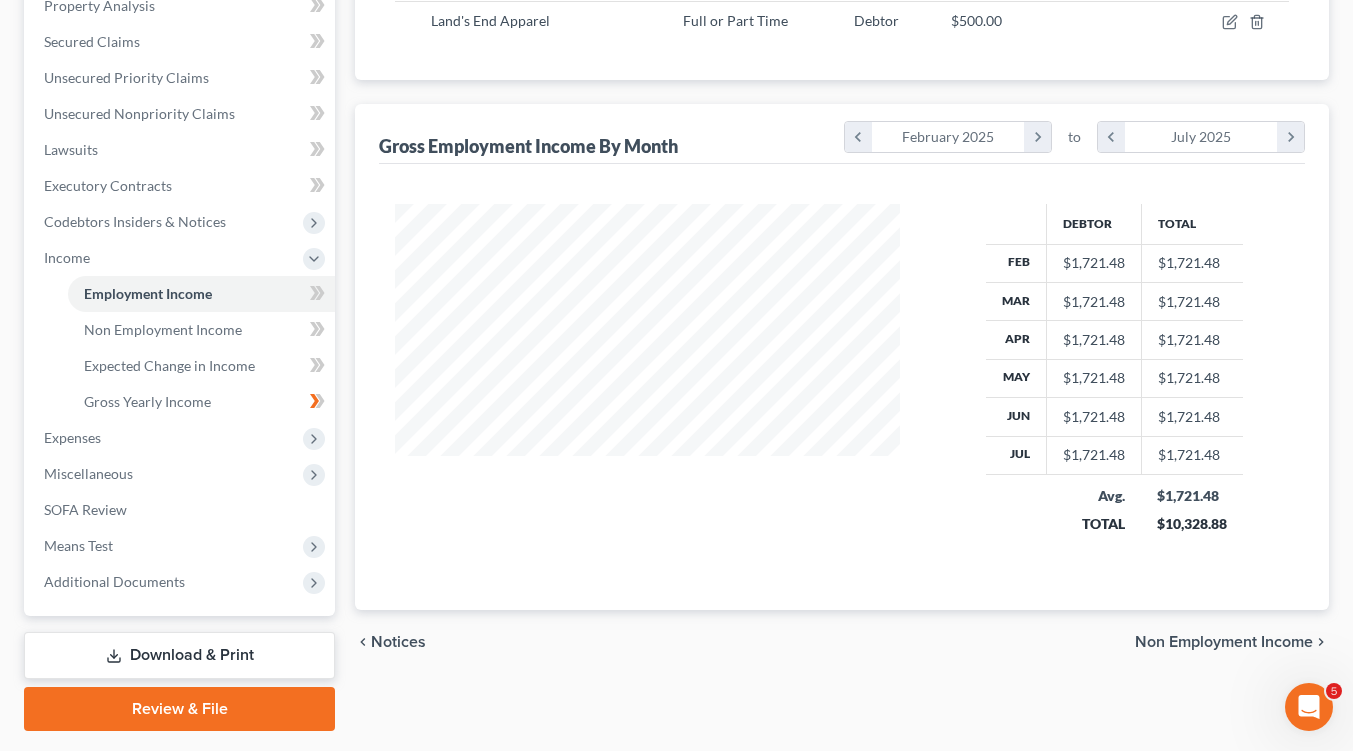 click on "Non Employment Income" at bounding box center [1224, 642] 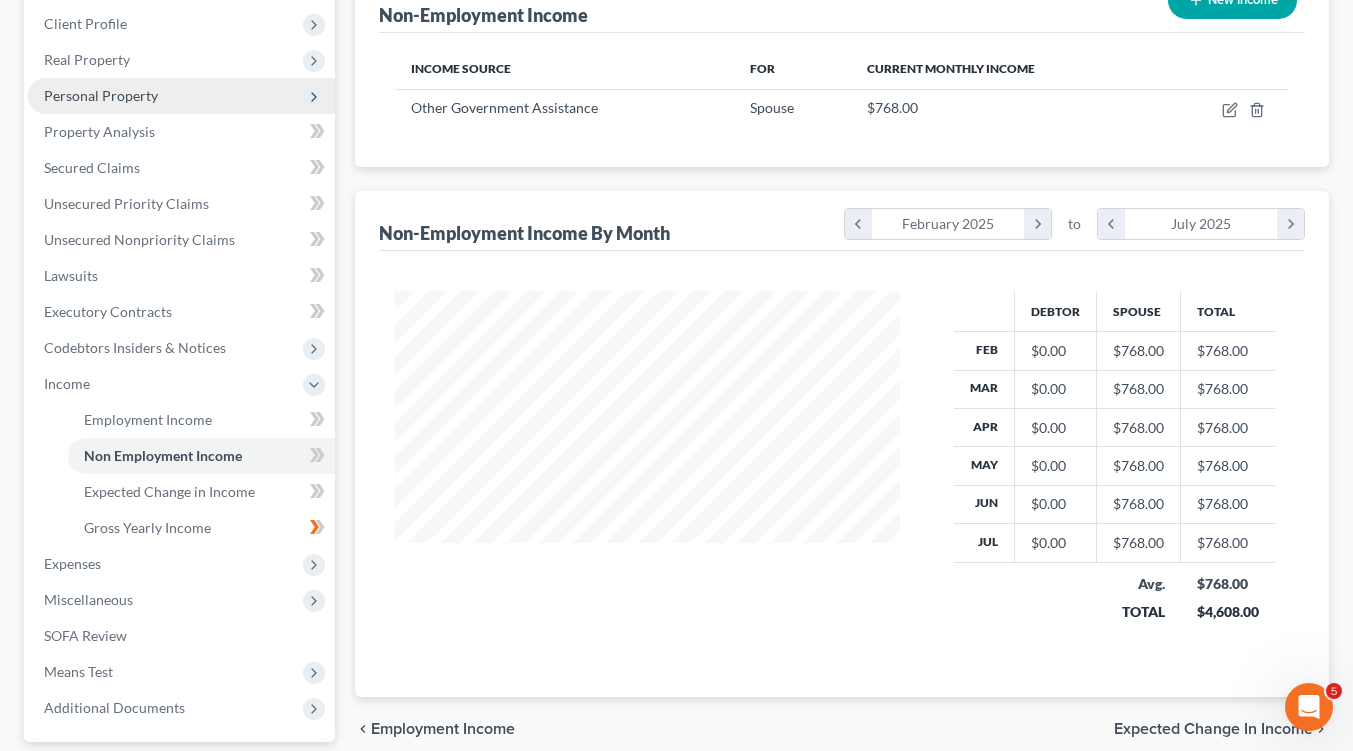 scroll, scrollTop: 110, scrollLeft: 0, axis: vertical 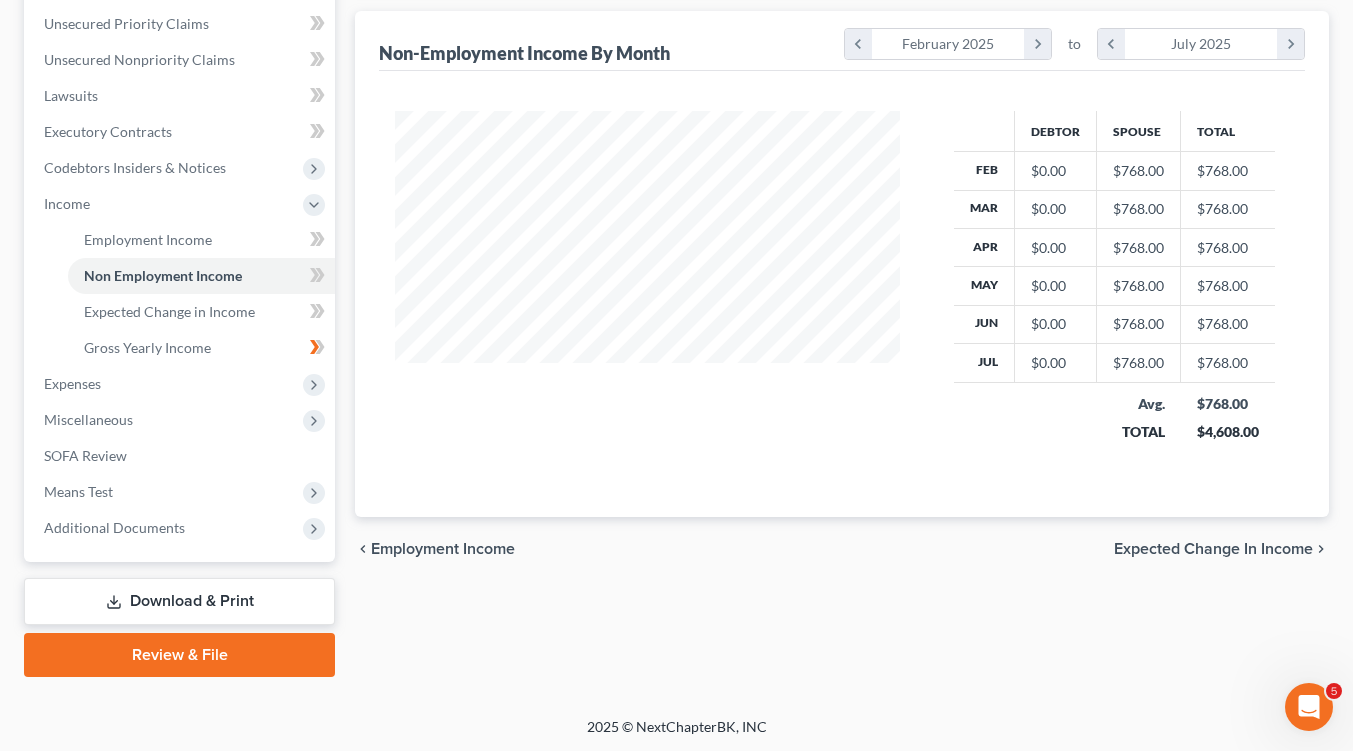click on "Employment Income" at bounding box center (443, 549) 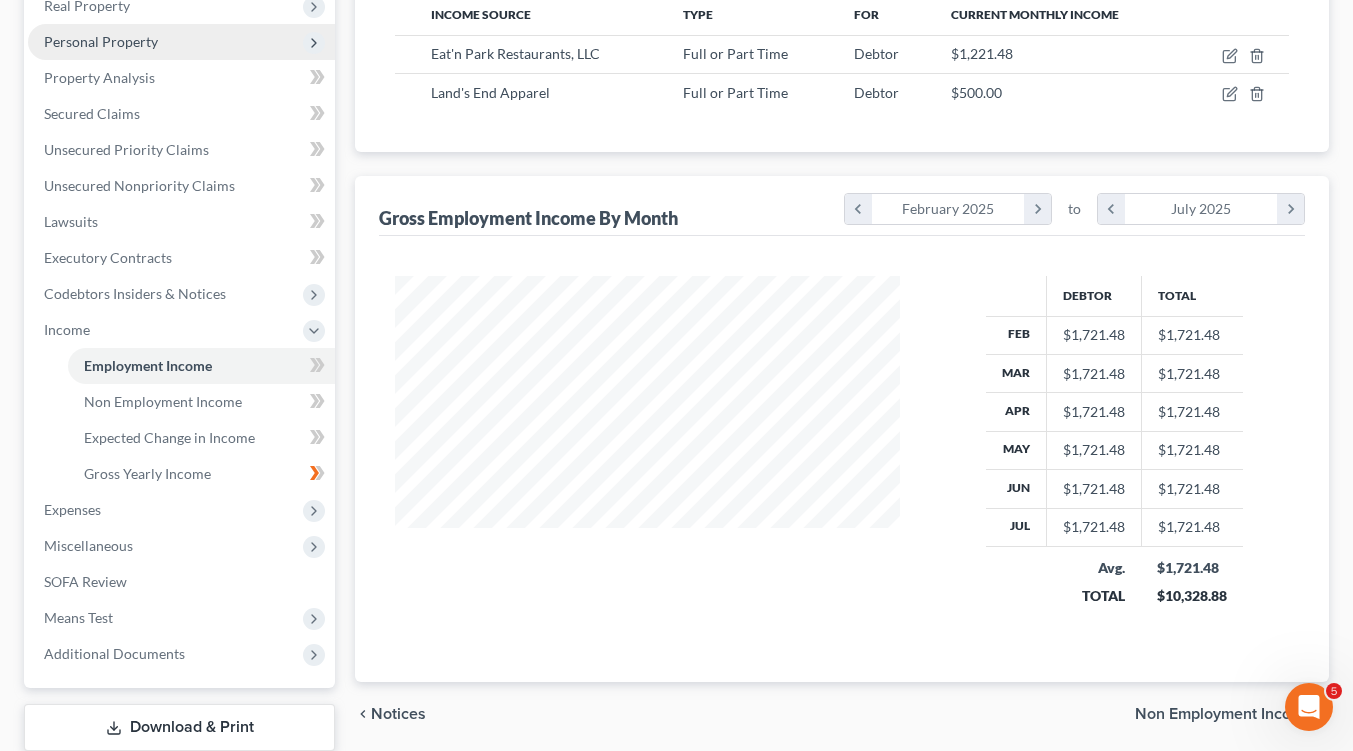 scroll, scrollTop: 68, scrollLeft: 0, axis: vertical 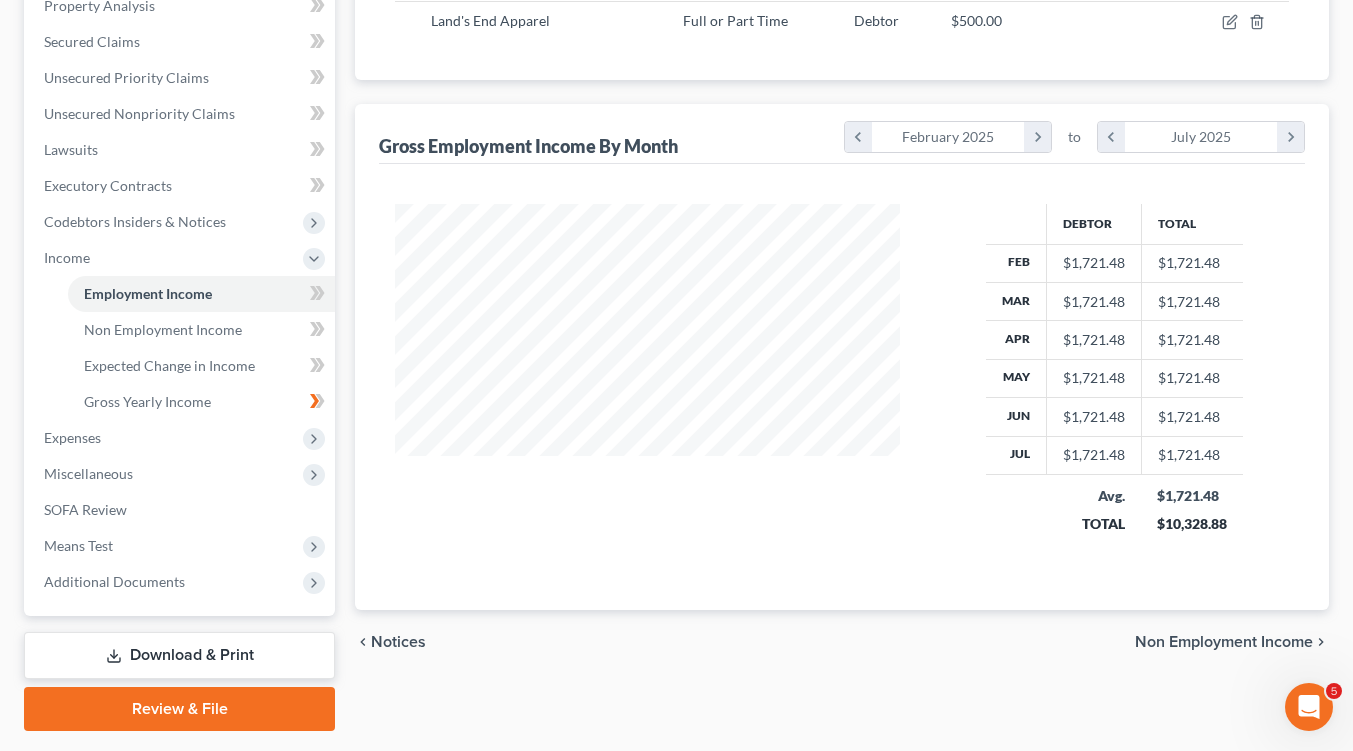 click on "Non Employment Income" at bounding box center [1224, 642] 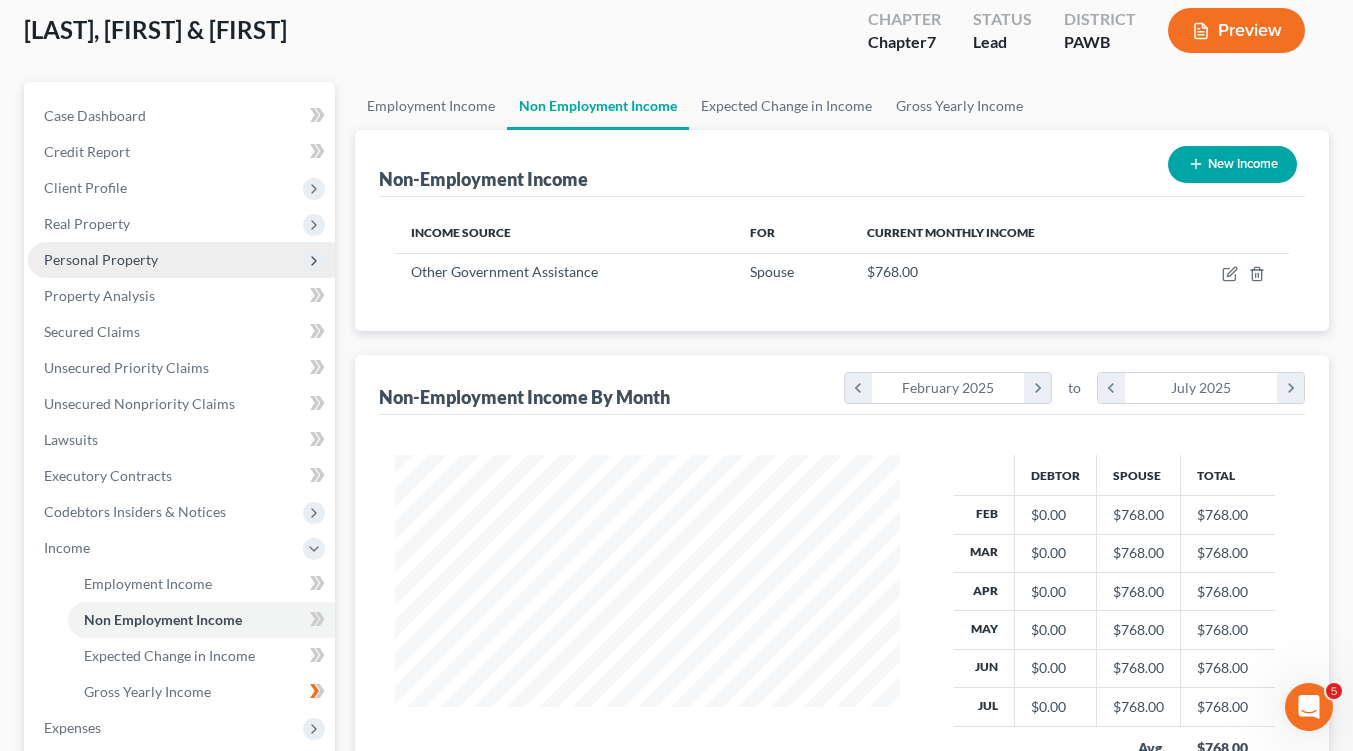 scroll, scrollTop: 10, scrollLeft: 0, axis: vertical 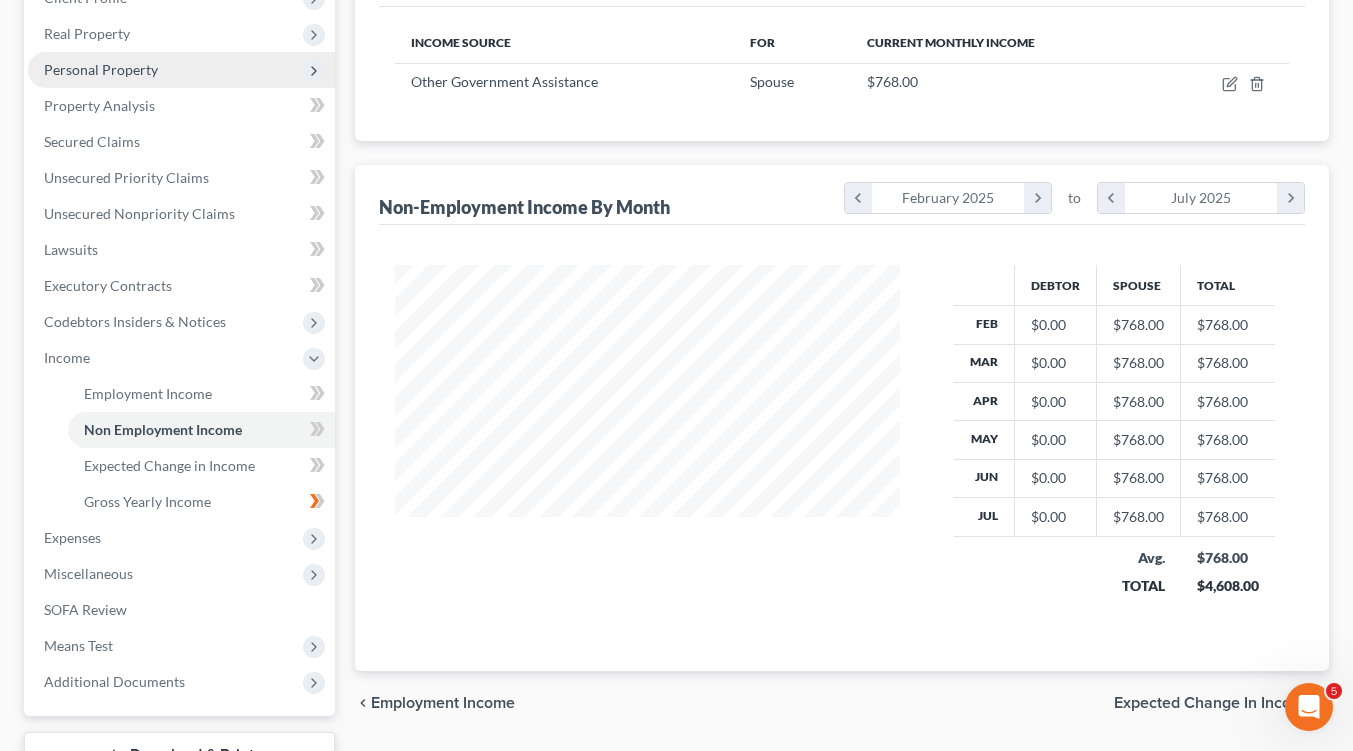 click on "Expected Change in Income" at bounding box center [1213, 703] 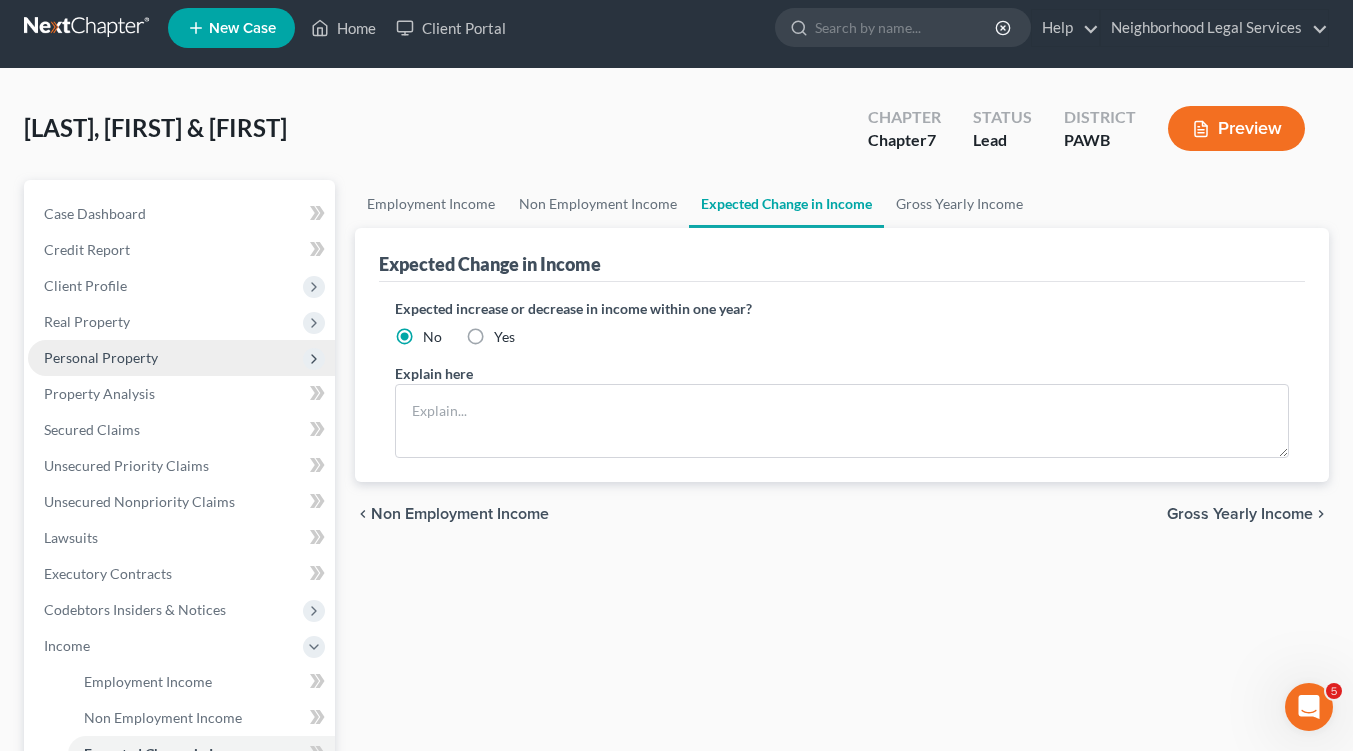 scroll, scrollTop: 0, scrollLeft: 0, axis: both 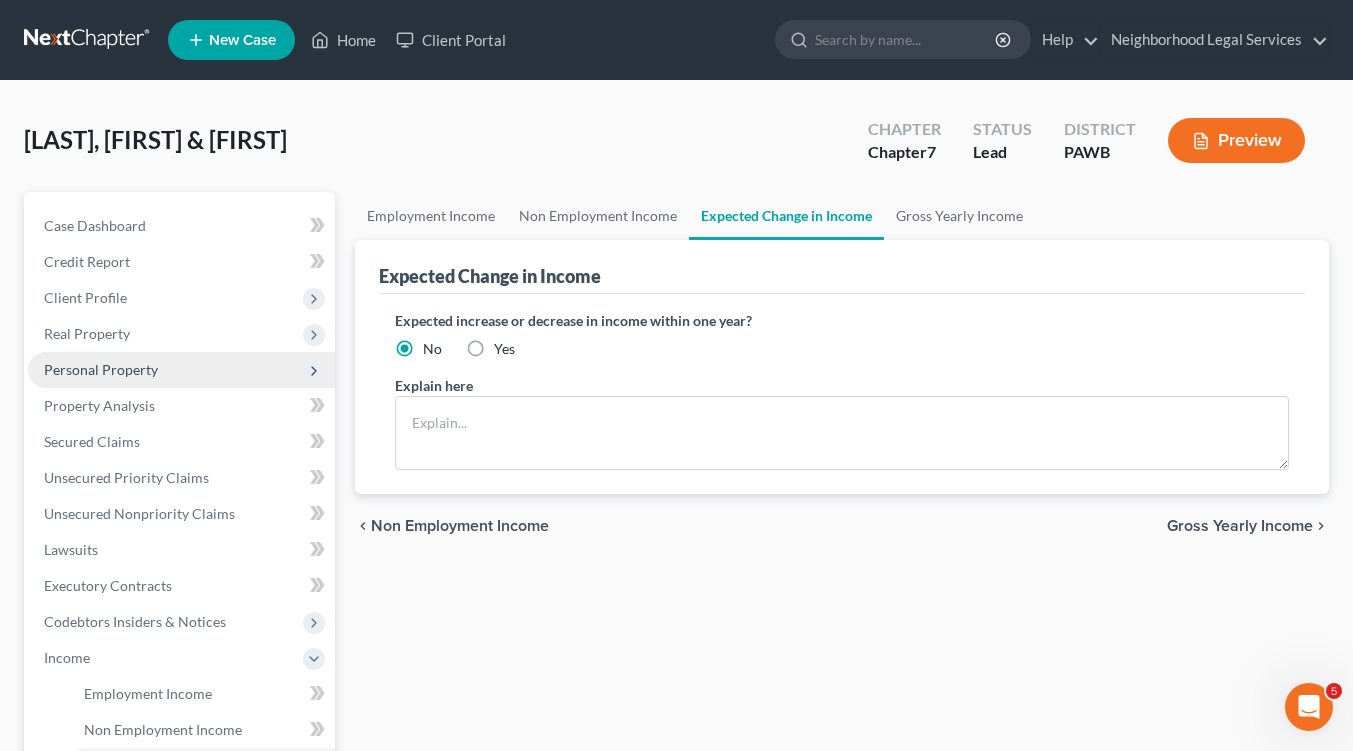 click on "Gross Yearly Income" at bounding box center (1240, 526) 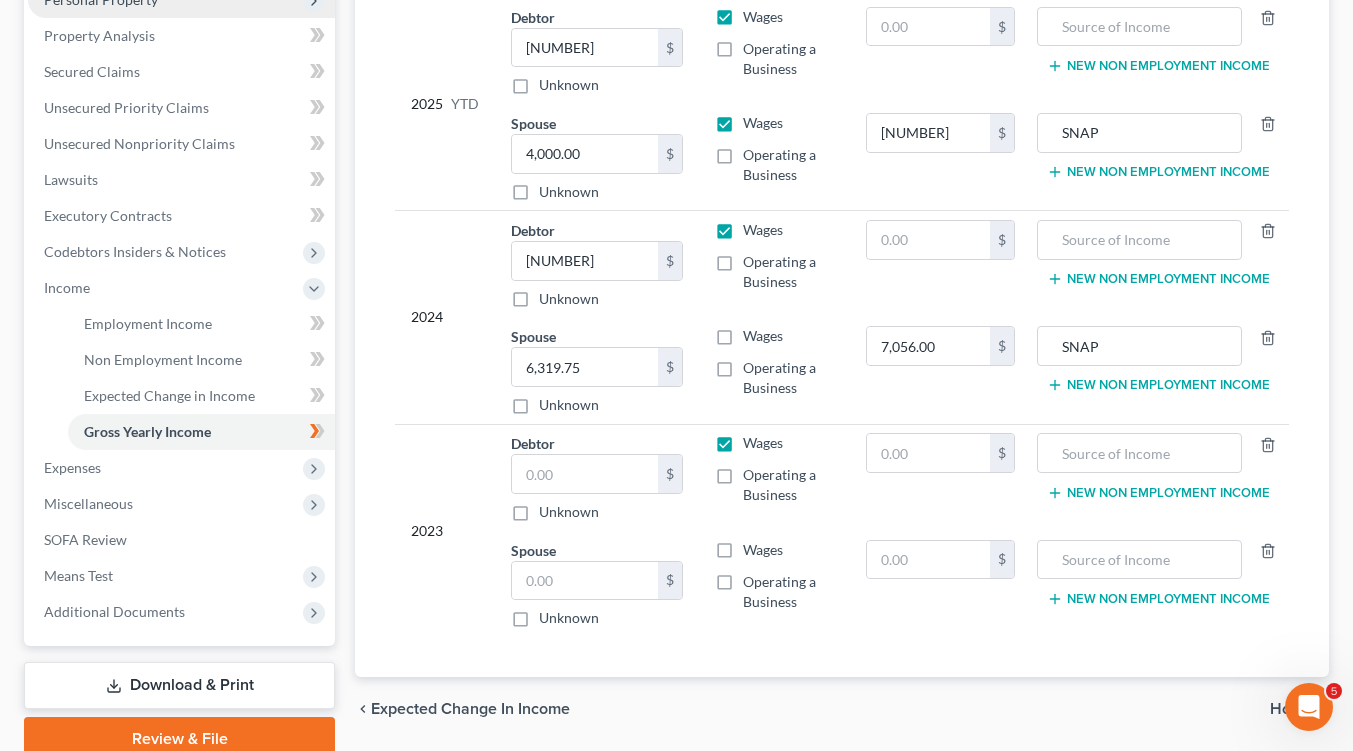 scroll, scrollTop: 454, scrollLeft: 0, axis: vertical 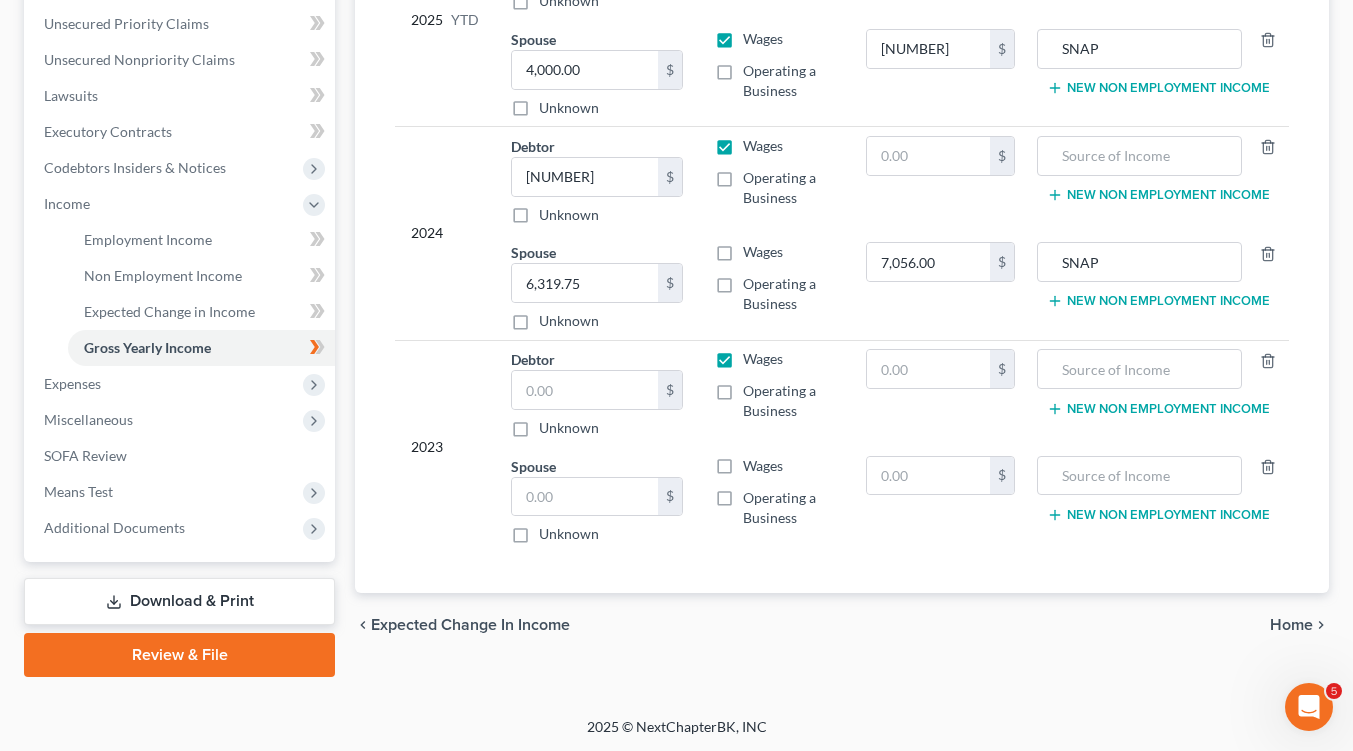 click on "Home" at bounding box center (1291, 625) 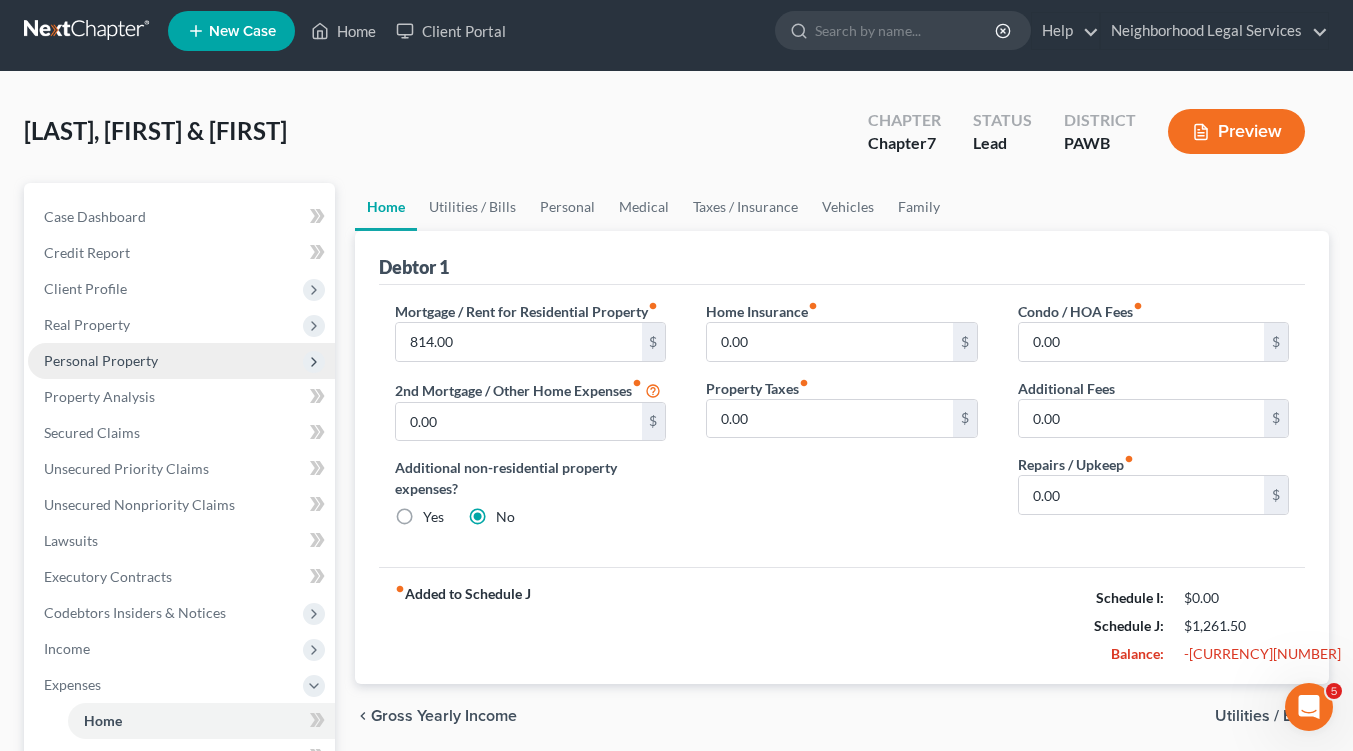 scroll, scrollTop: 0, scrollLeft: 0, axis: both 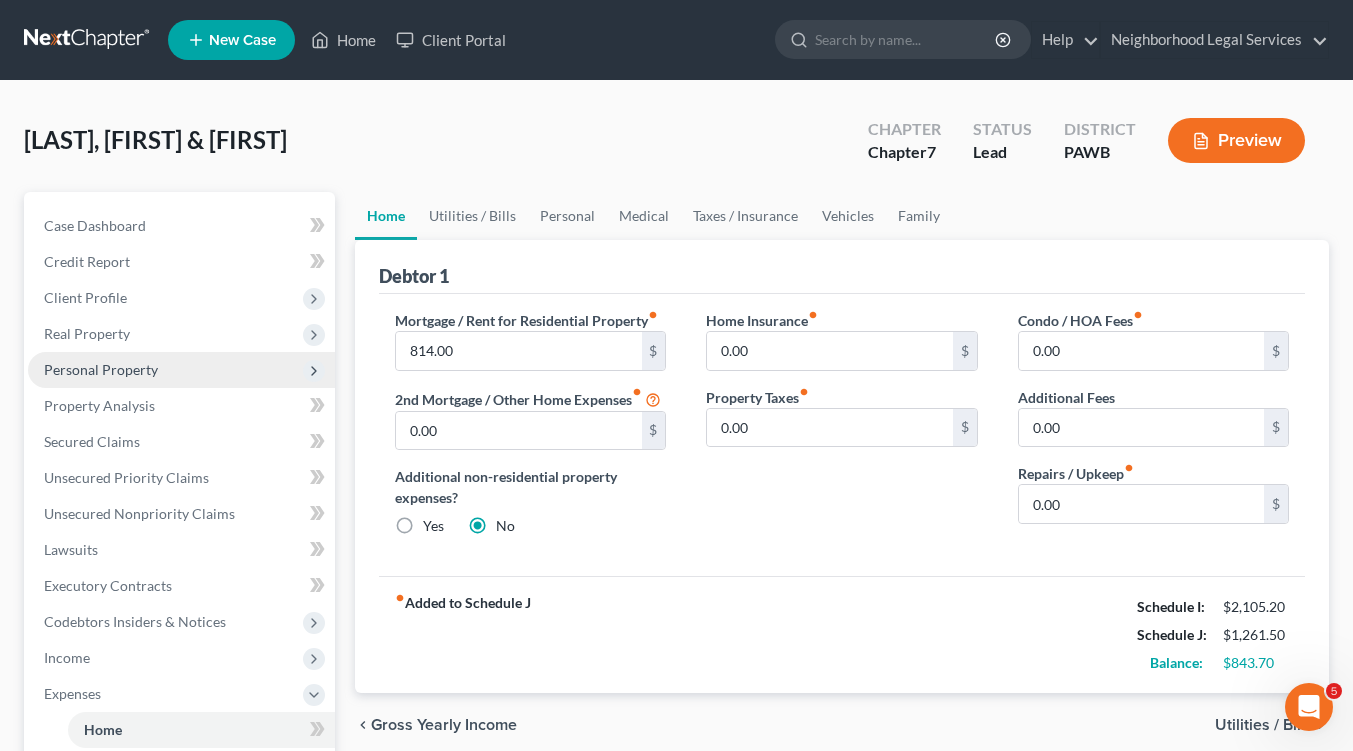 click on "Utilities / Bills" at bounding box center [1264, 725] 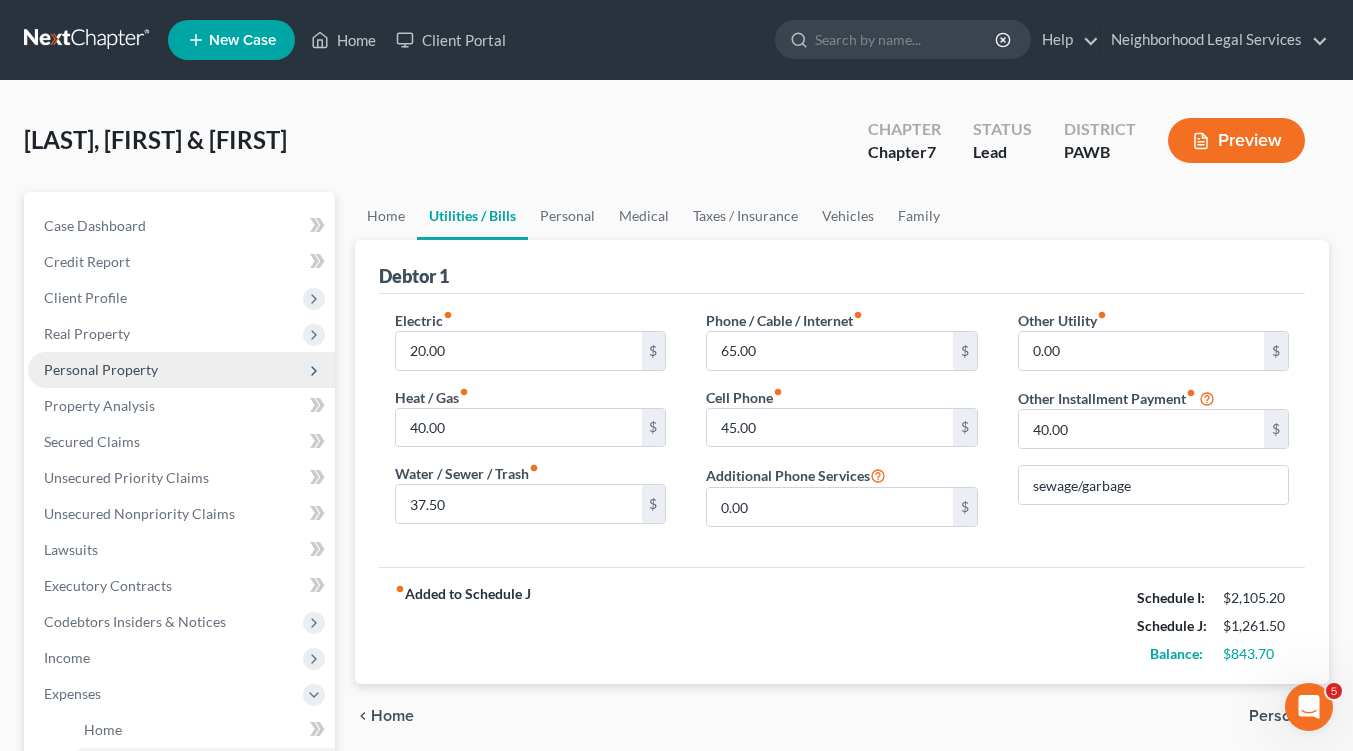 click on "Personal" at bounding box center (1281, 716) 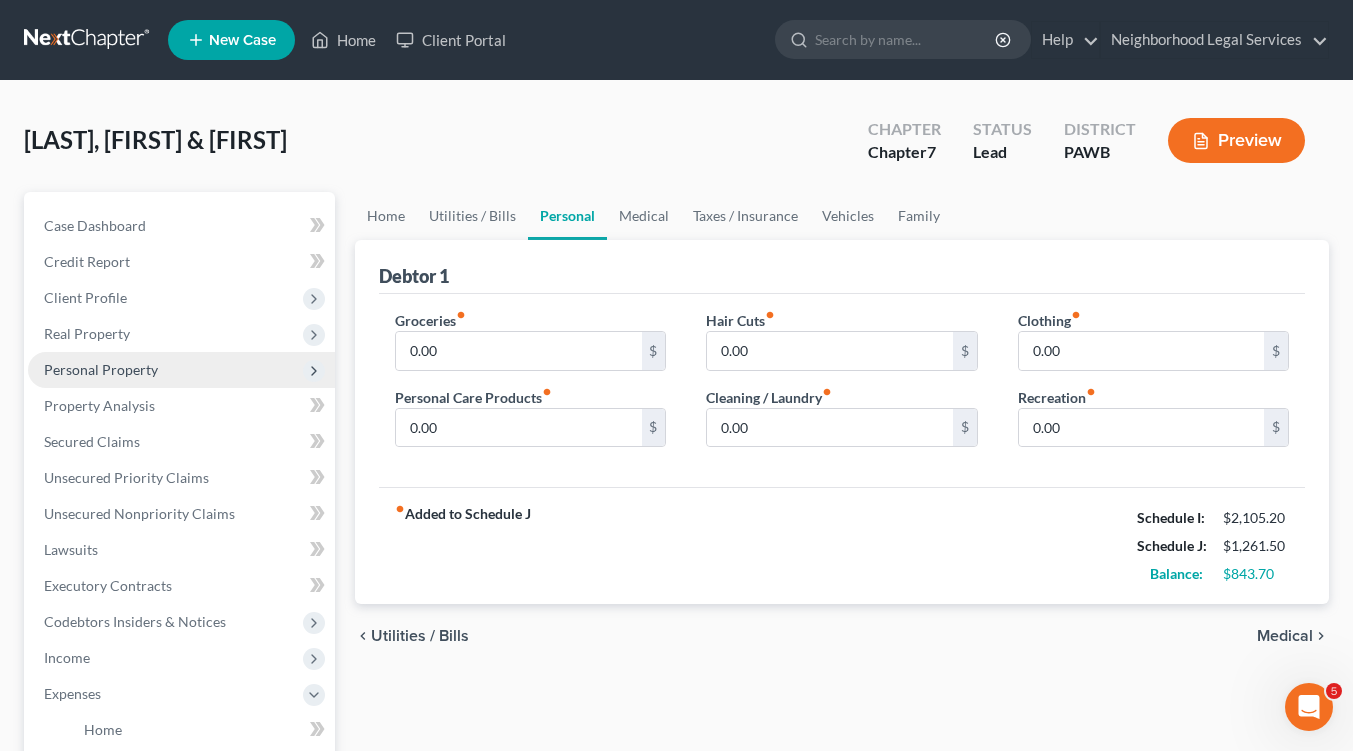 click on "Medical" at bounding box center (1285, 636) 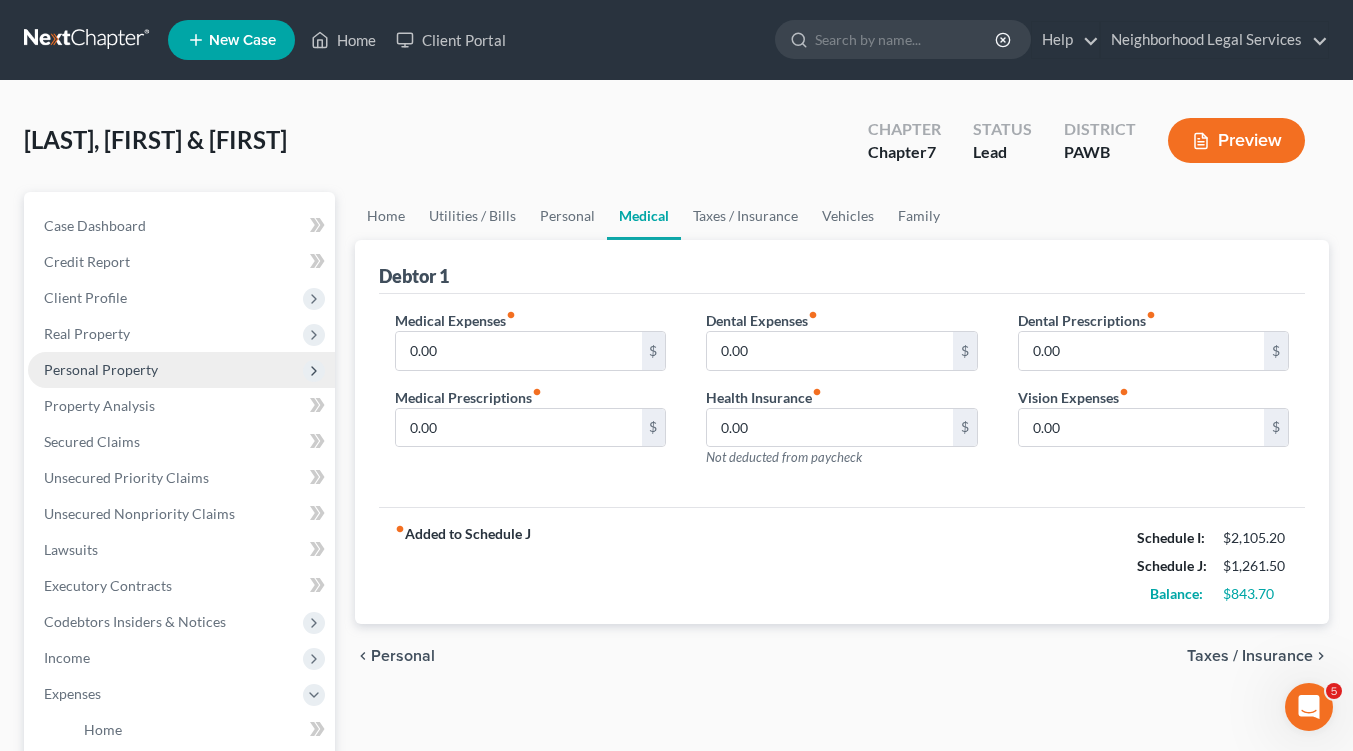 click on "Taxes / Insurance" at bounding box center (1250, 656) 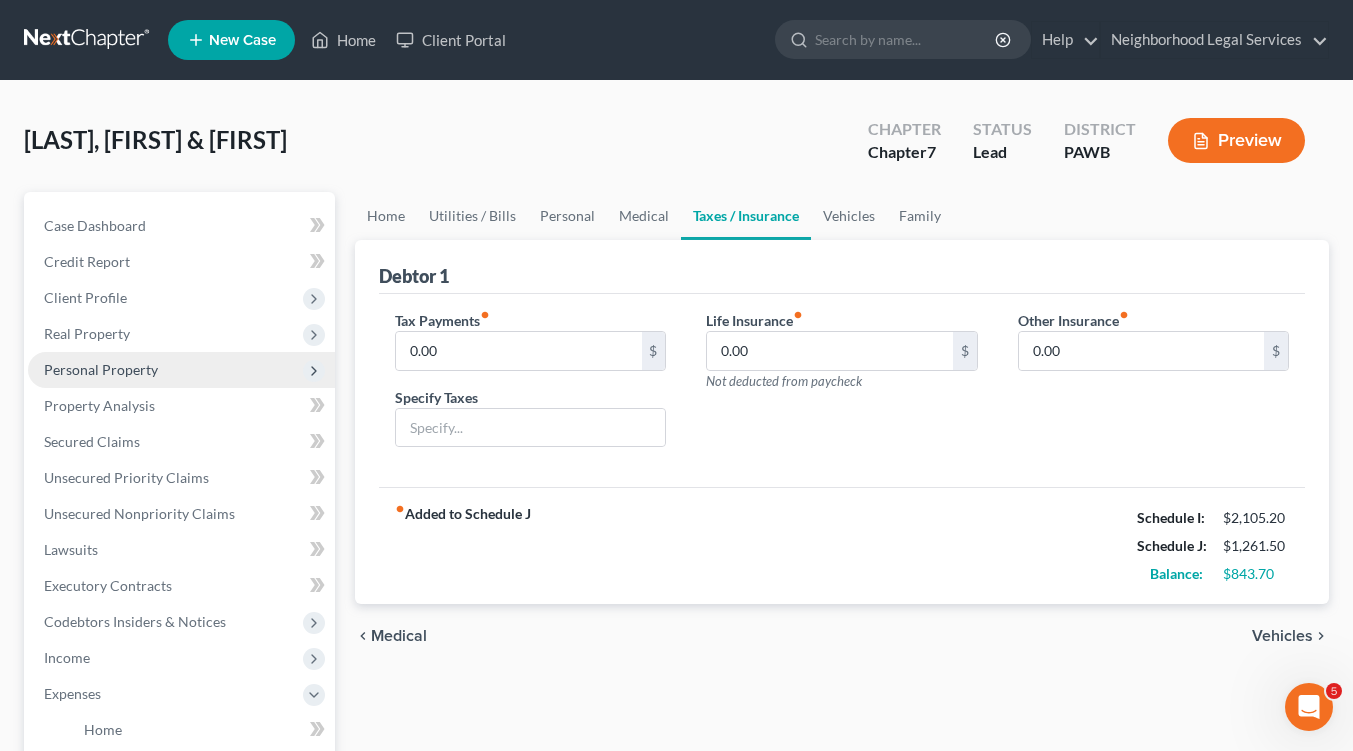 click on "Vehicles" at bounding box center [1282, 636] 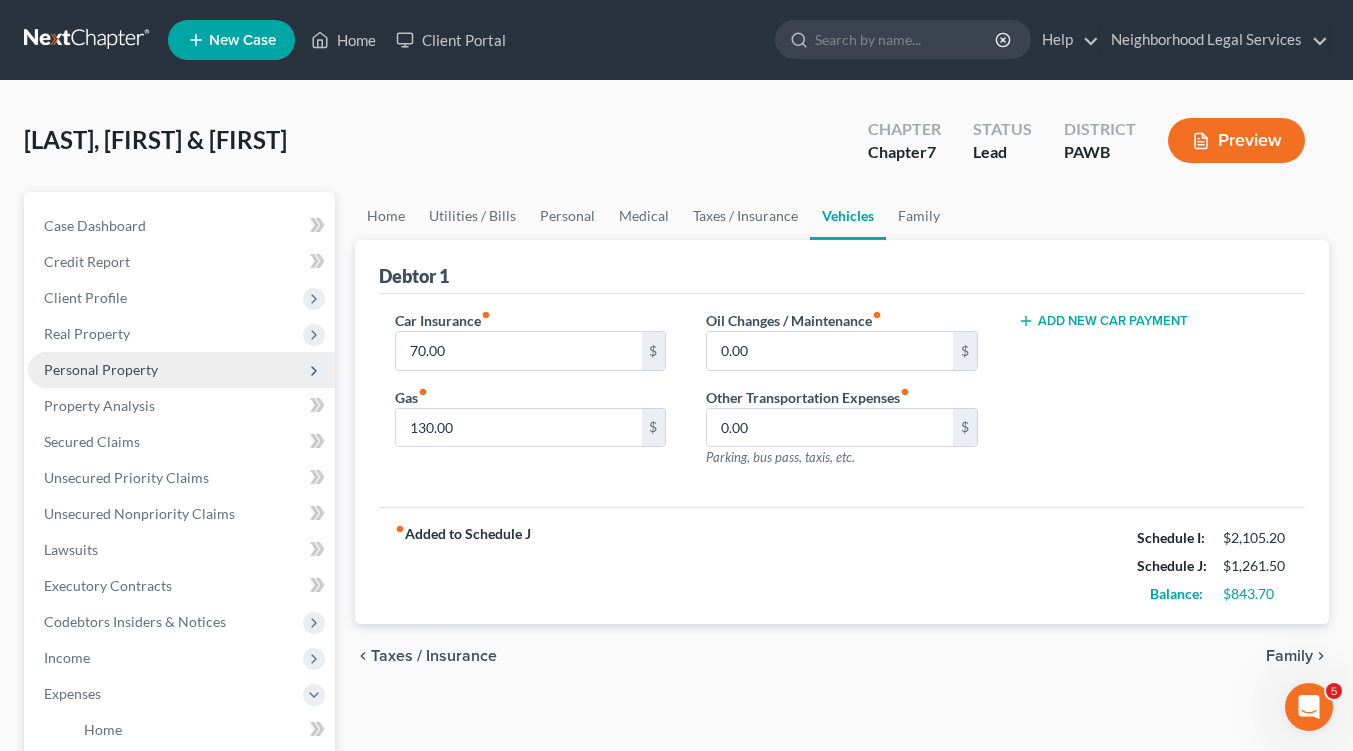 click on "Family" at bounding box center (1289, 656) 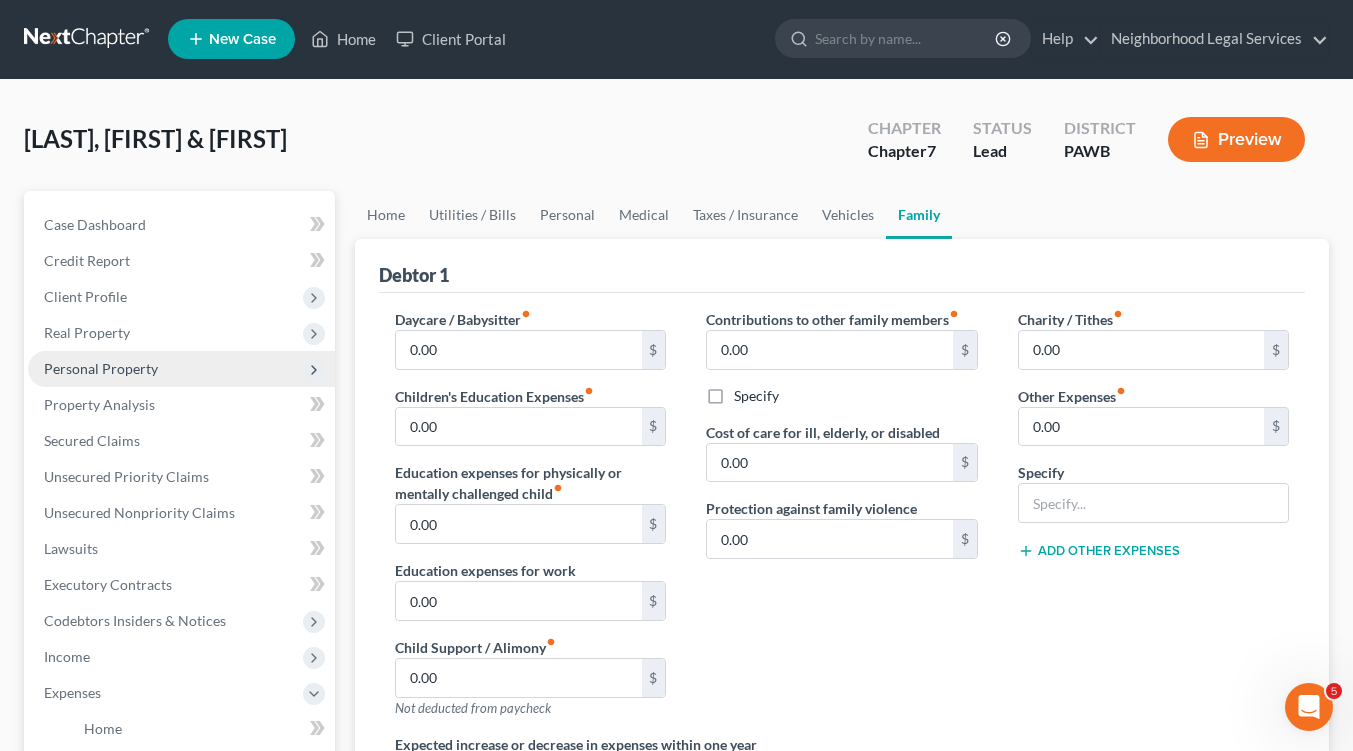 scroll, scrollTop: 0, scrollLeft: 0, axis: both 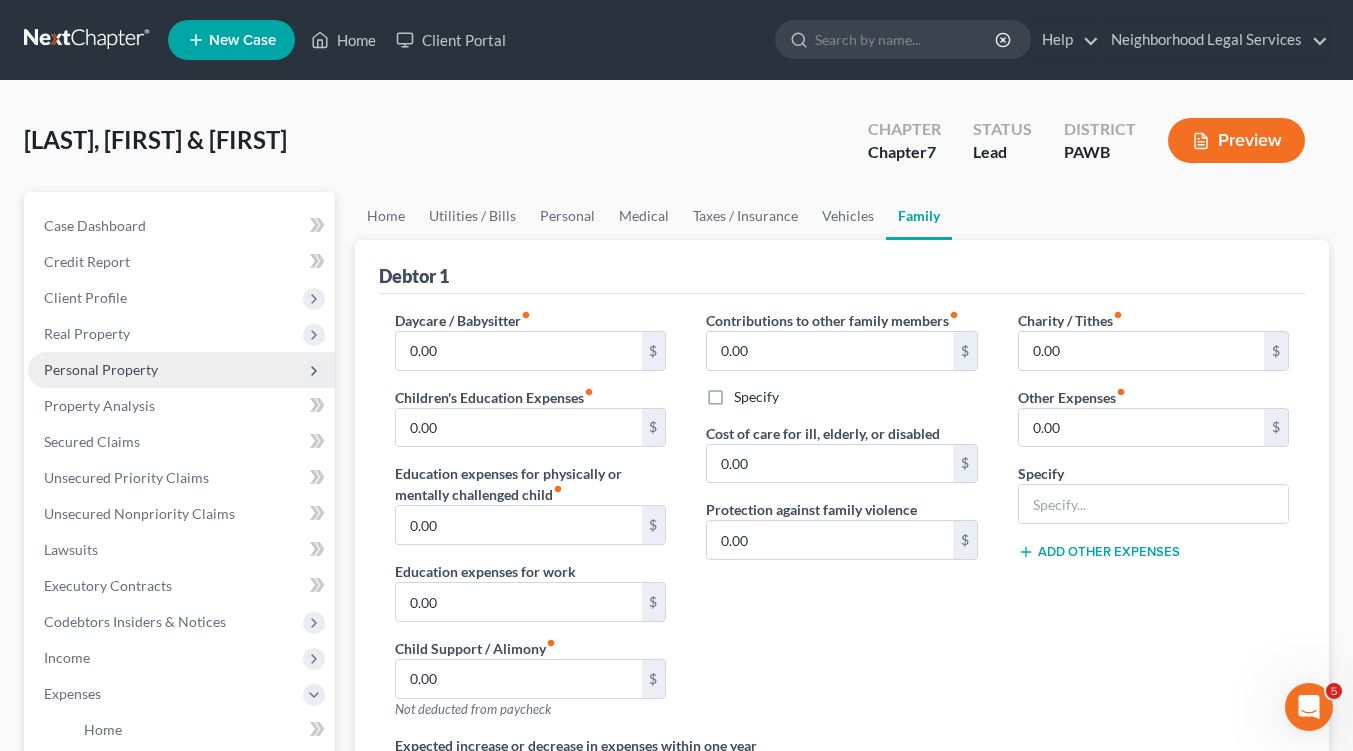 click on "Personal Property" at bounding box center (101, 369) 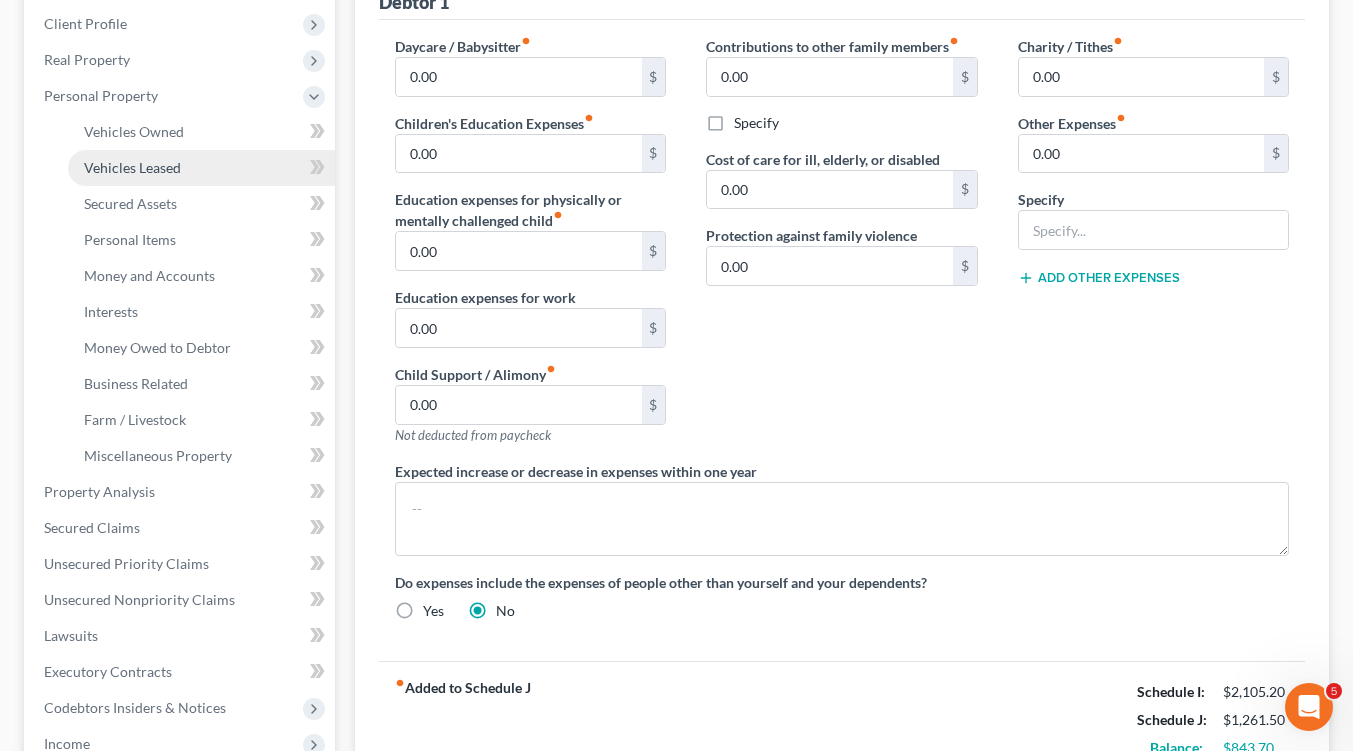 scroll, scrollTop: 300, scrollLeft: 0, axis: vertical 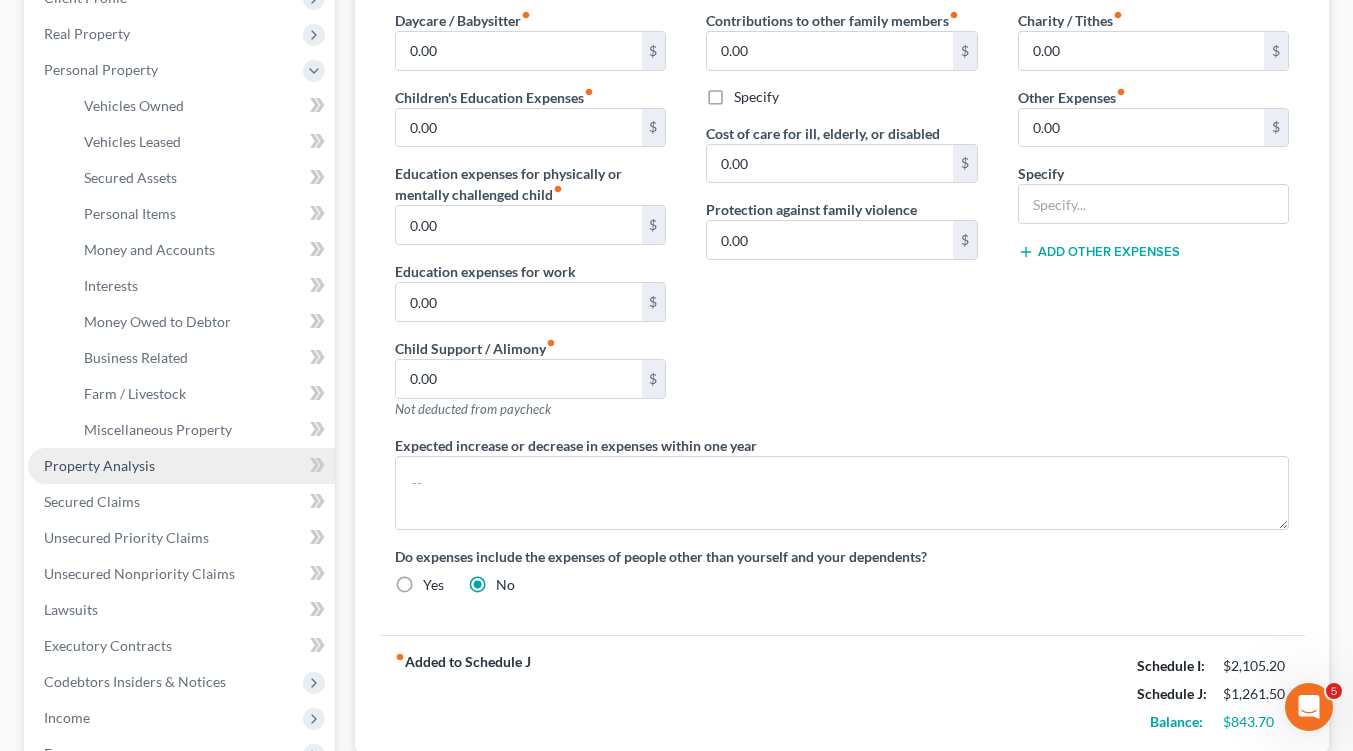 click on "Property Analysis" at bounding box center (99, 465) 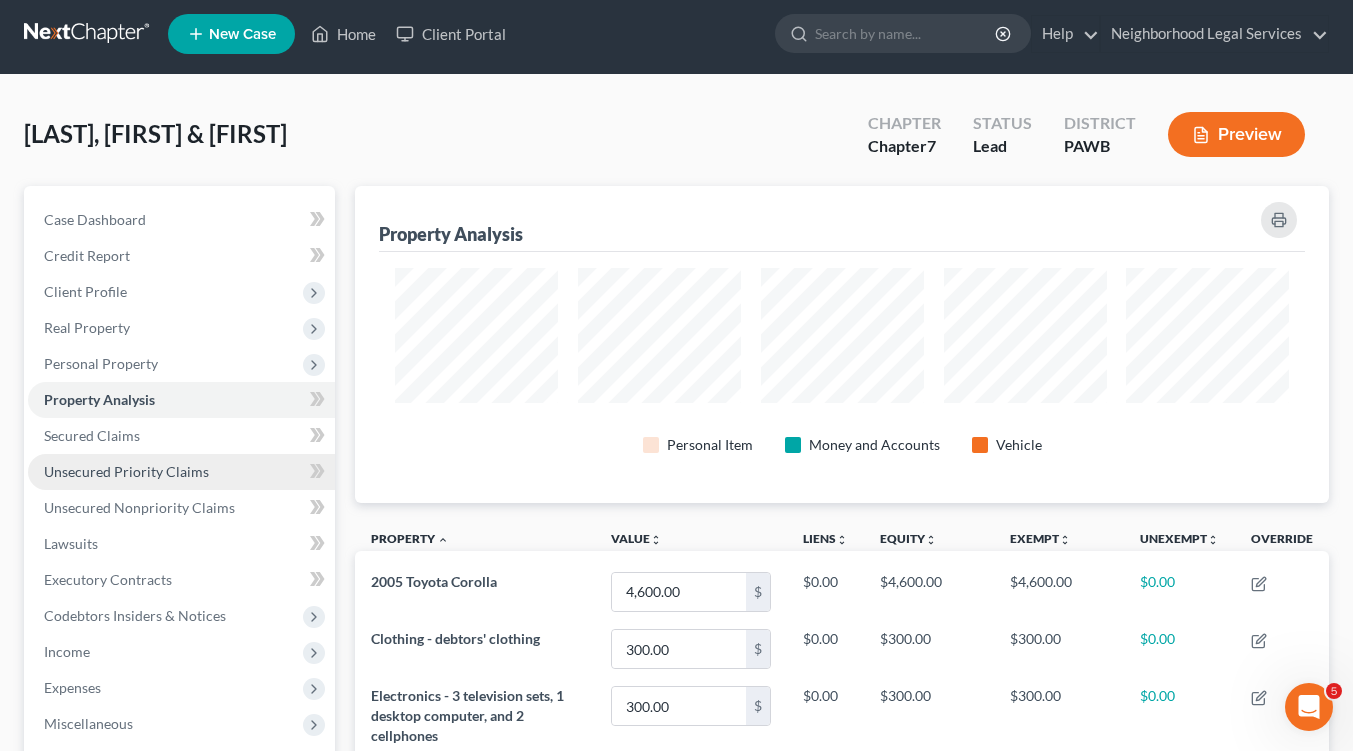 scroll, scrollTop: 0, scrollLeft: 0, axis: both 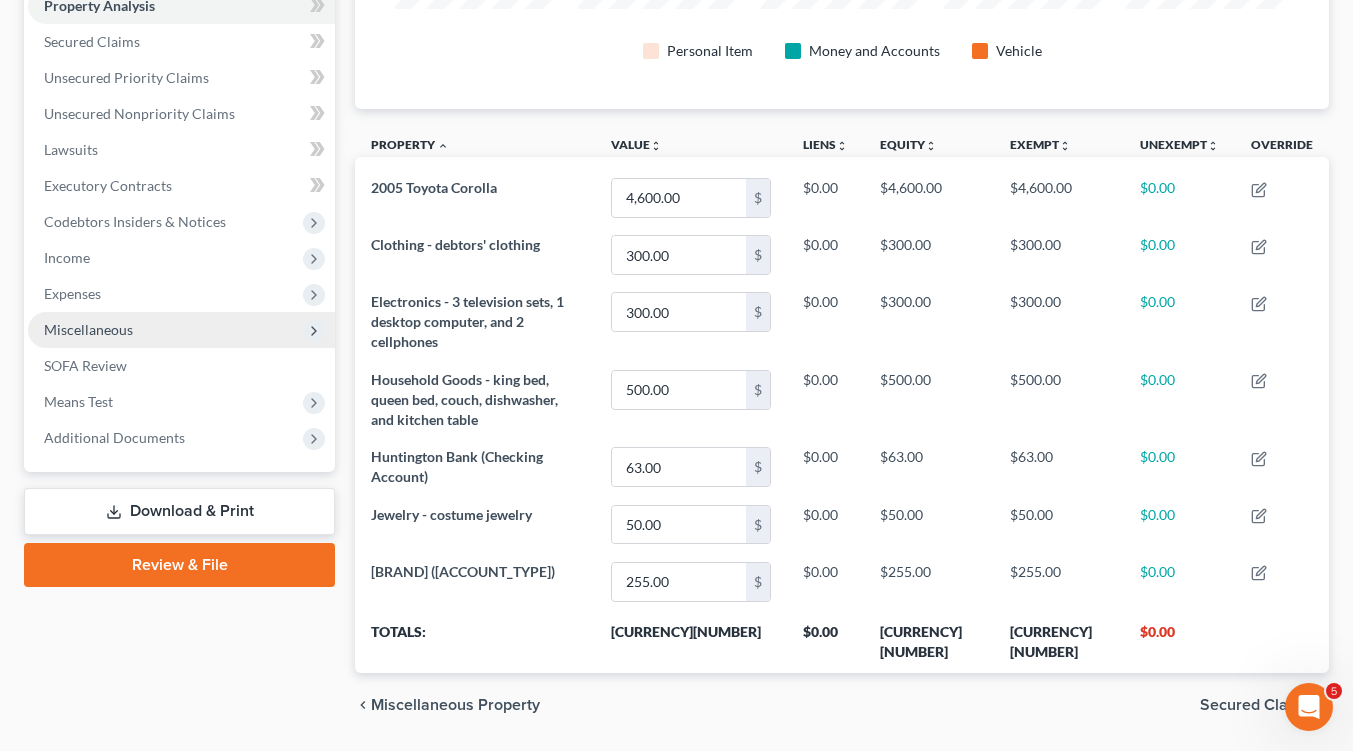 click at bounding box center [314, 331] 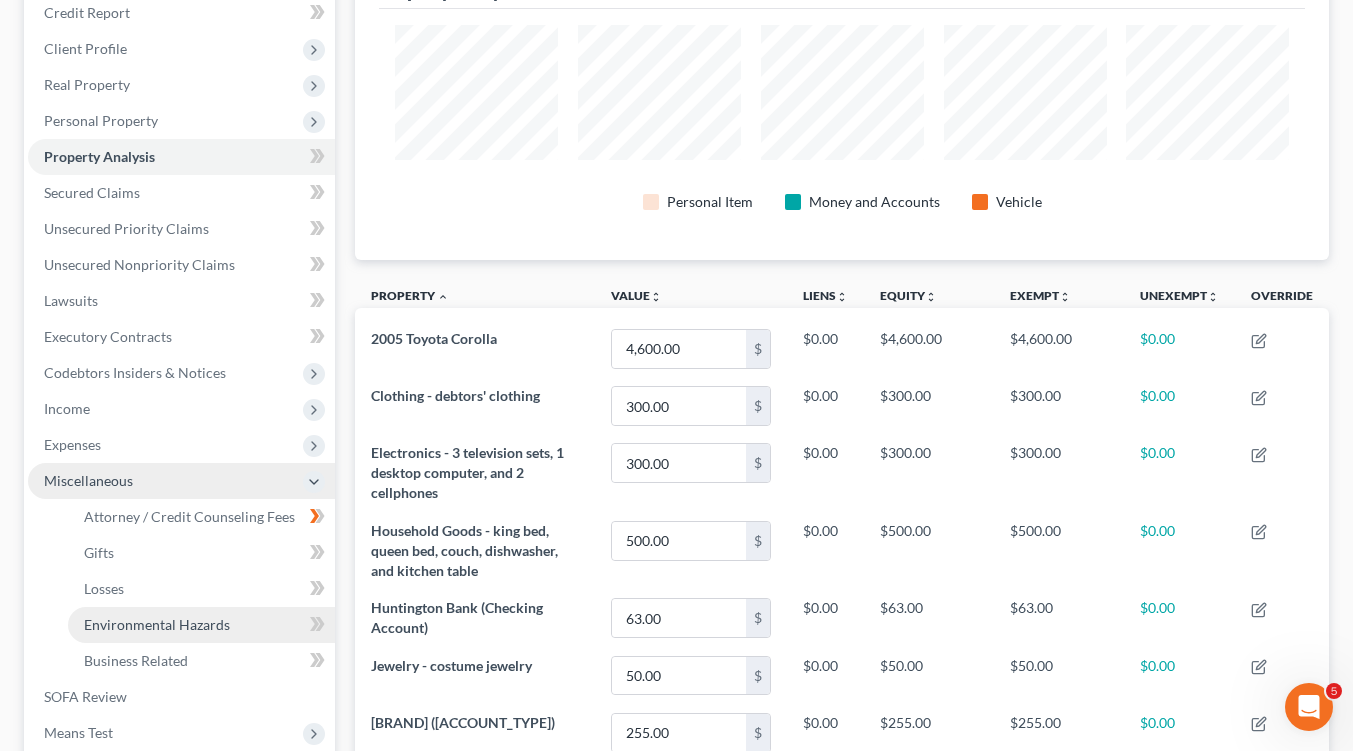 scroll, scrollTop: 90, scrollLeft: 0, axis: vertical 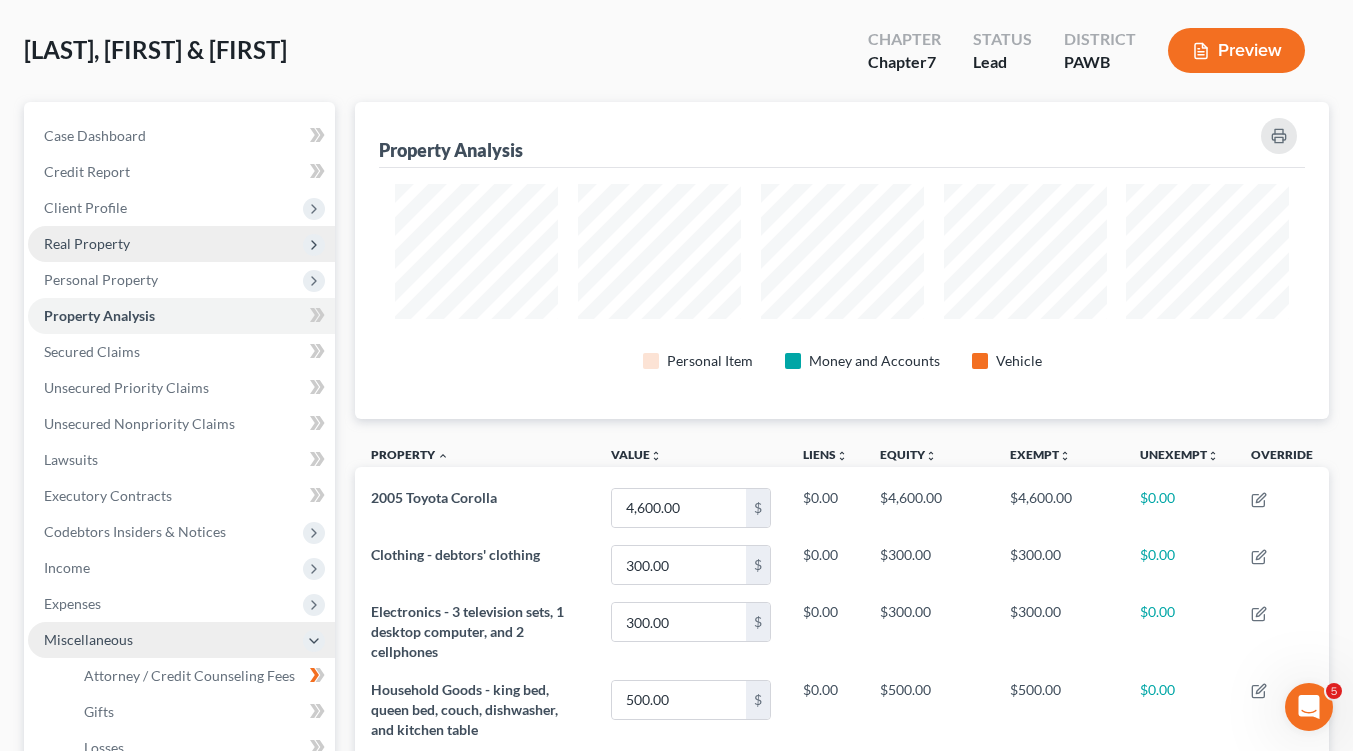 click 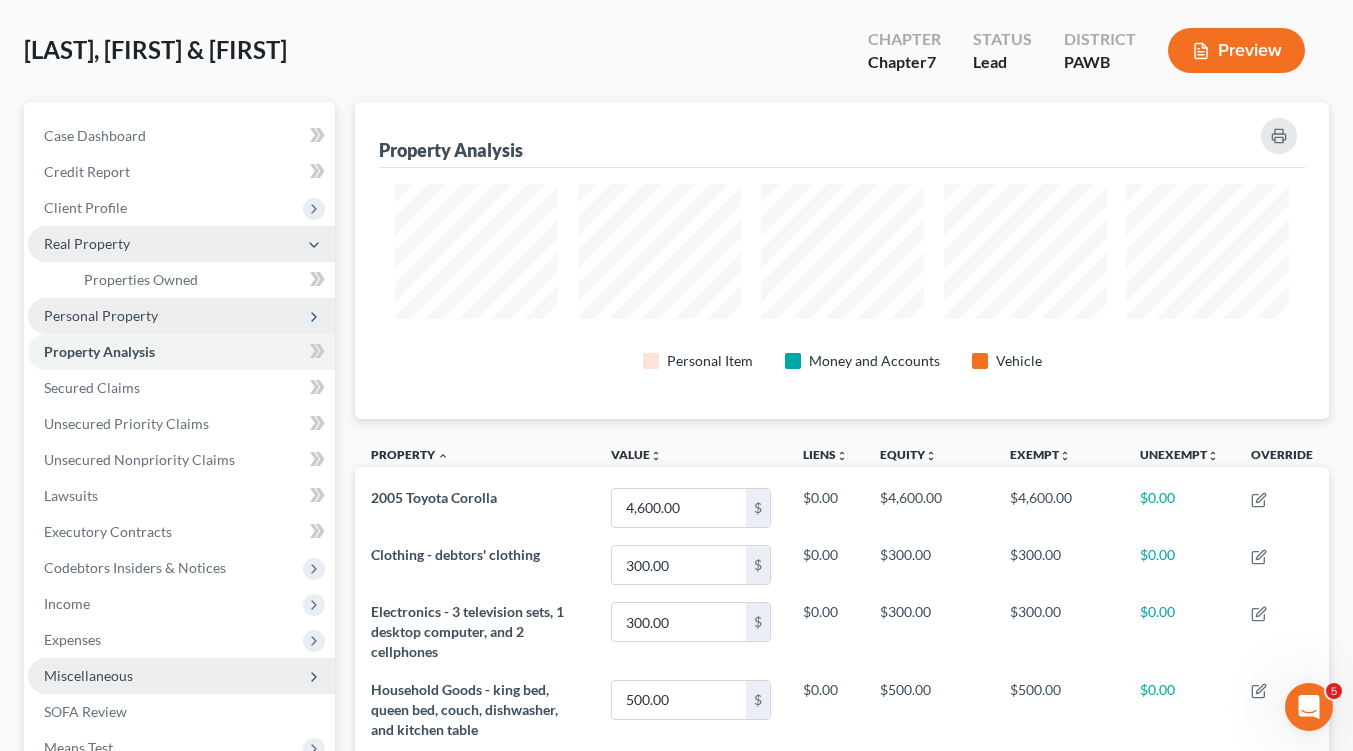 click 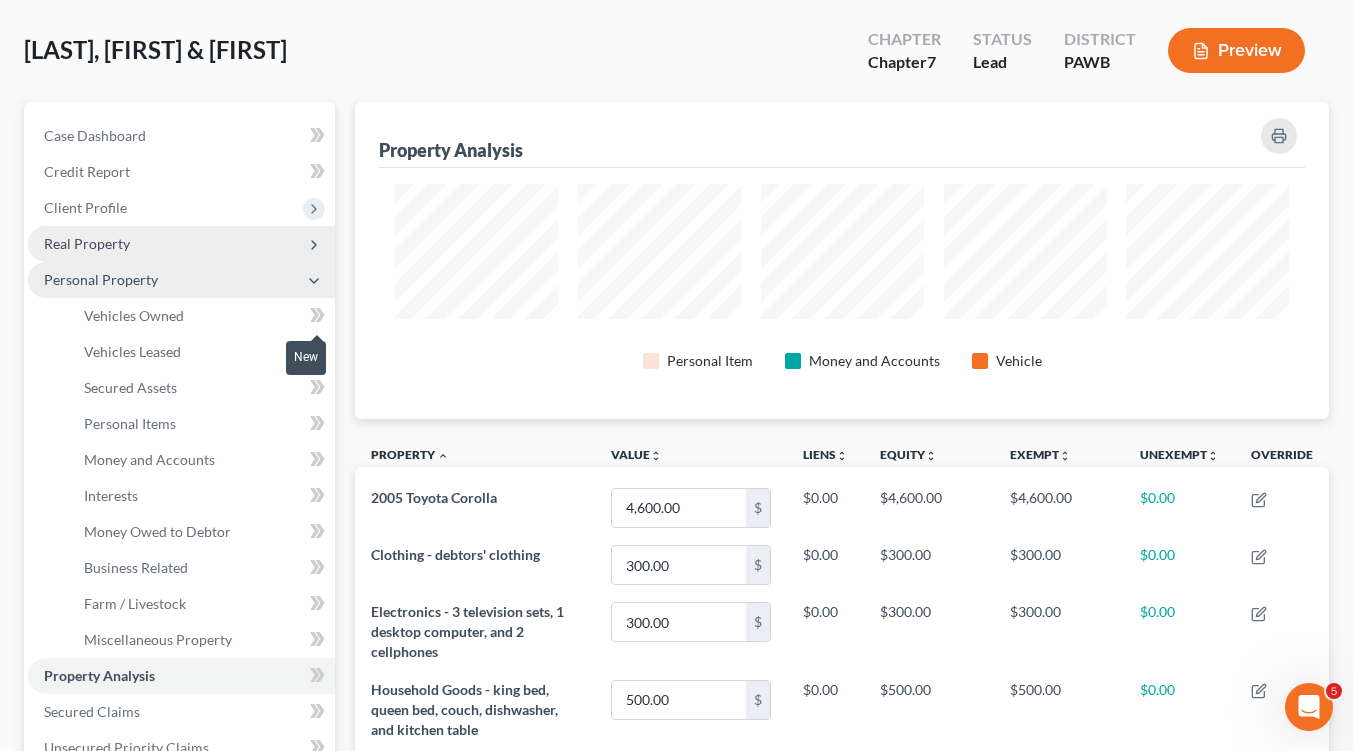 click 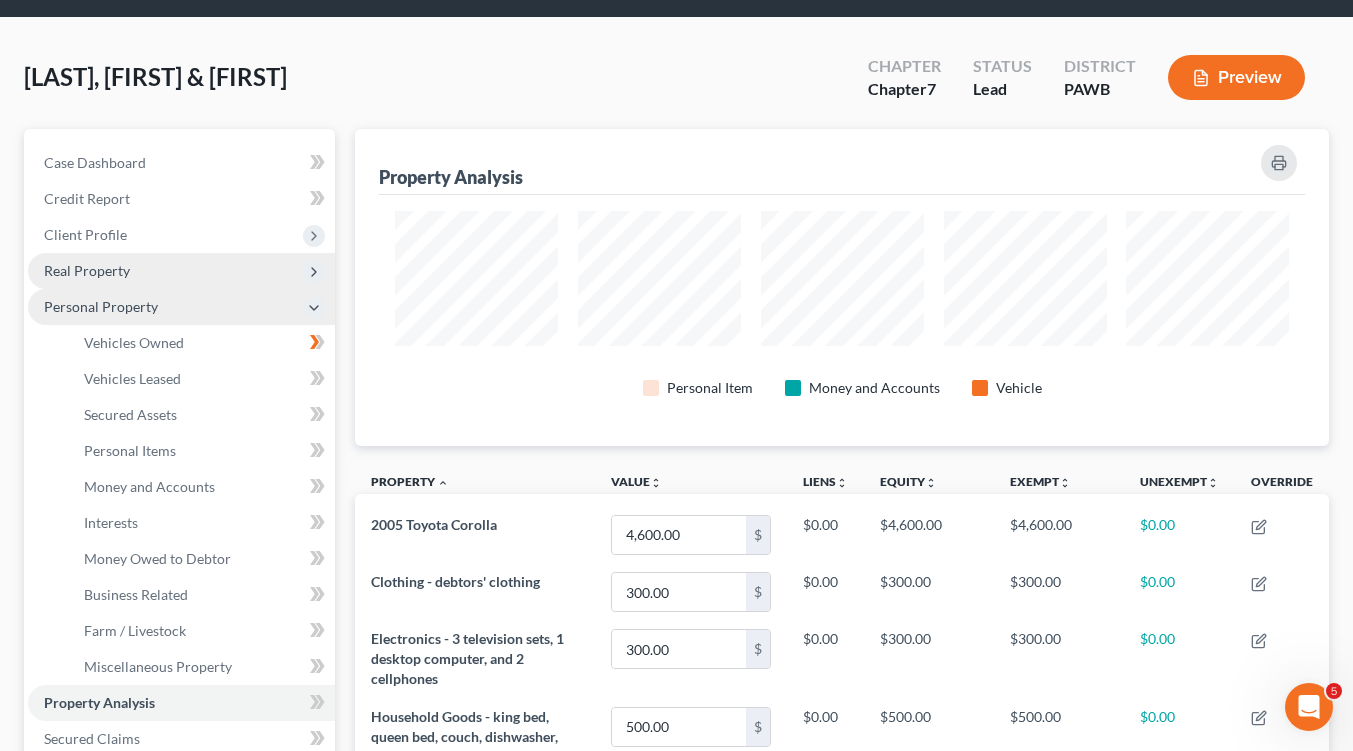 scroll, scrollTop: 0, scrollLeft: 0, axis: both 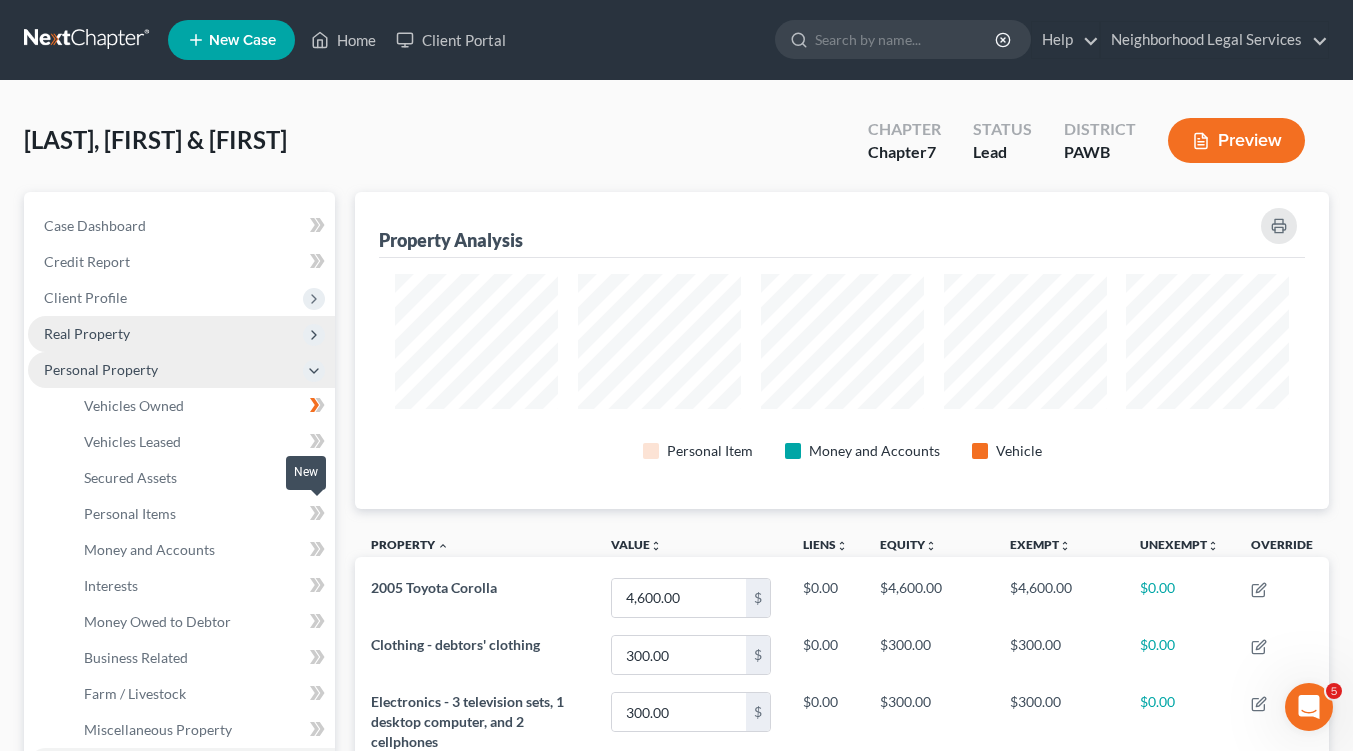 click 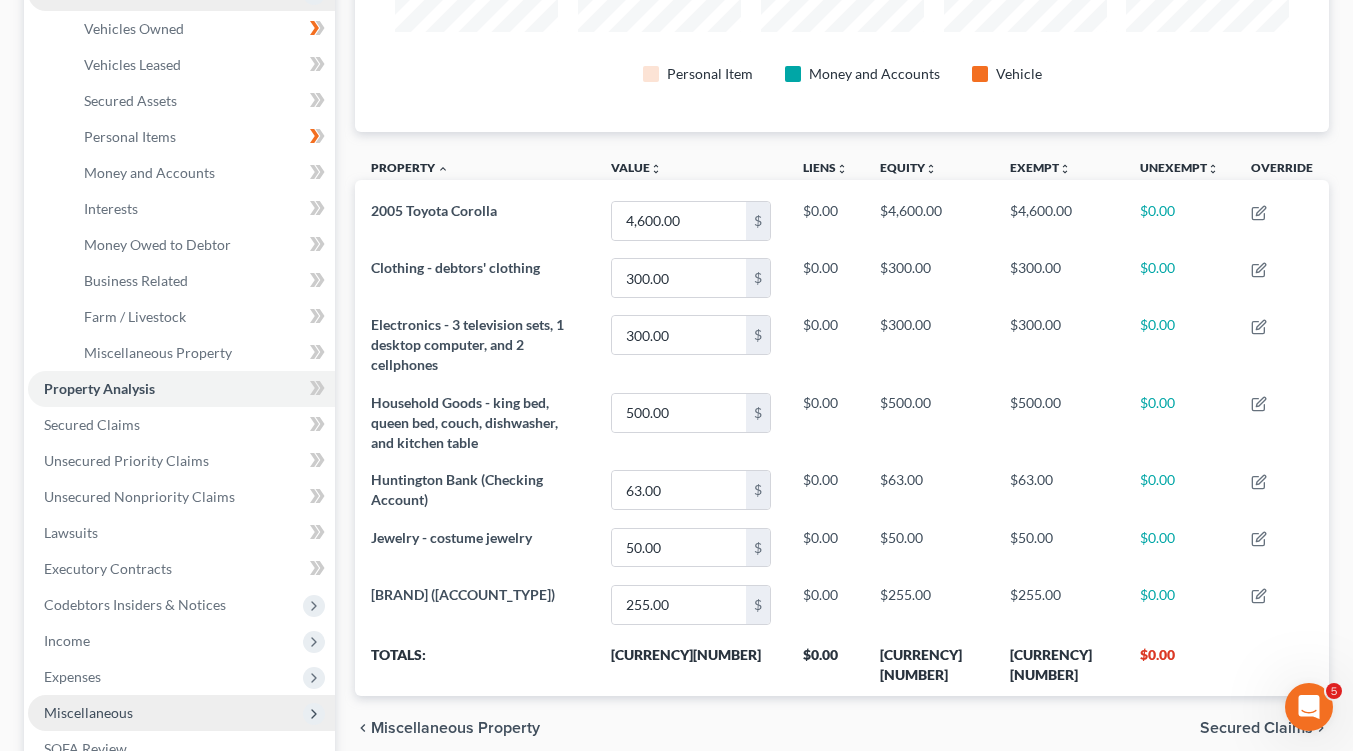 scroll, scrollTop: 400, scrollLeft: 0, axis: vertical 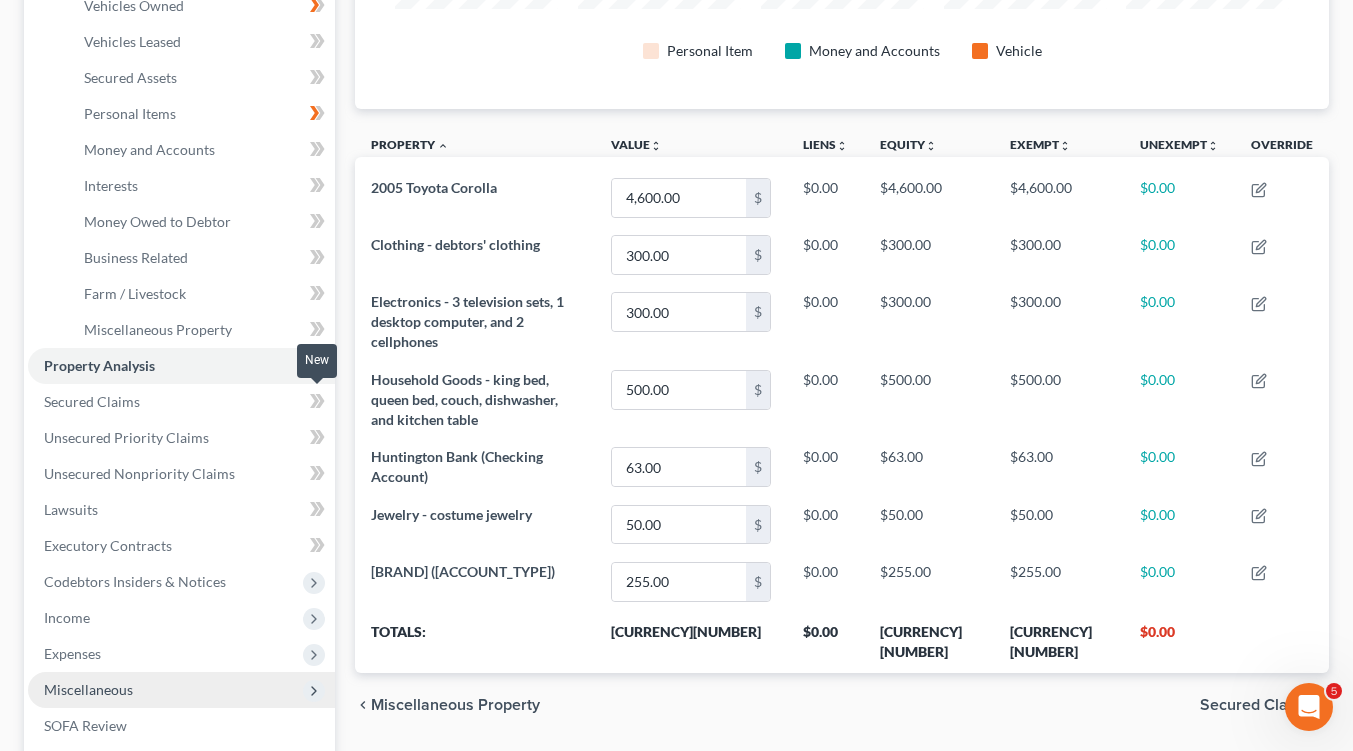 click 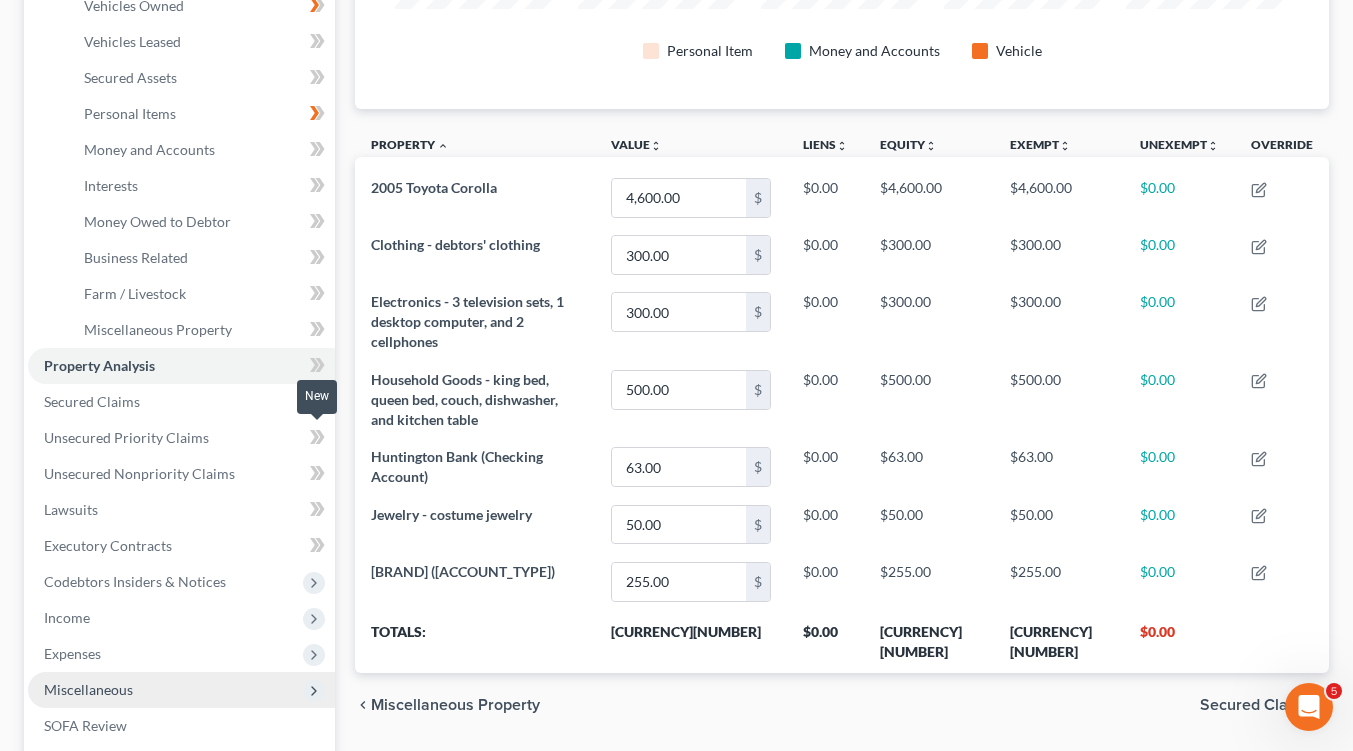 click at bounding box center (317, 440) 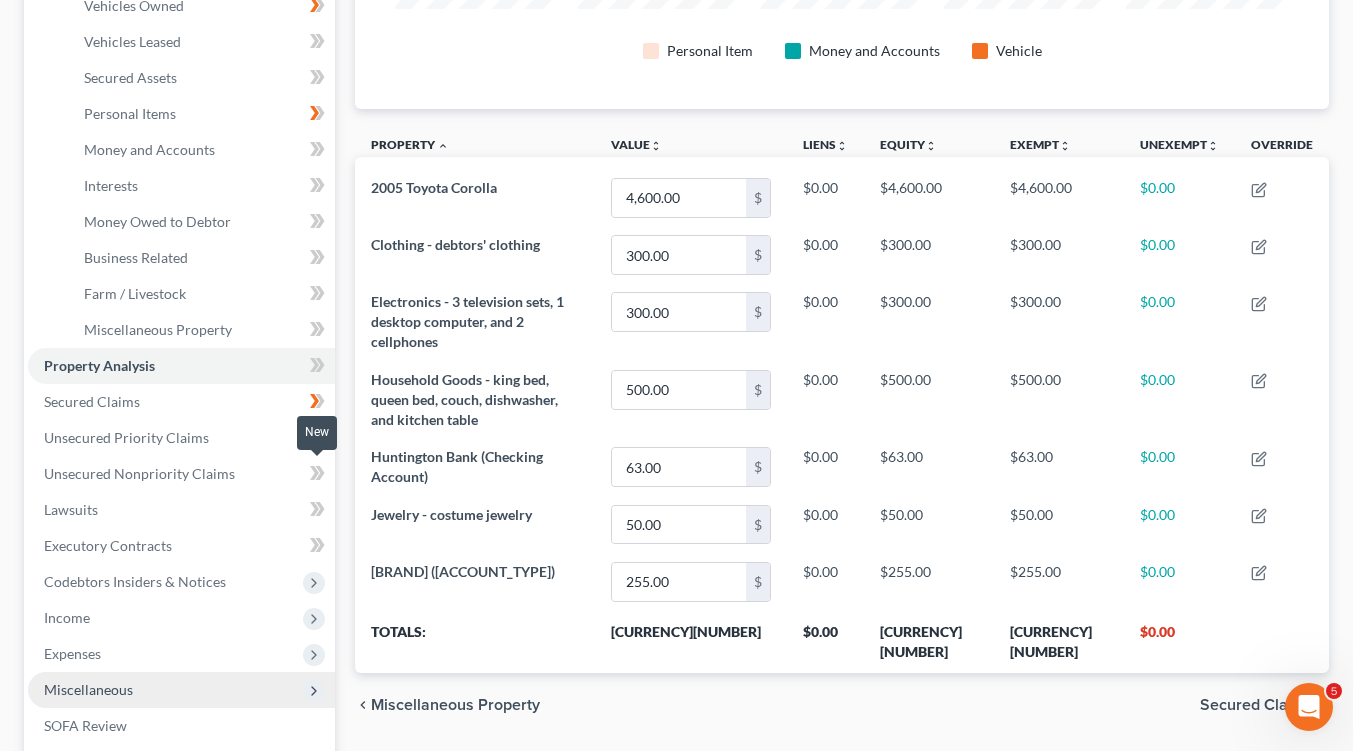 click 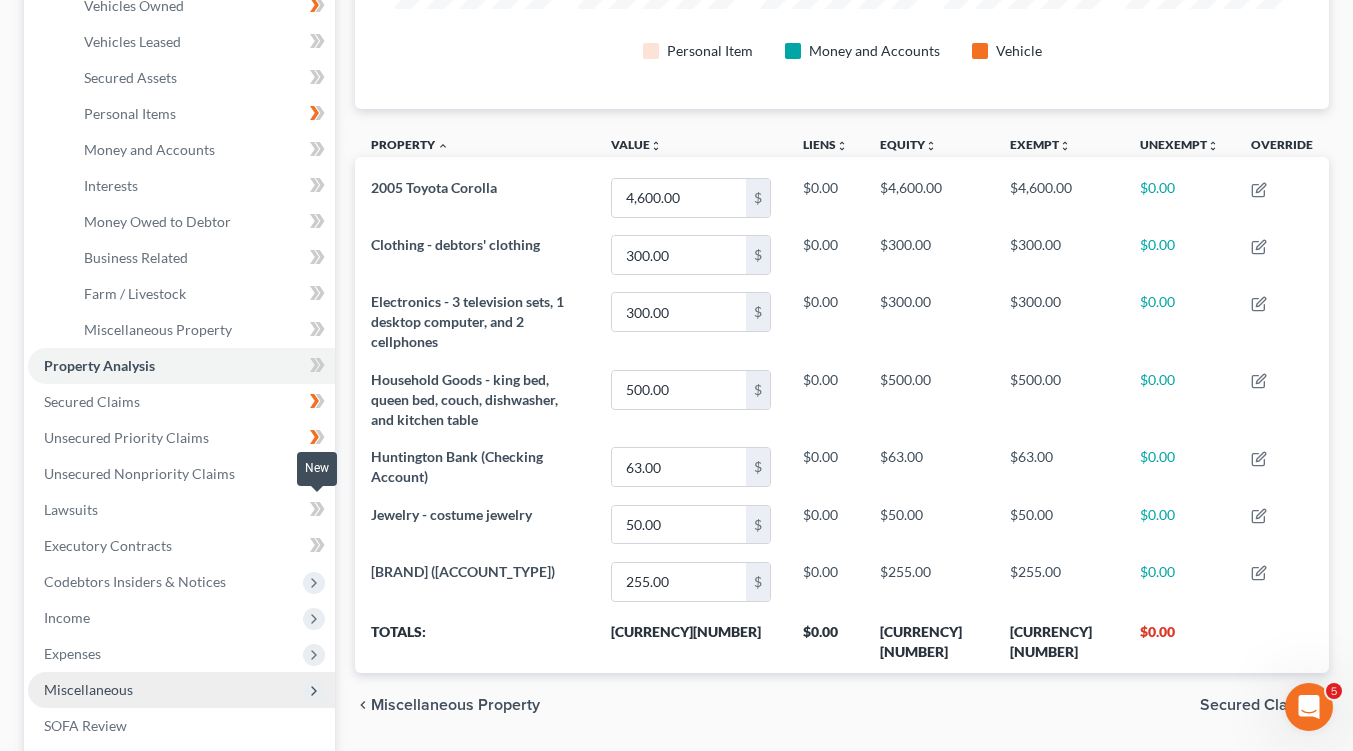 click at bounding box center [317, 512] 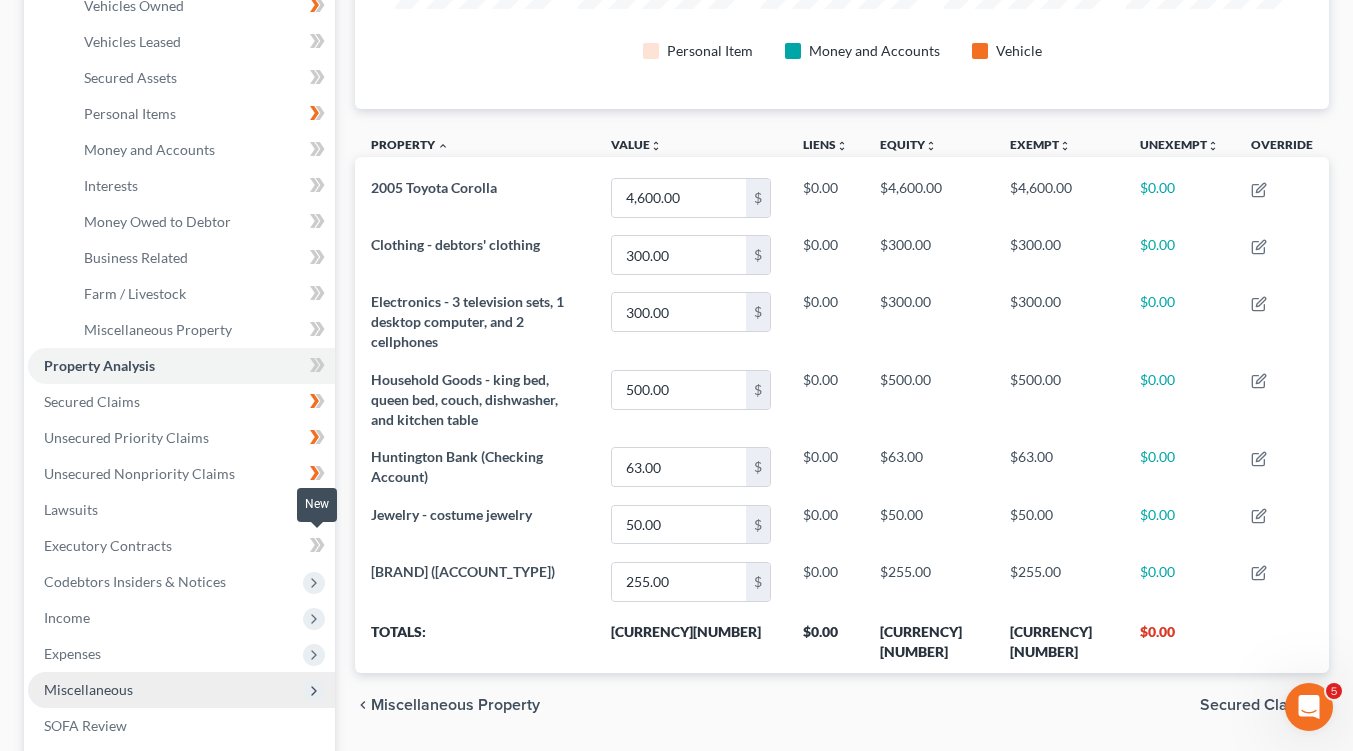 click at bounding box center (317, 548) 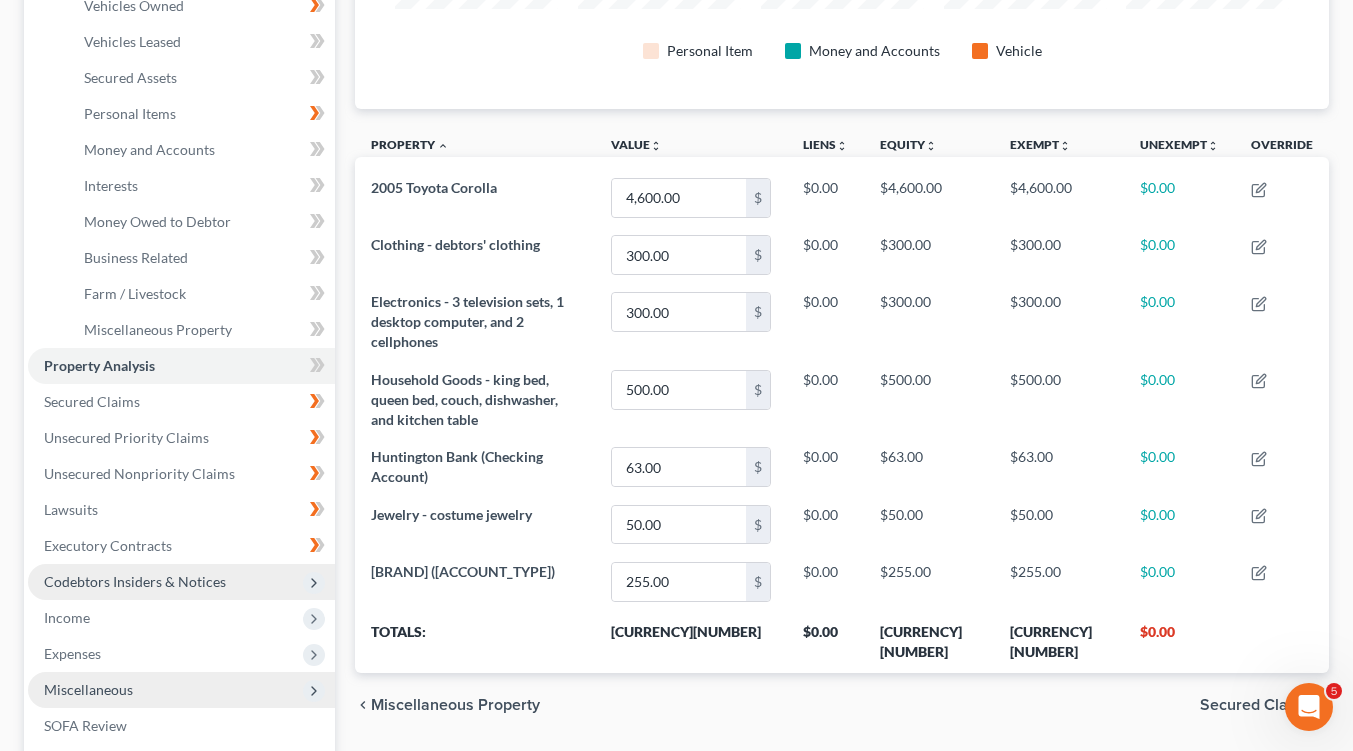 click 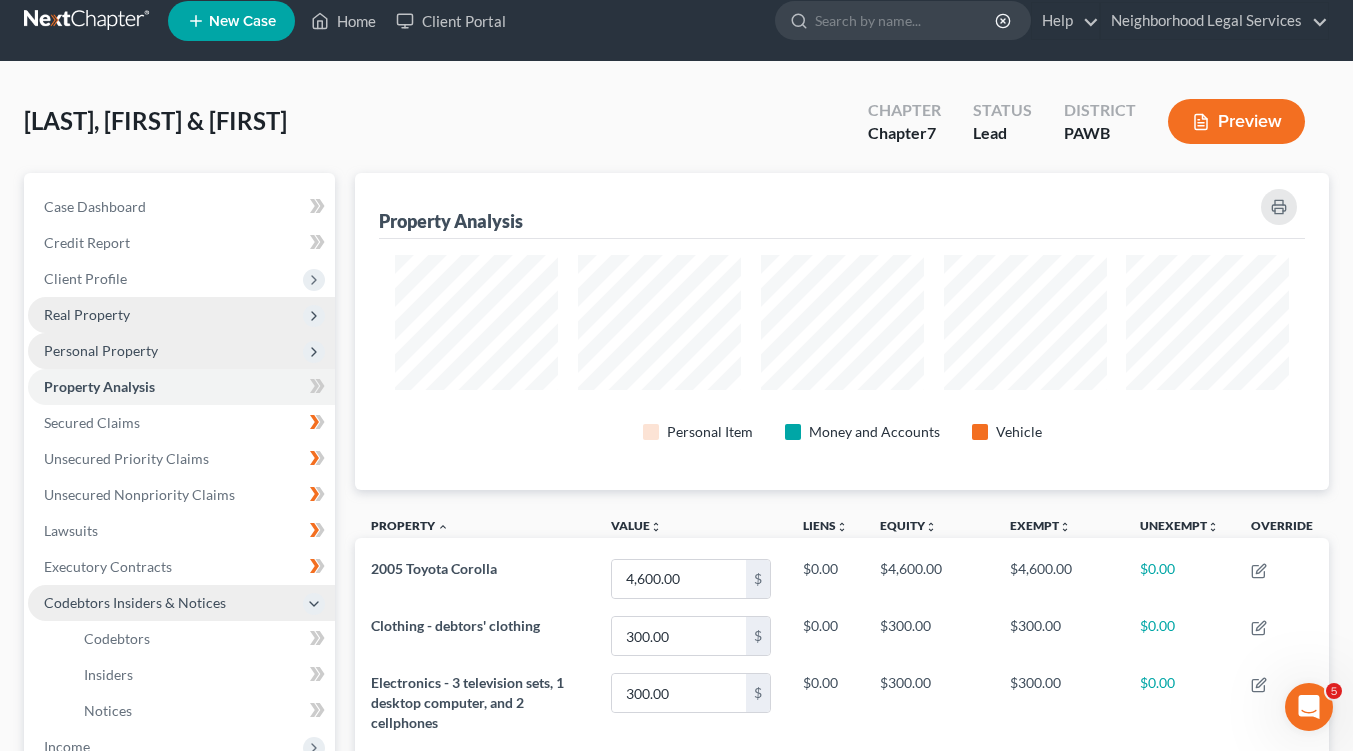 scroll, scrollTop: 18, scrollLeft: 0, axis: vertical 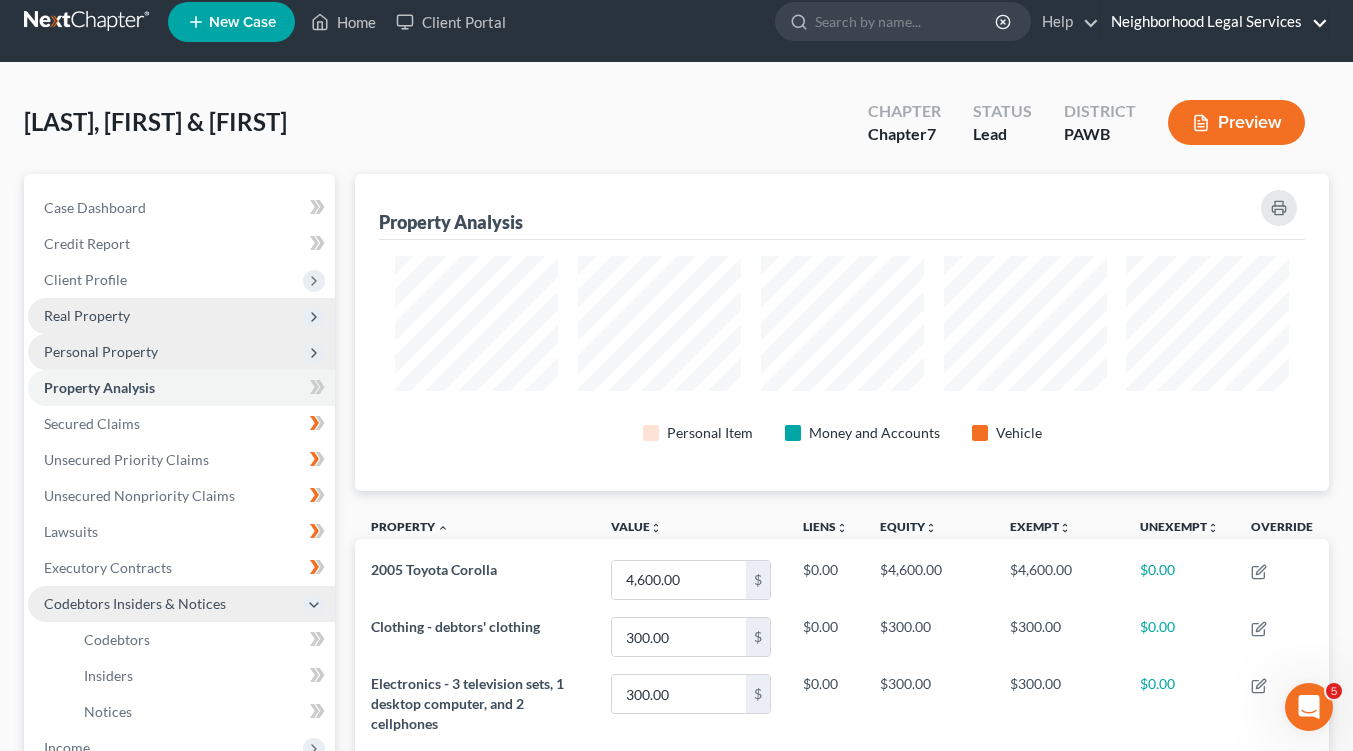 click on "Neighborhood Legal Services" at bounding box center (1214, 22) 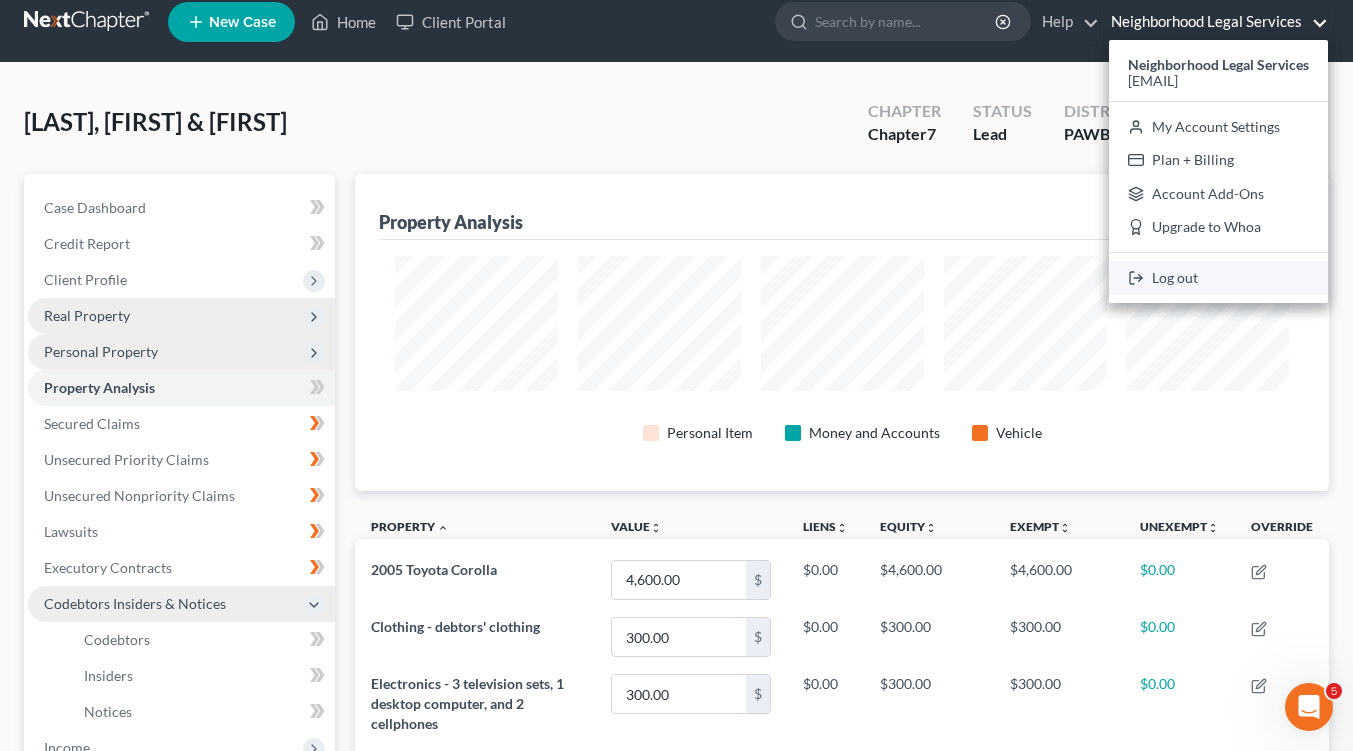 click on "Log out" at bounding box center [1218, 278] 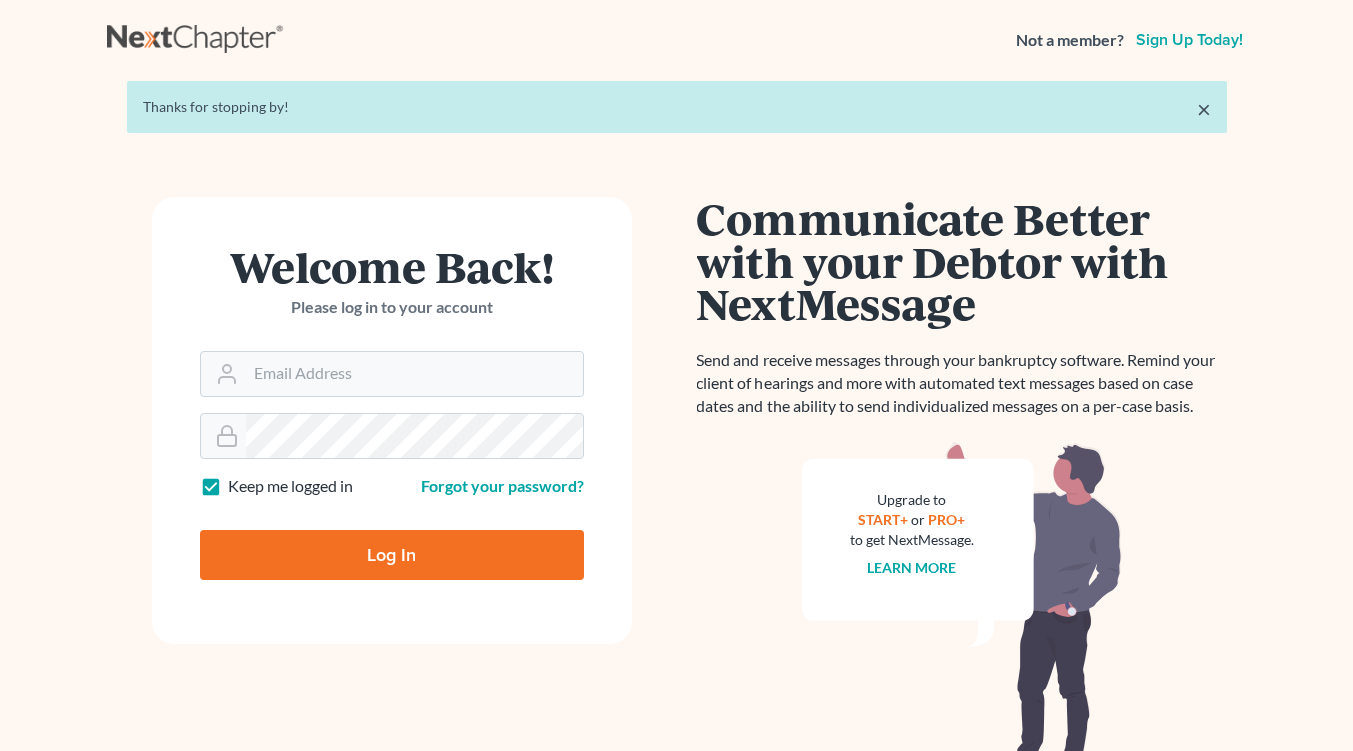 scroll, scrollTop: 0, scrollLeft: 0, axis: both 